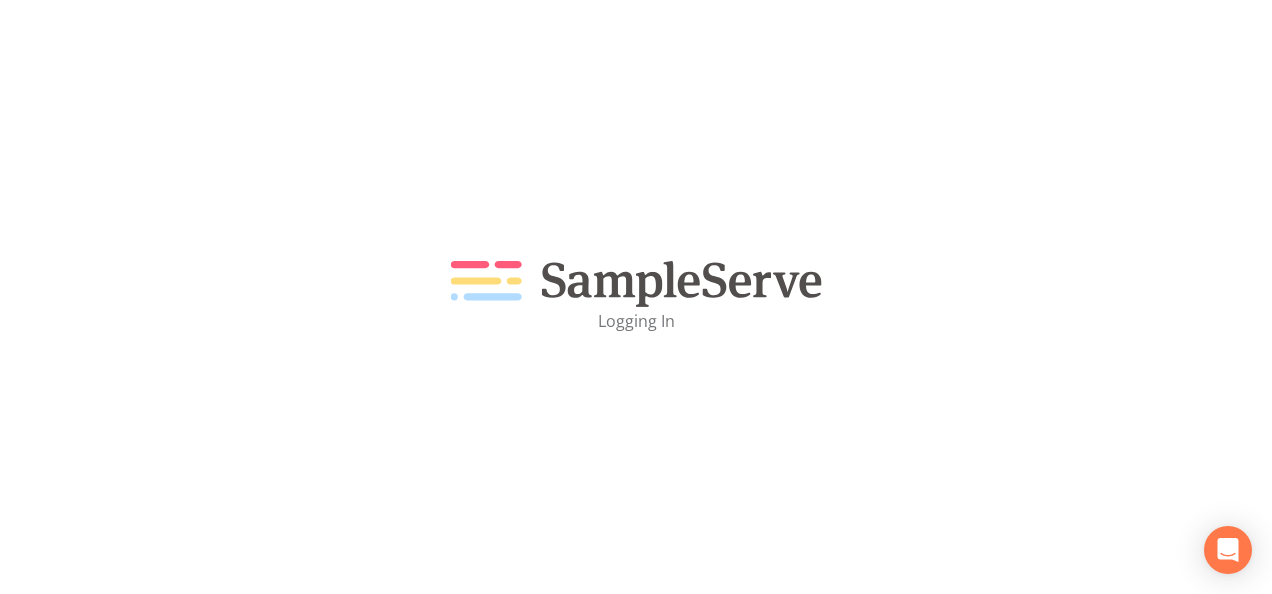 scroll, scrollTop: 0, scrollLeft: 0, axis: both 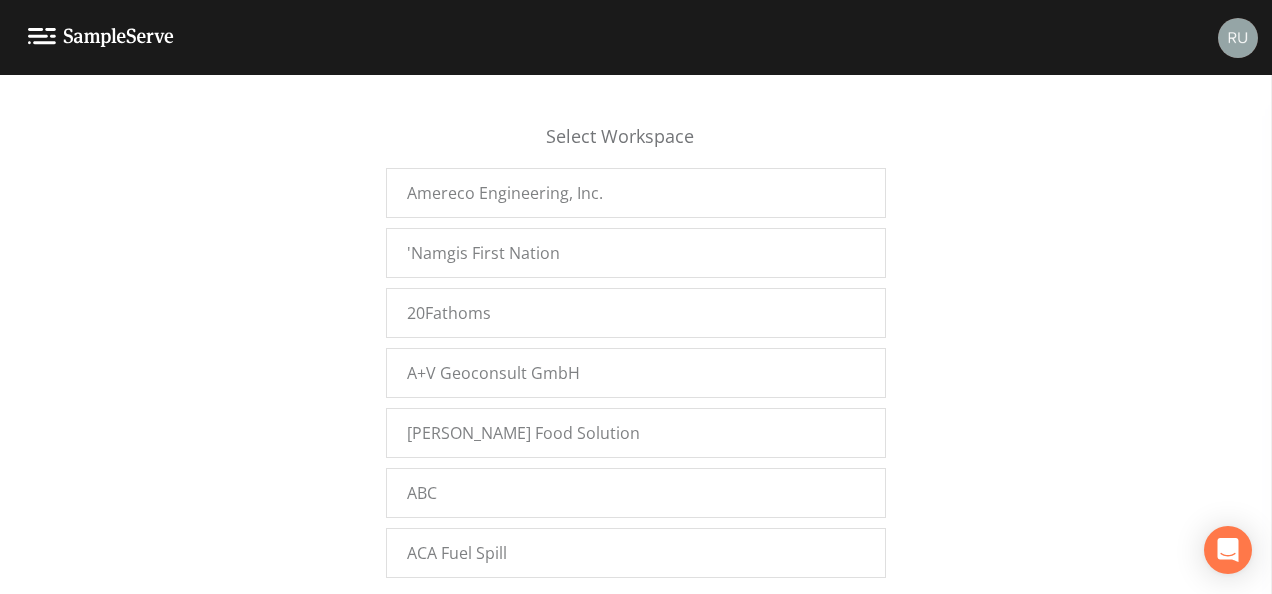 click on "Select Workspace  Amereco Engineering, Inc. 'Namgis First Nation 20Fathoms A+V Geoconsult GmbH Aarush Food Solution ABC ACA Fuel Spill  Accenture Acuity Acuity Environmental Solutions, LLC. AcuityES AEC AECOM AFRY AB Agon Agon Environmental Agon Environmental  aidantest aidantest1234 Air Analytics  Airbooks AKT Peerless Aldo Ribera Alice Sec7 alicesec alicesec77 alpha Alpha Analytical - Westborough ALS-ValpoField ALS-ValpoLab Amereco Inc AMS Ltd Anglesea Landfill ankitbinaryinformatics Antea - Oakmont Antea Group Antea Group Antea Group - Greater New England Antea Group - Greater Philadelphia Antea Group - Greater Southeast Antea Group - Loveland Antea Group - Novi Antea TCEQ Antea TCEQ Austin Antea TCEQ El Paso Antea TCEQ Houston San Antonio Antea TCEQ North Antea TCEQ Panhandle Antea TCEQ SiteX anteagroup-StPaul Aqua Terra Geoscientists Aquarion Water Company Aquarium Water Company AquaWatch Solutions Aquawatch Test Arcadis Arcadis - Indy Arcadis - Manchester  asdas asdfasdf Asmar Illustrations ATC - Novi" at bounding box center [636, 340] 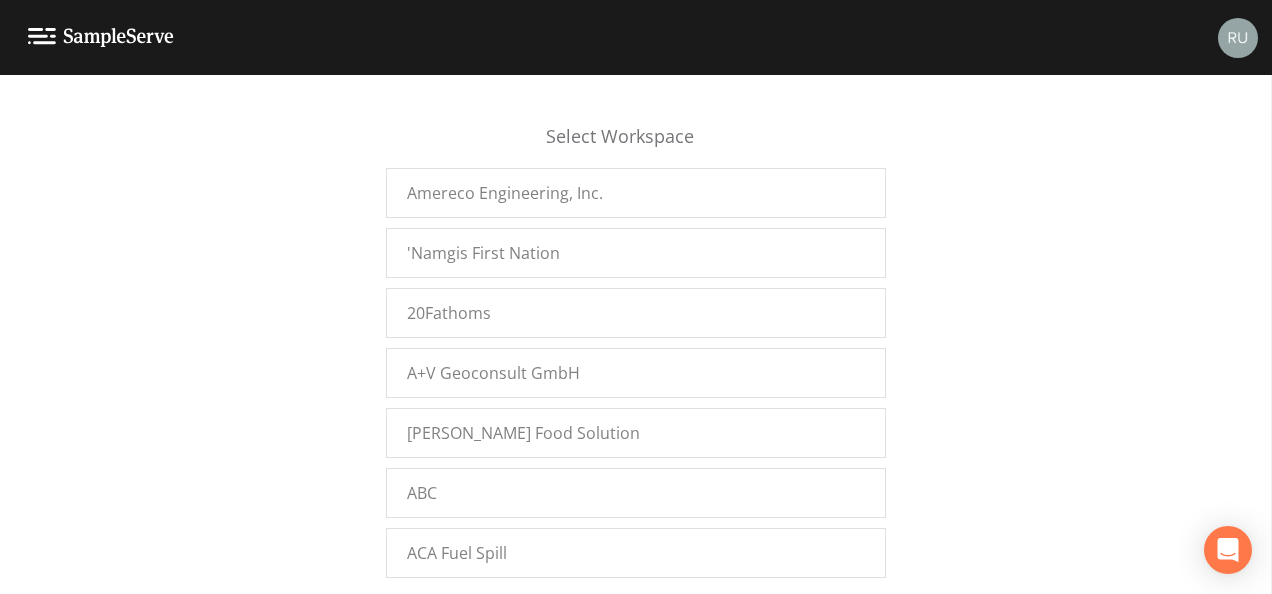 scroll, scrollTop: 14508, scrollLeft: 0, axis: vertical 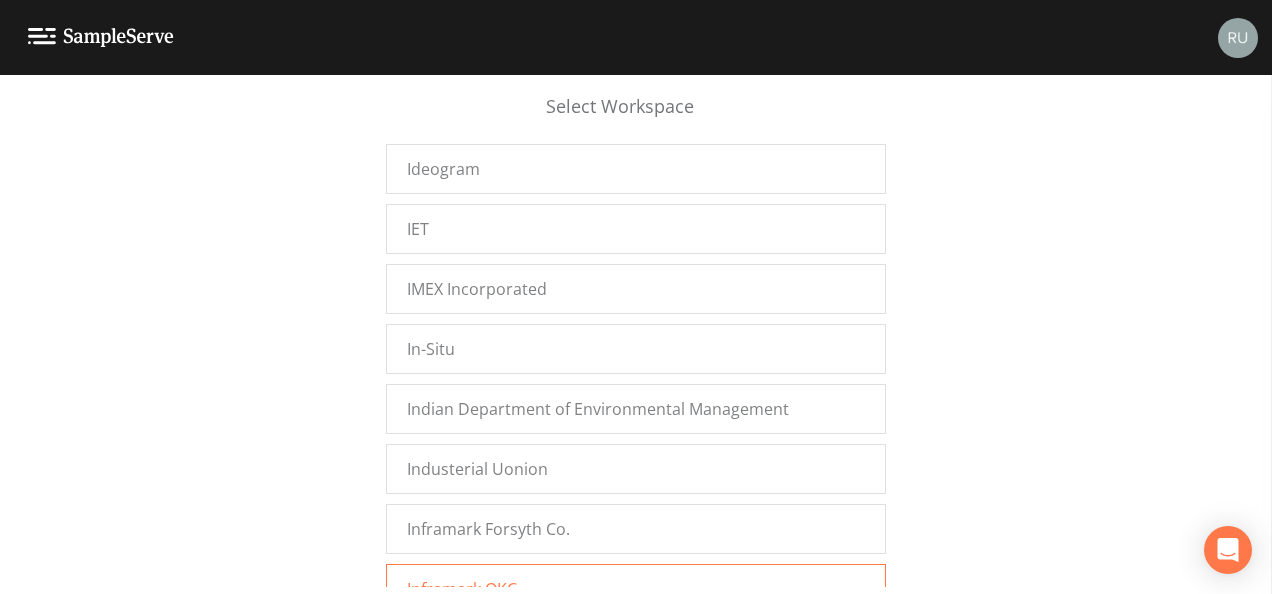click on "Inframark OKC" at bounding box center [462, 589] 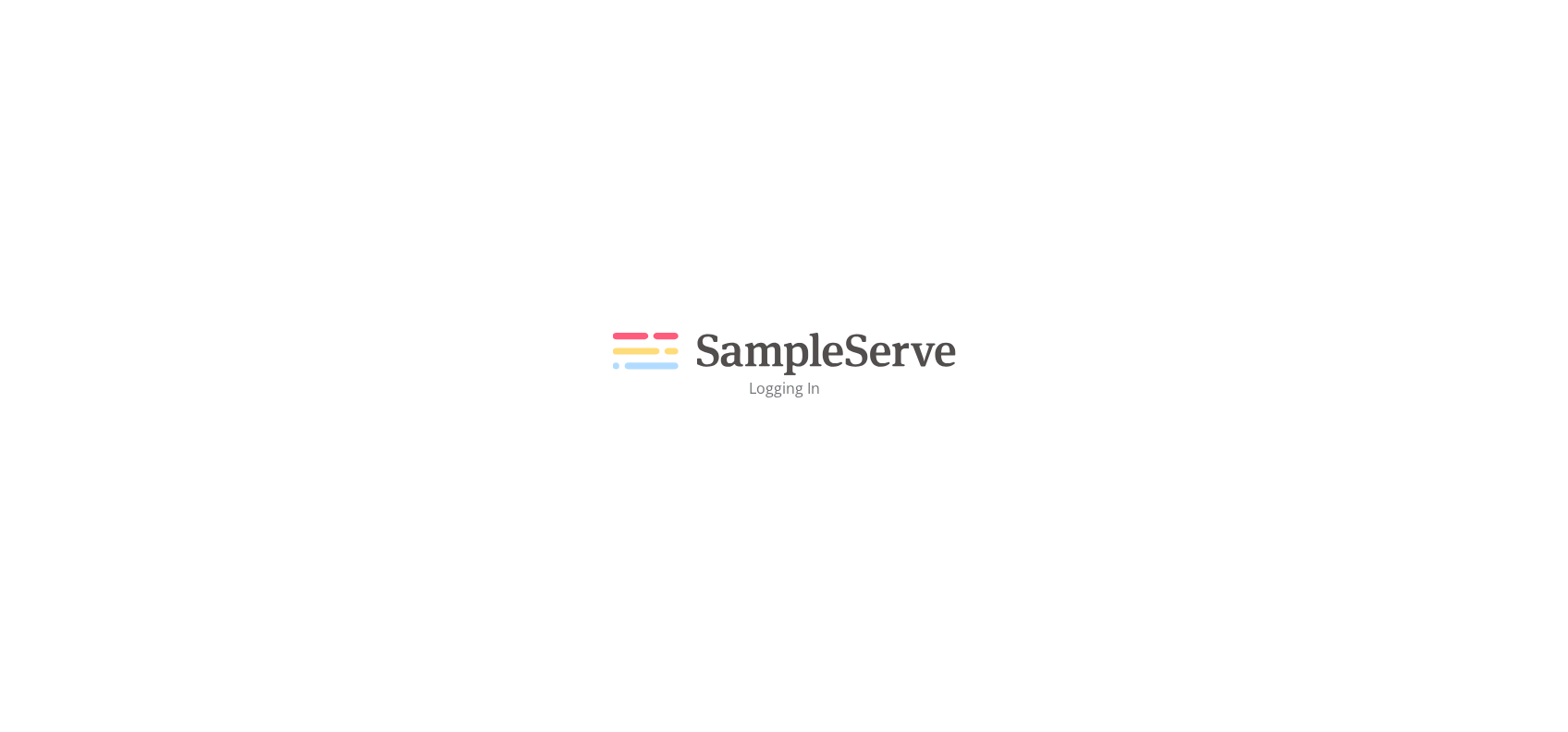 scroll, scrollTop: 0, scrollLeft: 0, axis: both 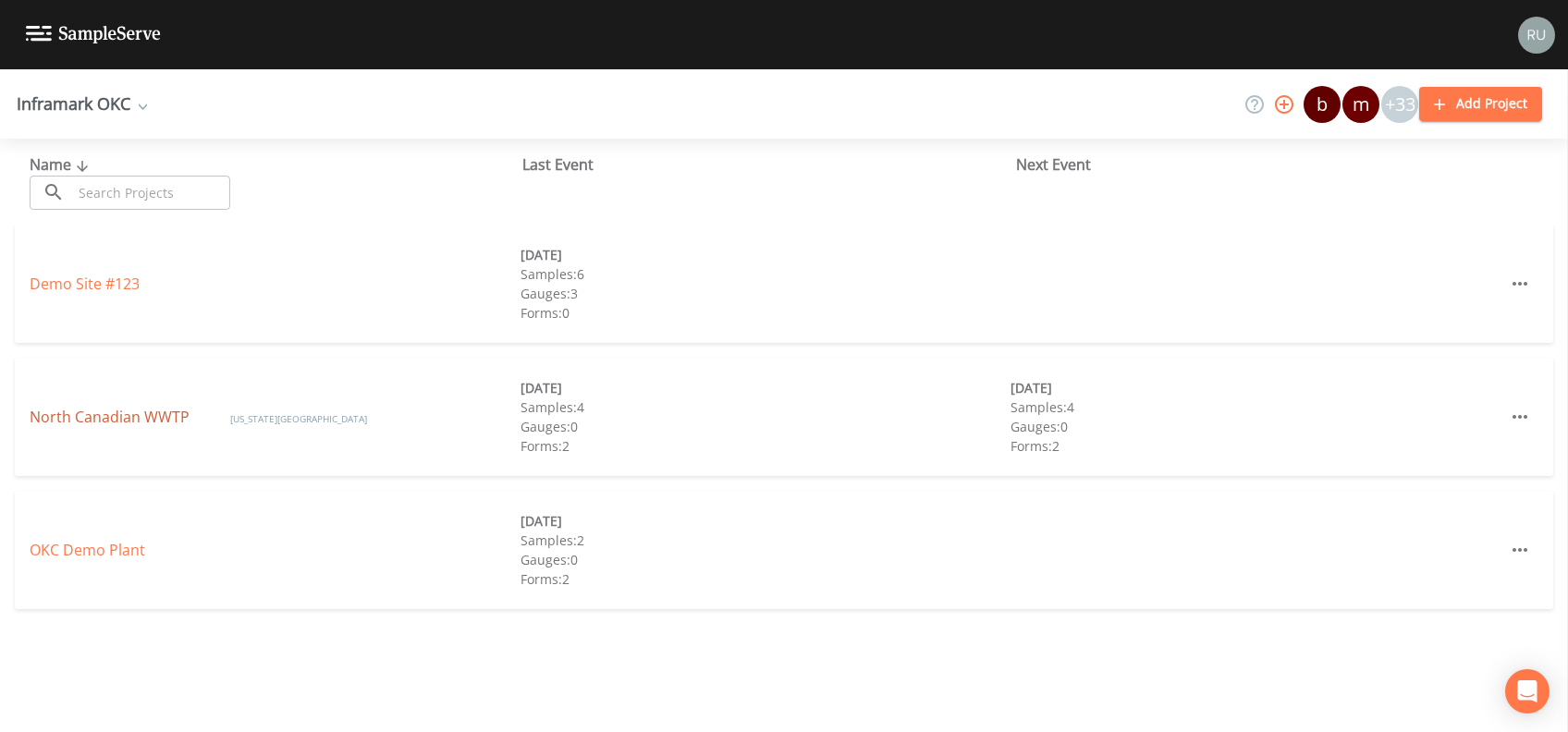 click on "North Canadian WWTP" at bounding box center (111, 417) 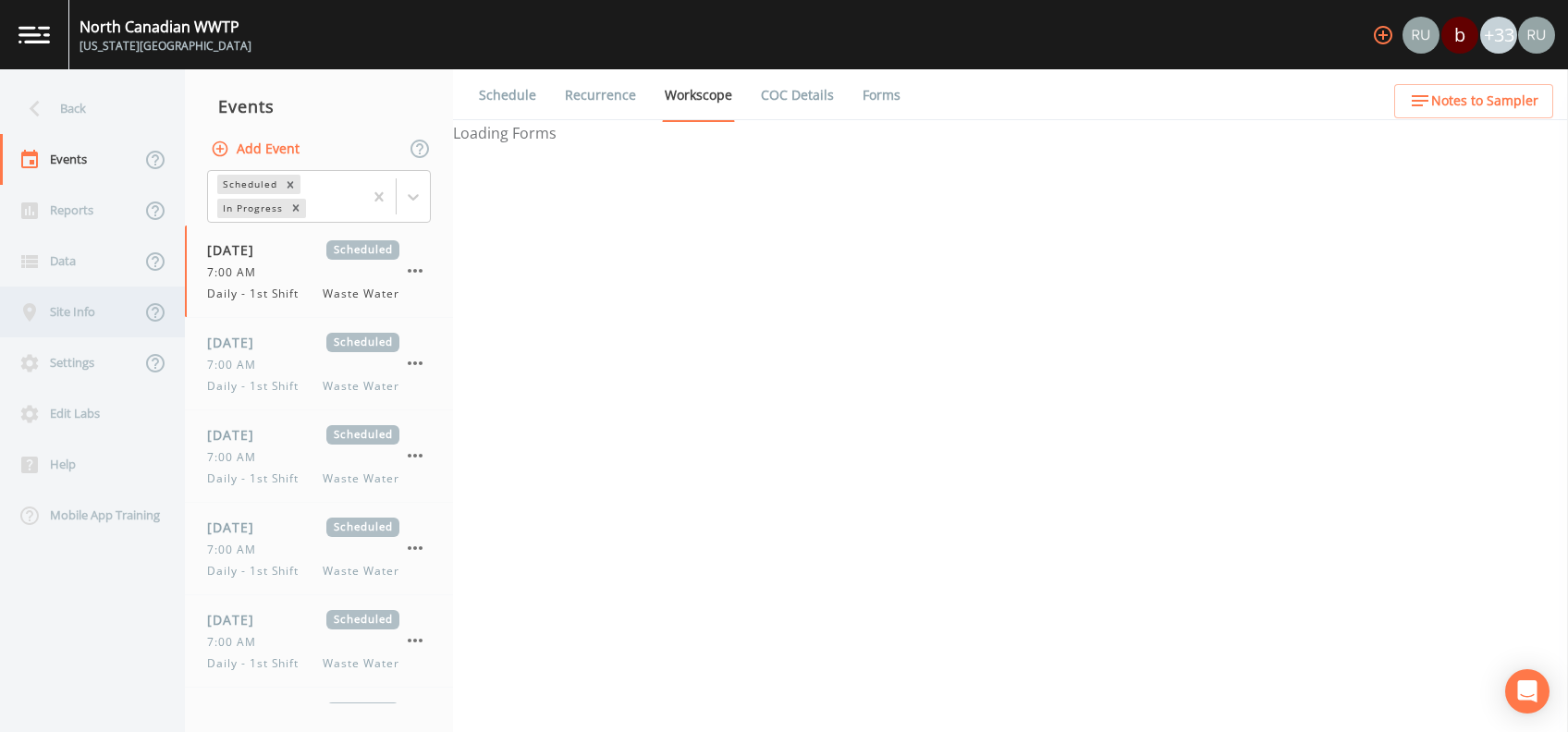 select on "b6a3c313-748b-4795-a028-792ad310bd60" 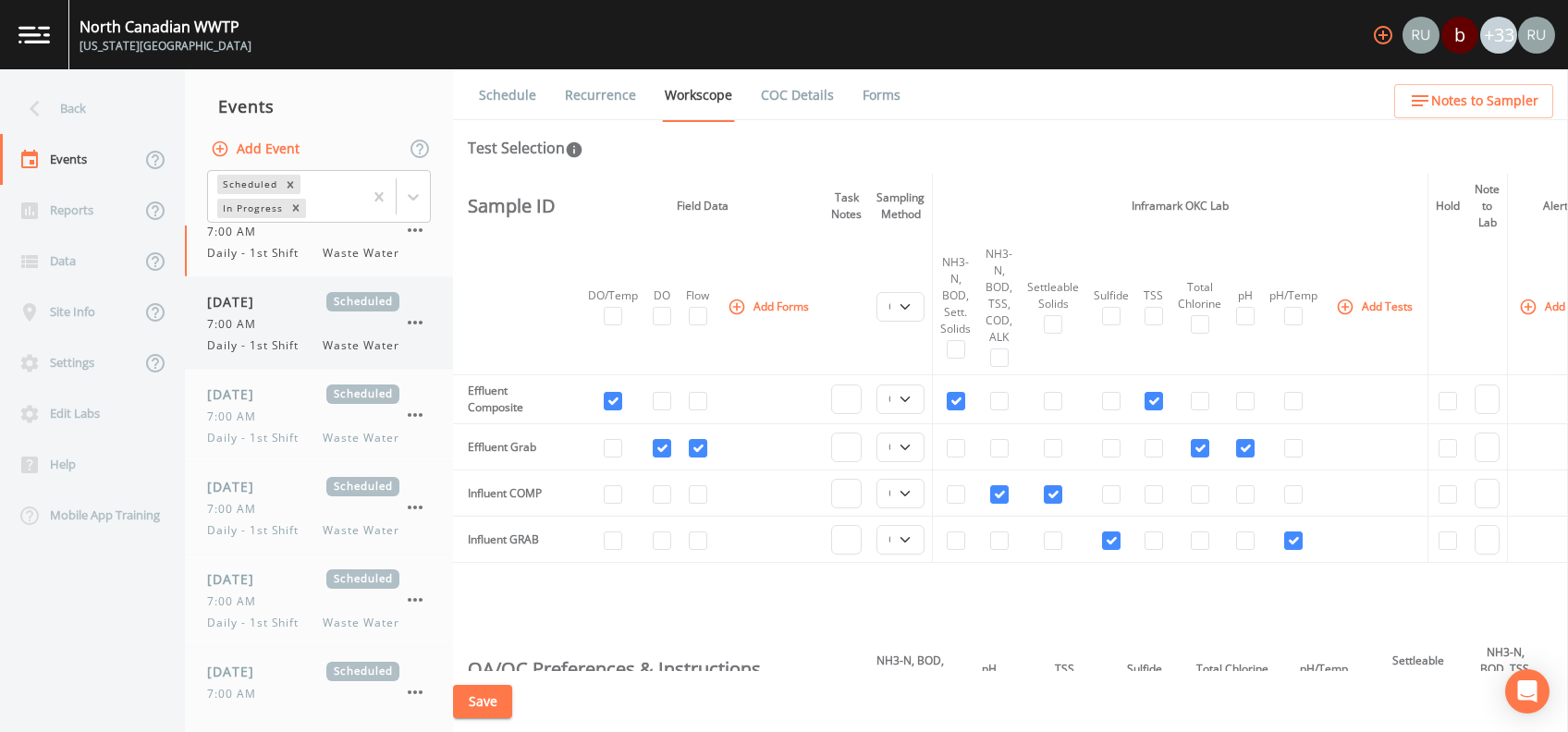 scroll, scrollTop: 75, scrollLeft: 0, axis: vertical 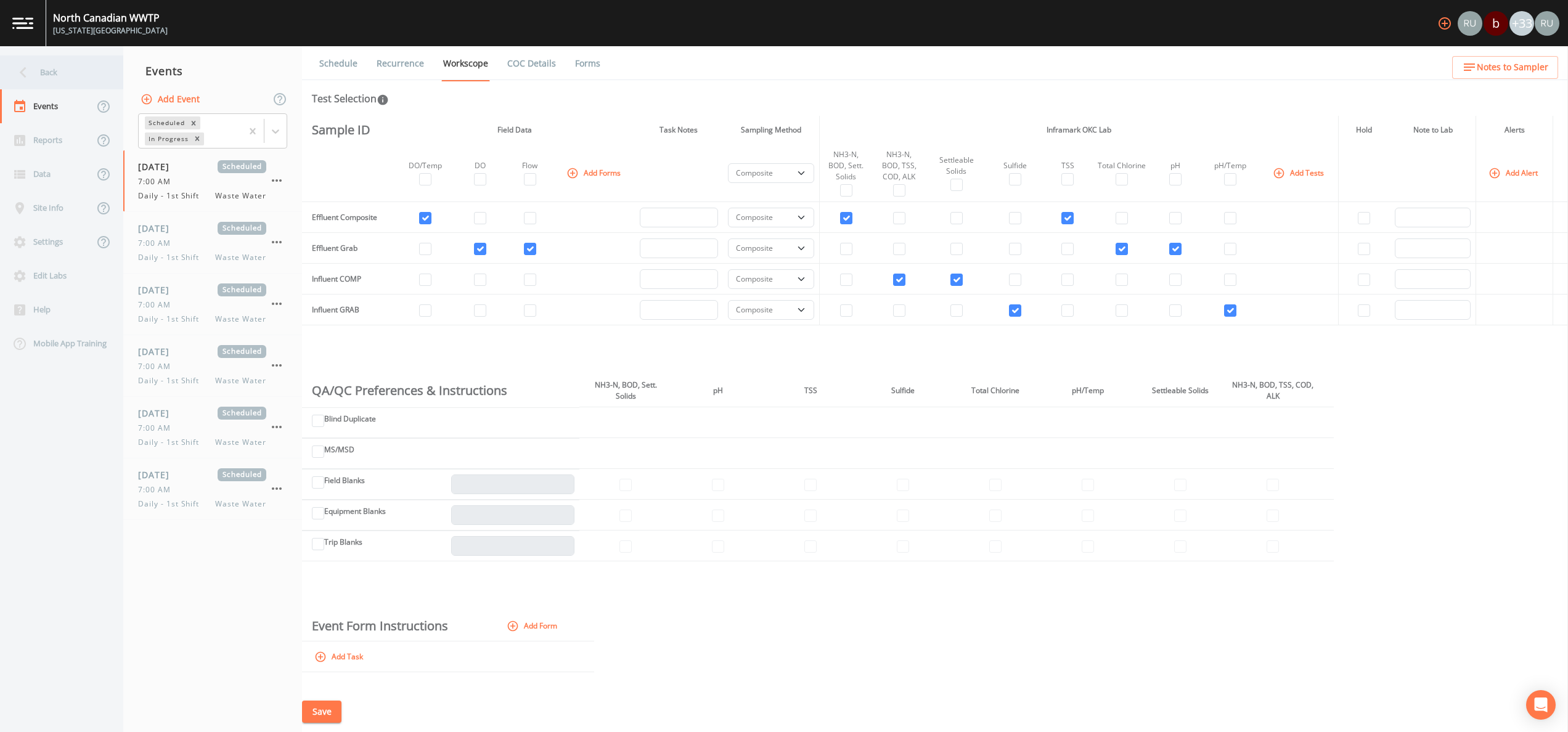 click on "Back" at bounding box center (55, 72) 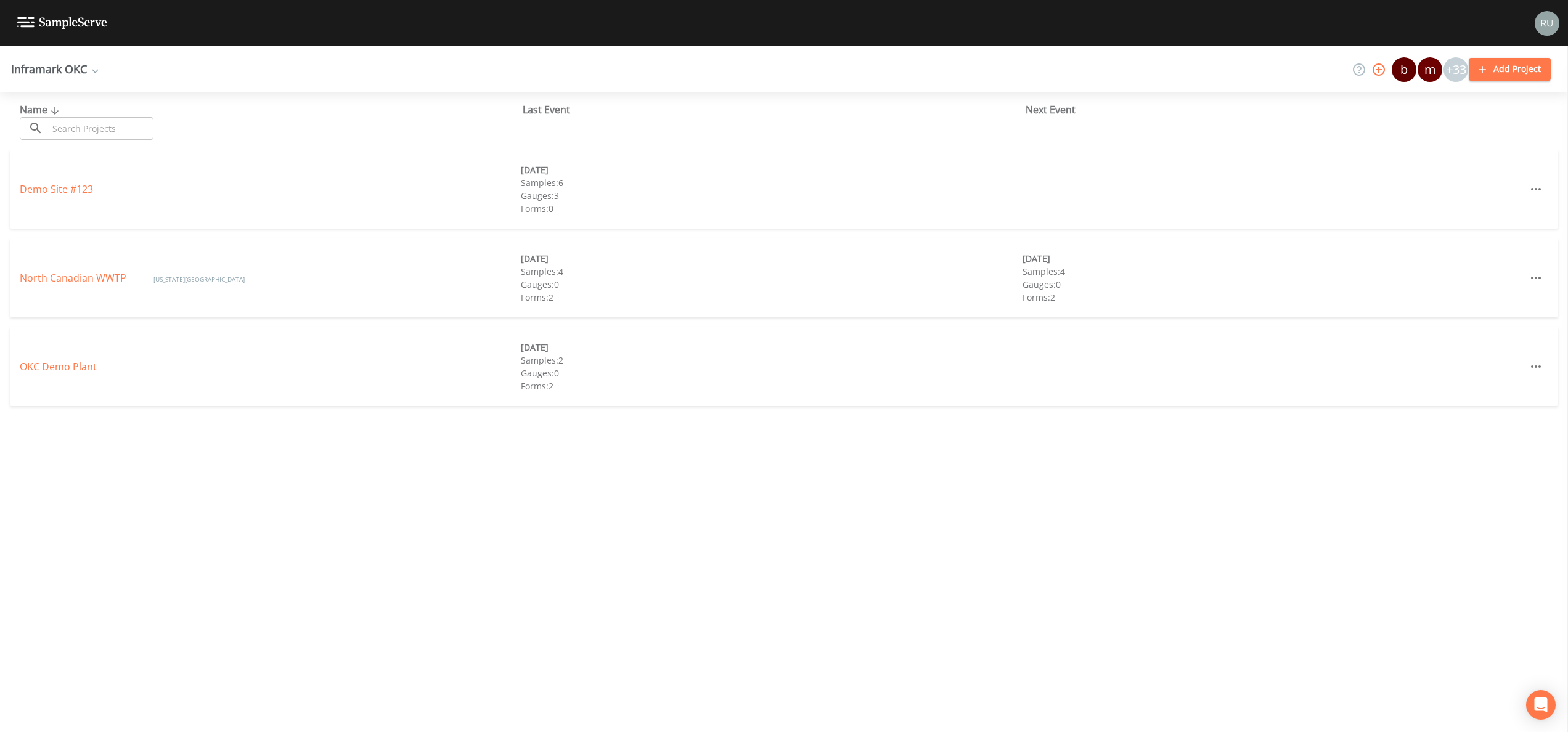 click on "Inframark OKC" at bounding box center (54, 69) 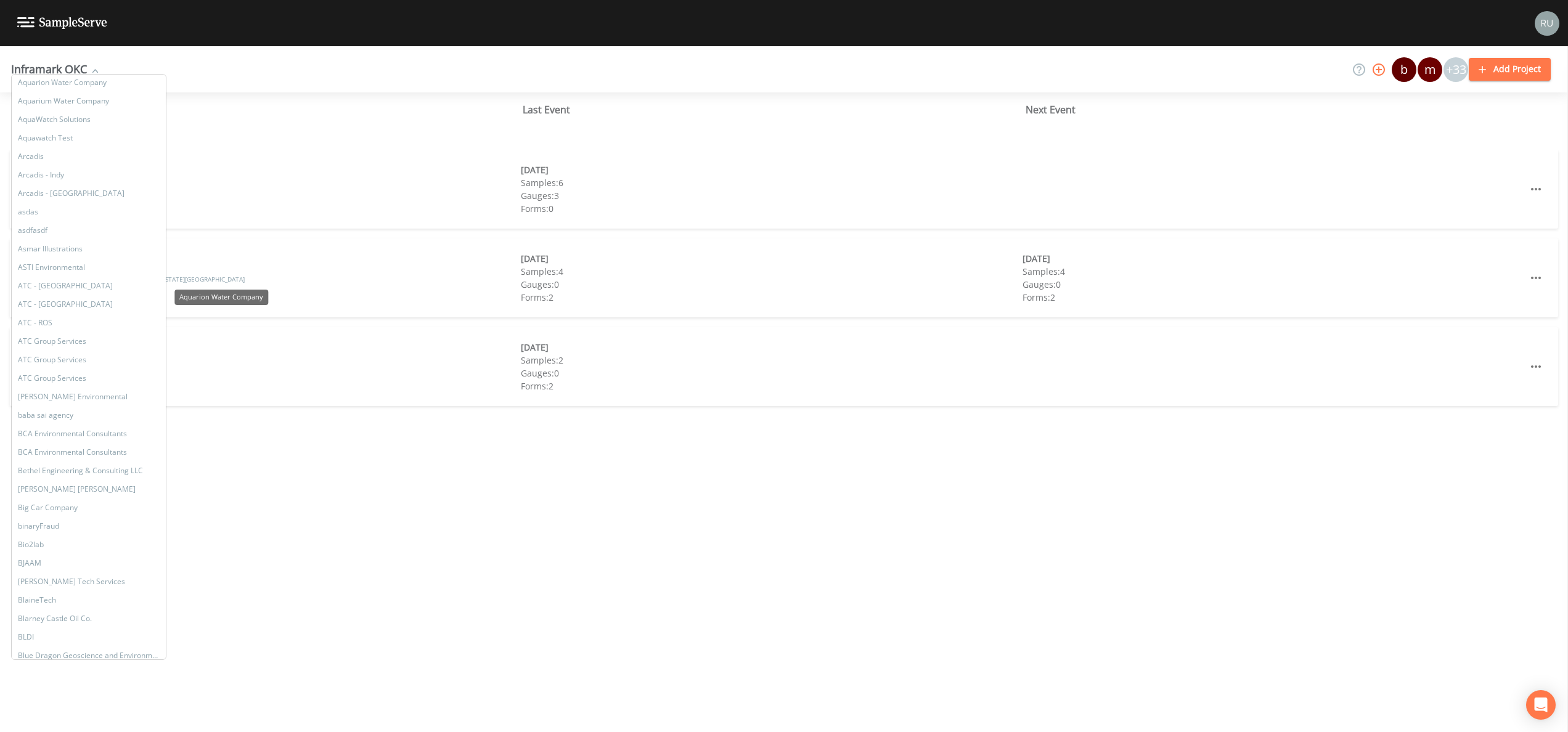 scroll, scrollTop: 986, scrollLeft: 0, axis: vertical 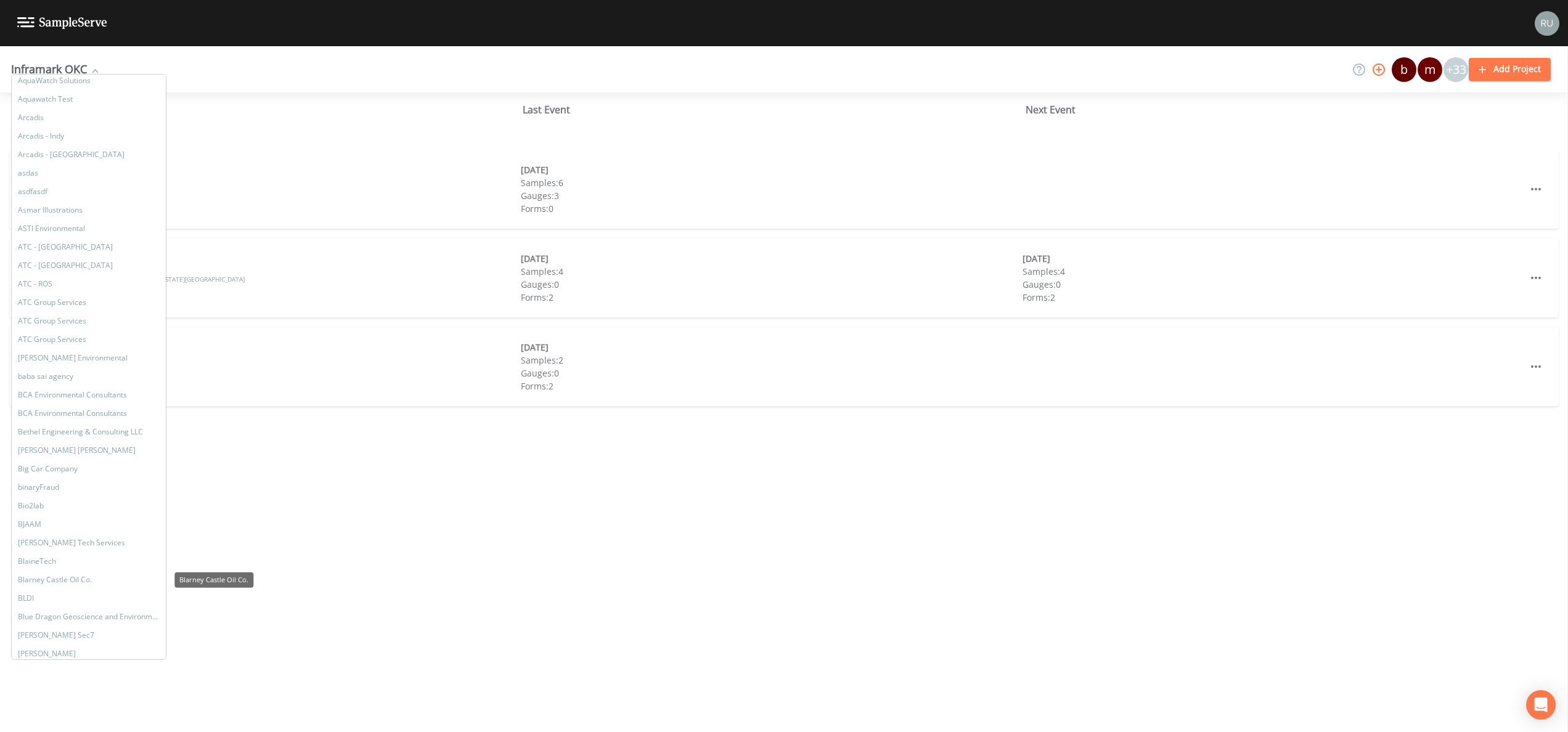 click on "Blarney Castle Oil Co." at bounding box center [89, 580] 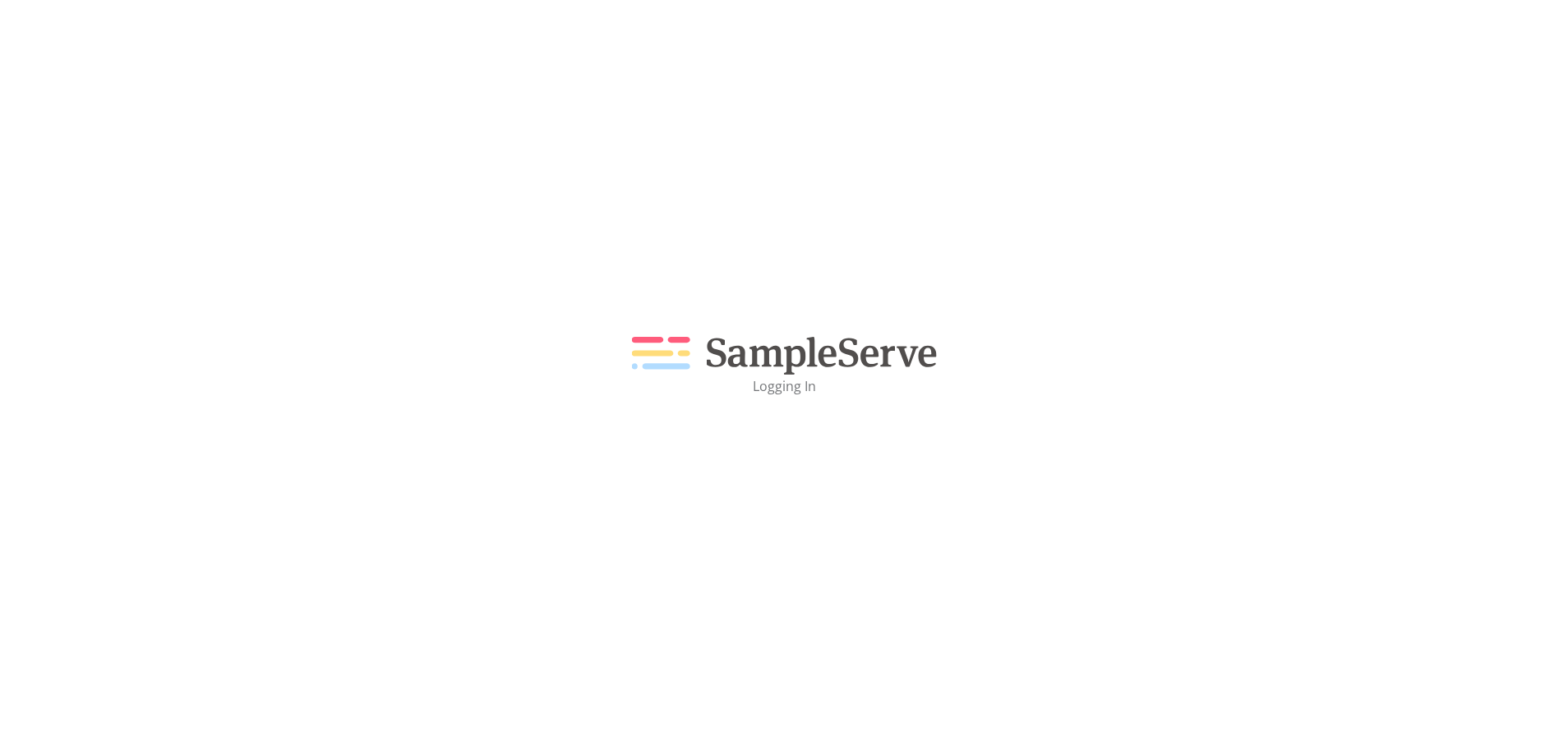 scroll, scrollTop: 0, scrollLeft: 0, axis: both 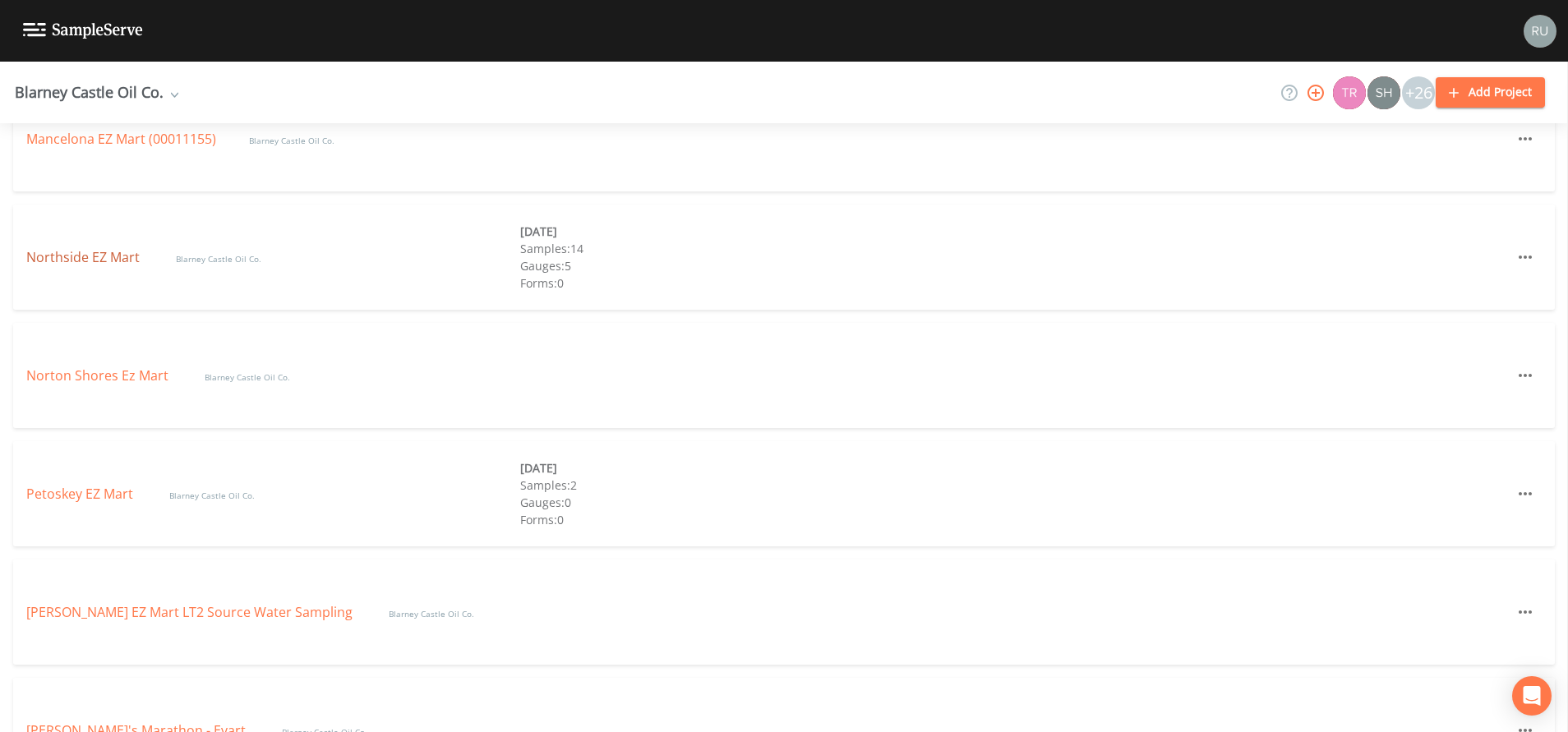 click on "Northside EZ Mart" at bounding box center [85, 257] 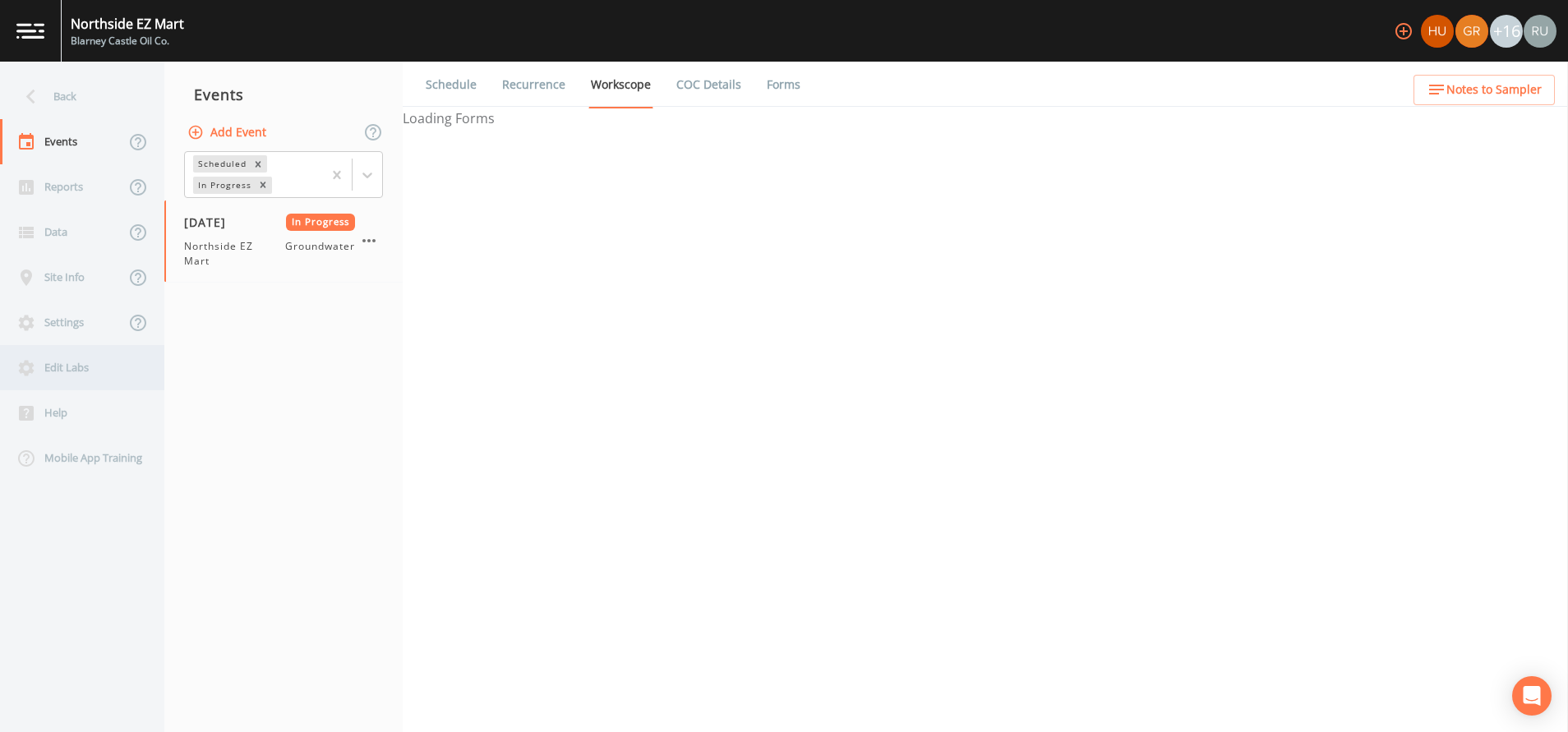 select on "4f082be6-97a7-4f70-a81f-c26a4e896ad7" 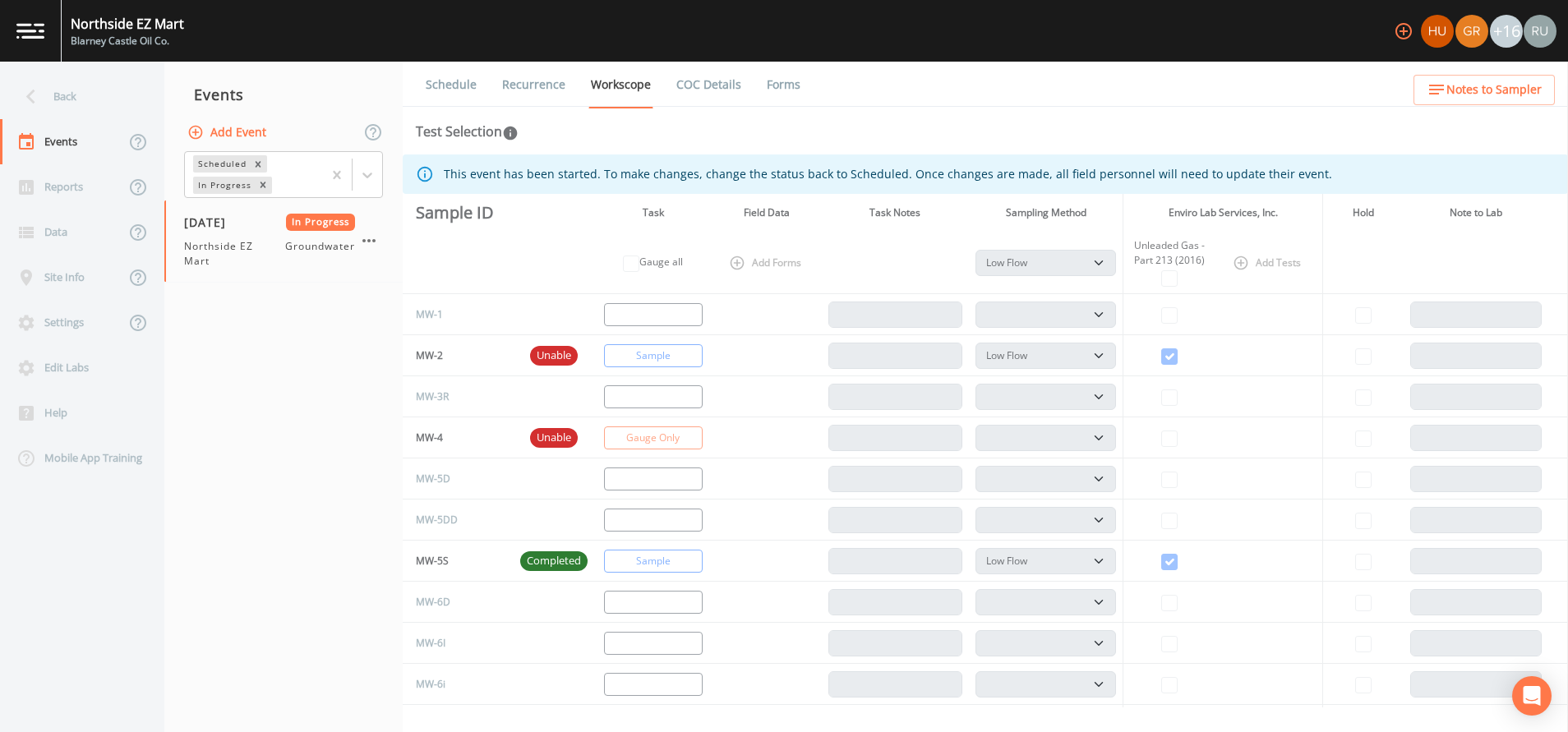 click on "Forms" at bounding box center (783, 85) 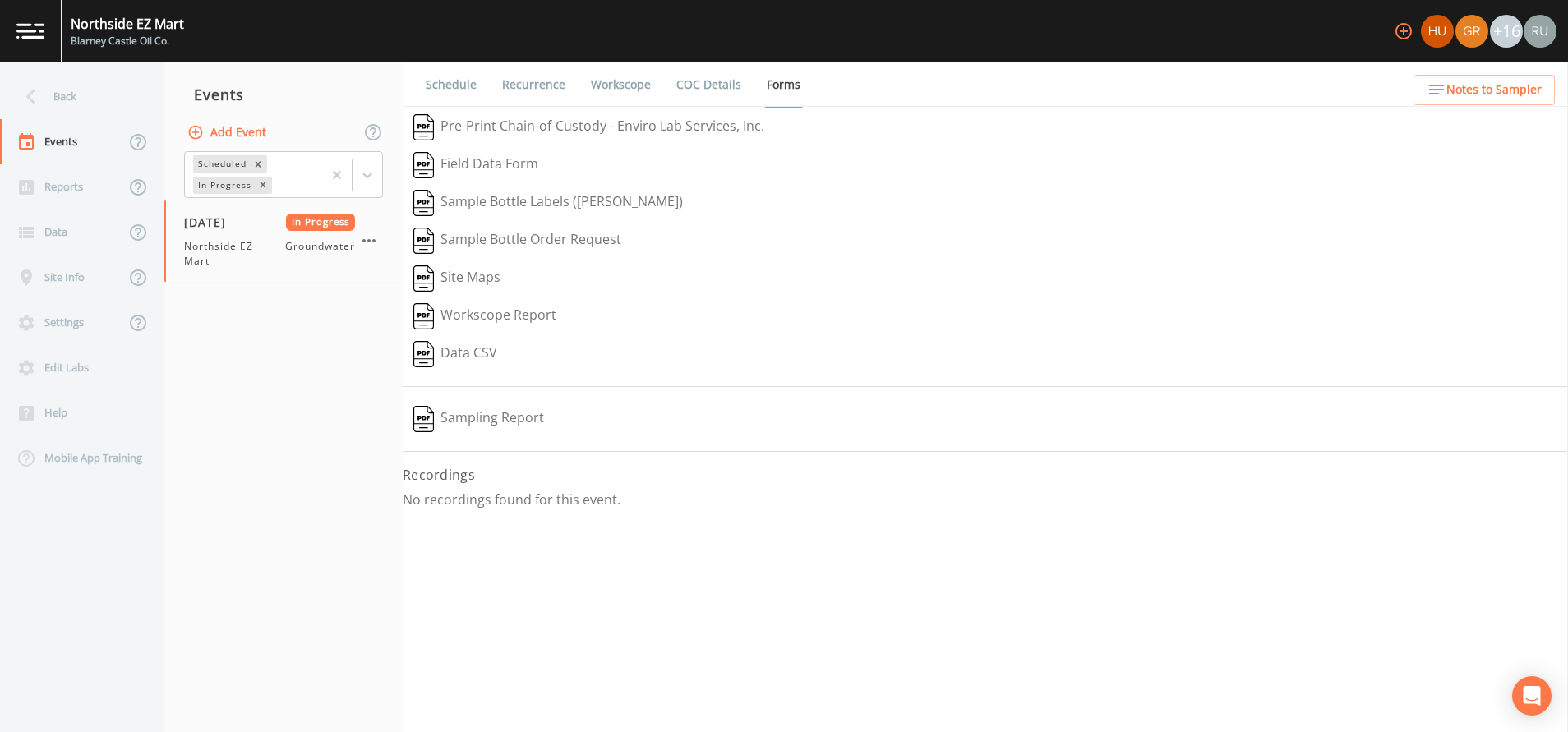 click on "Sampling Report" at bounding box center (478, 419) 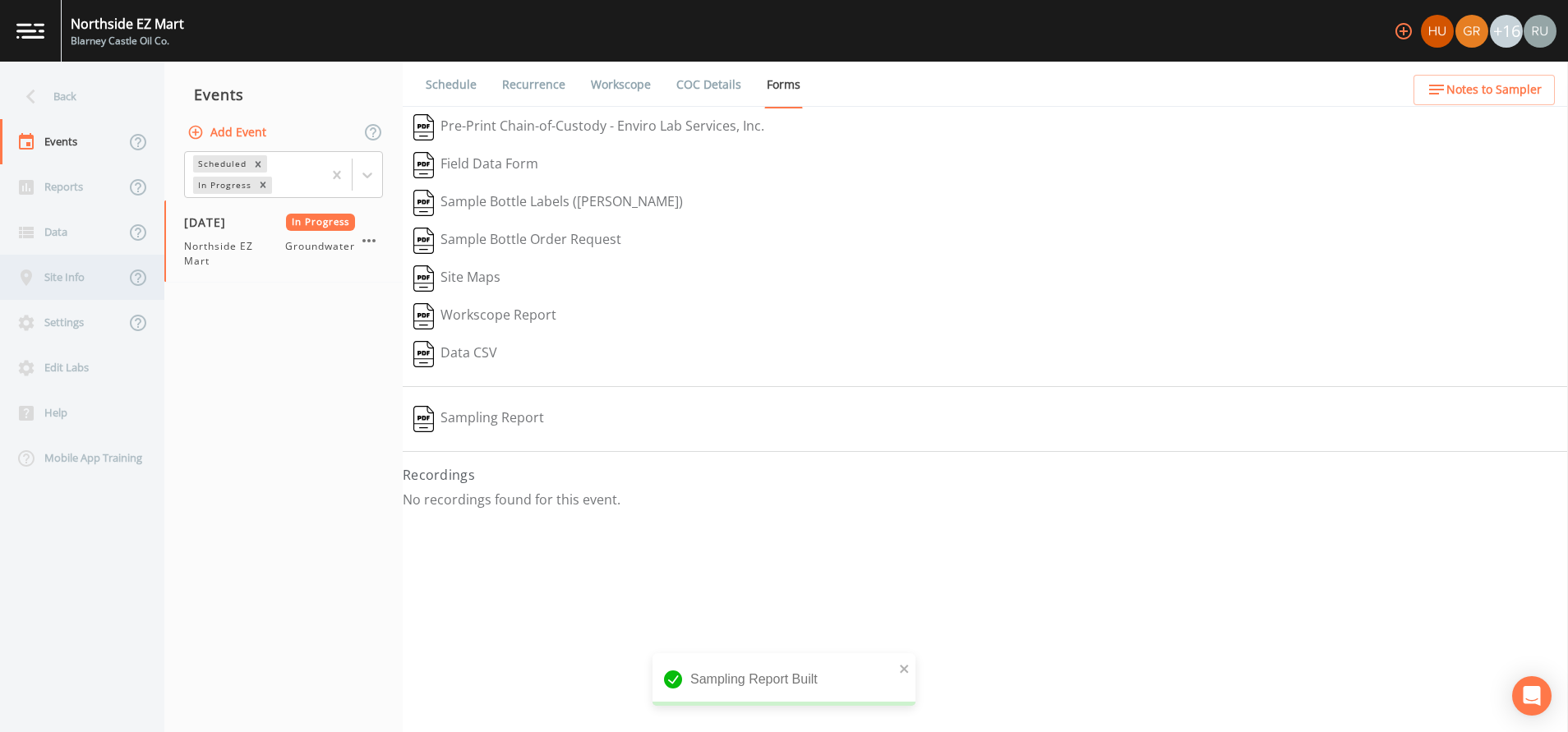 click on "Site Info" at bounding box center [62, 277] 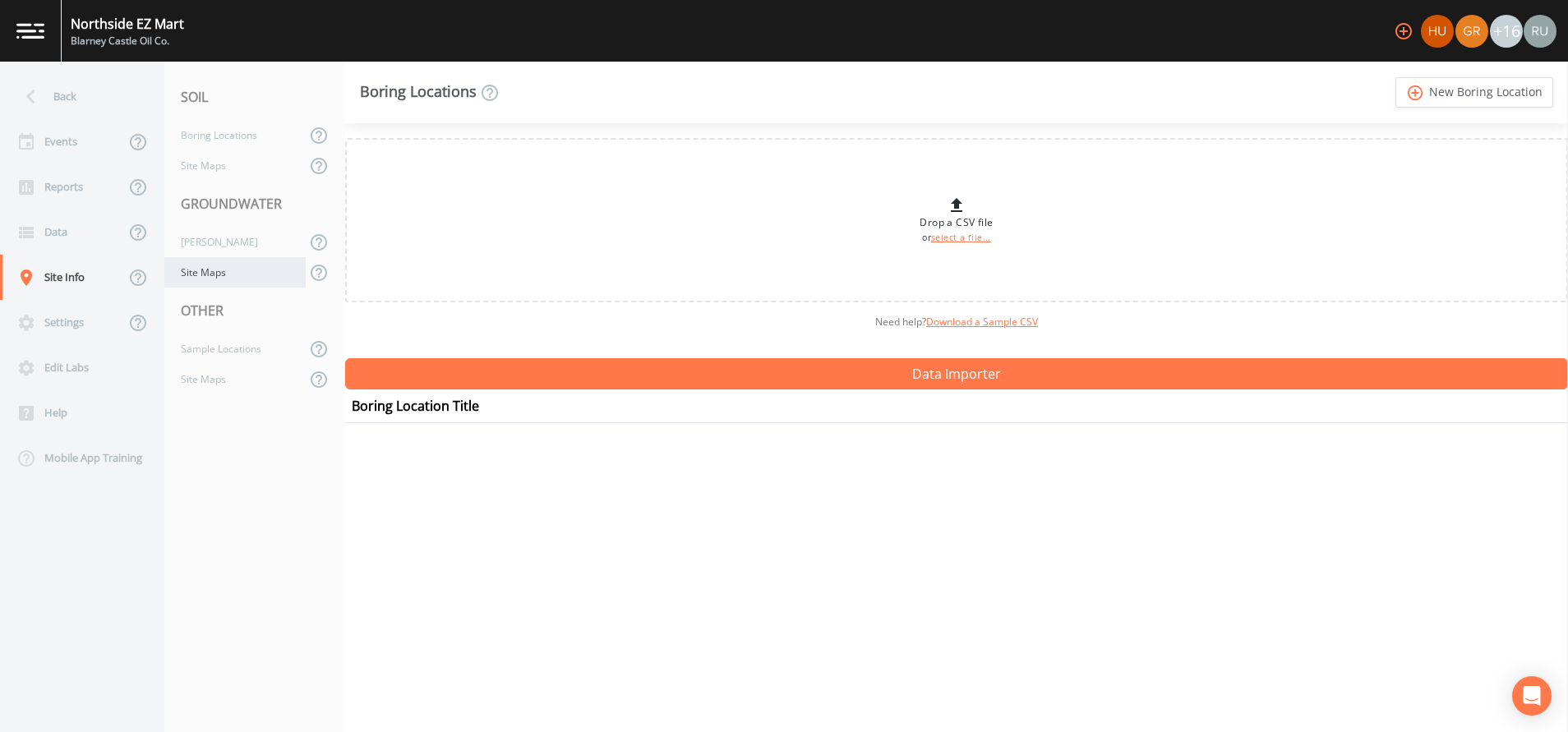 click on "Site Maps" at bounding box center (235, 272) 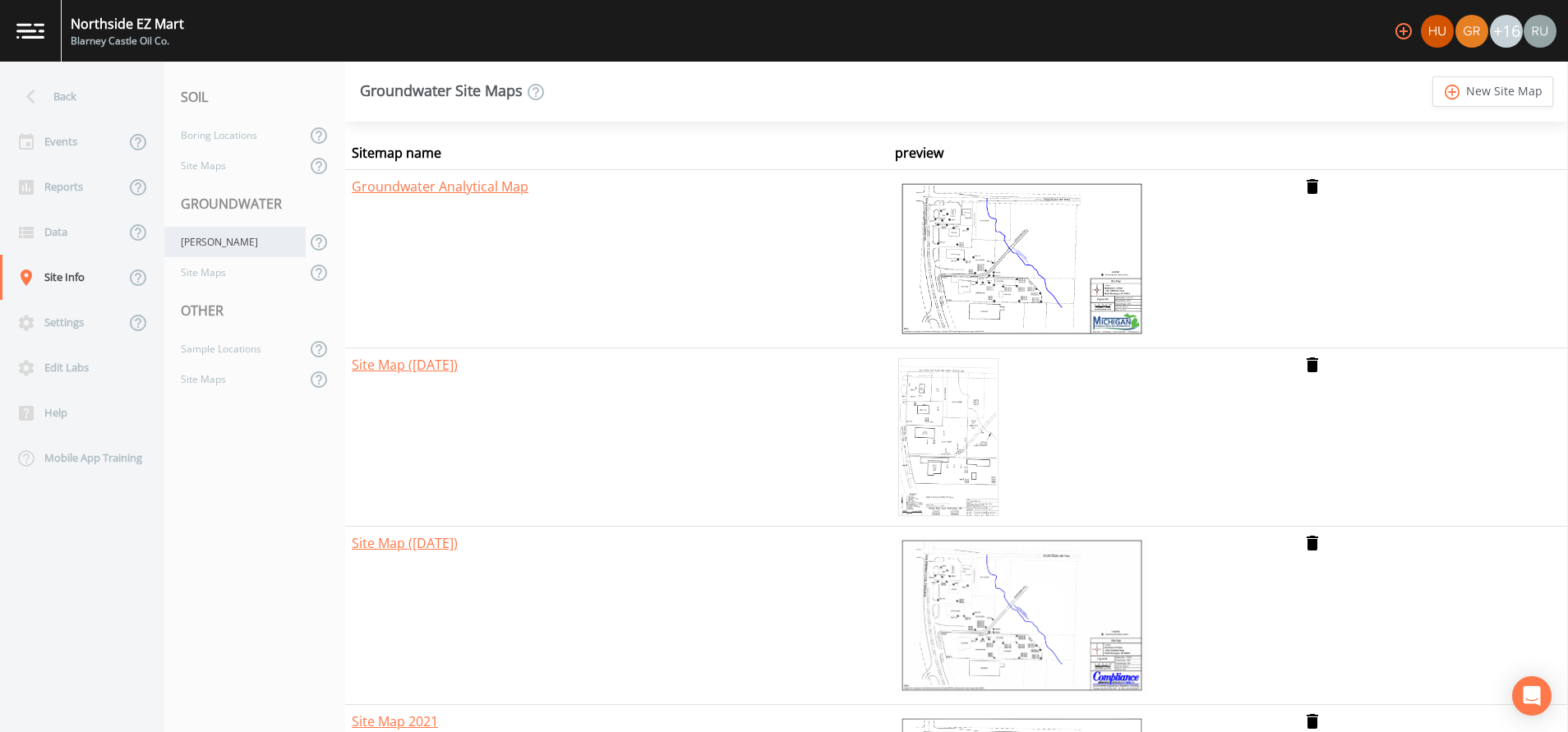 click on "Wells" at bounding box center (235, 242) 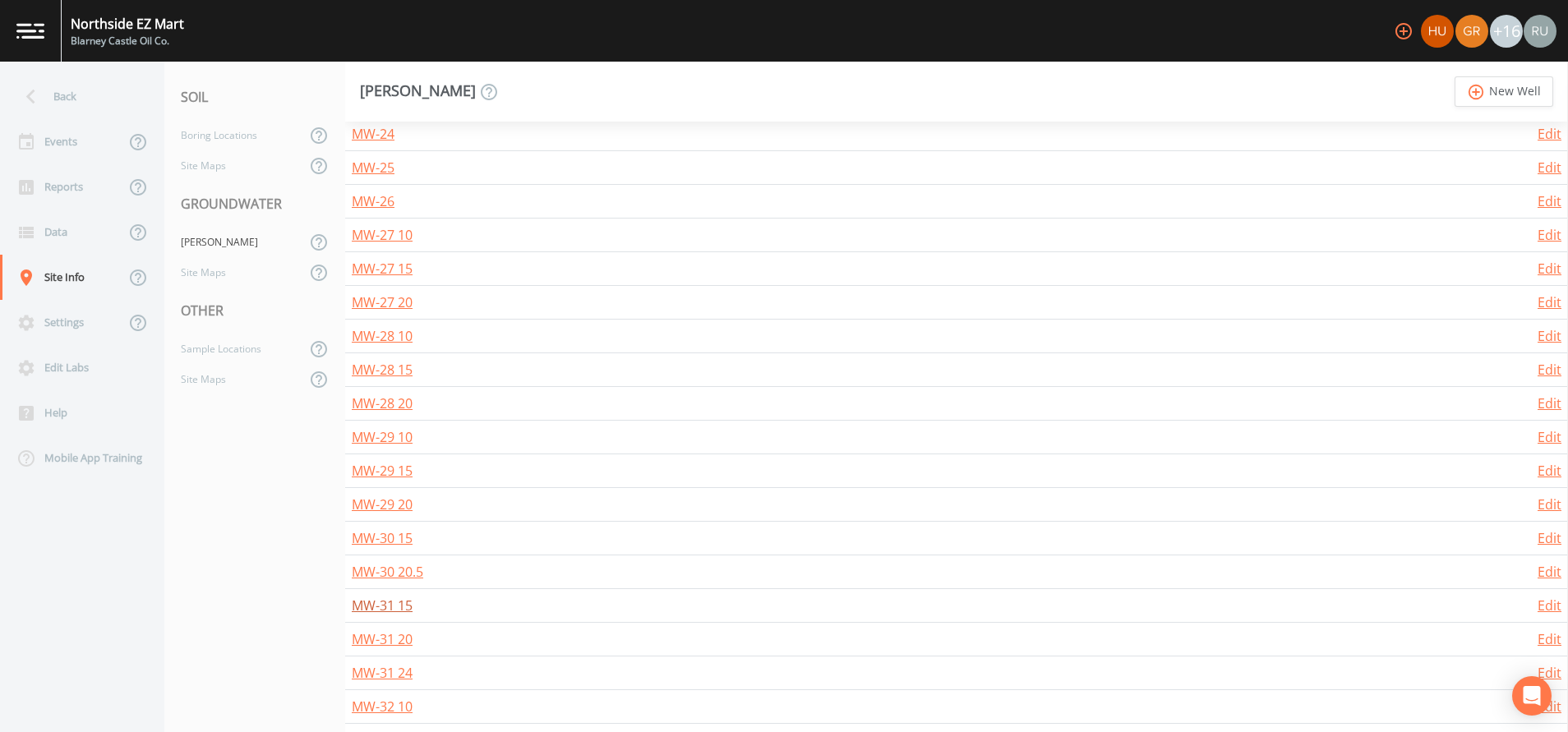scroll, scrollTop: 2050, scrollLeft: 0, axis: vertical 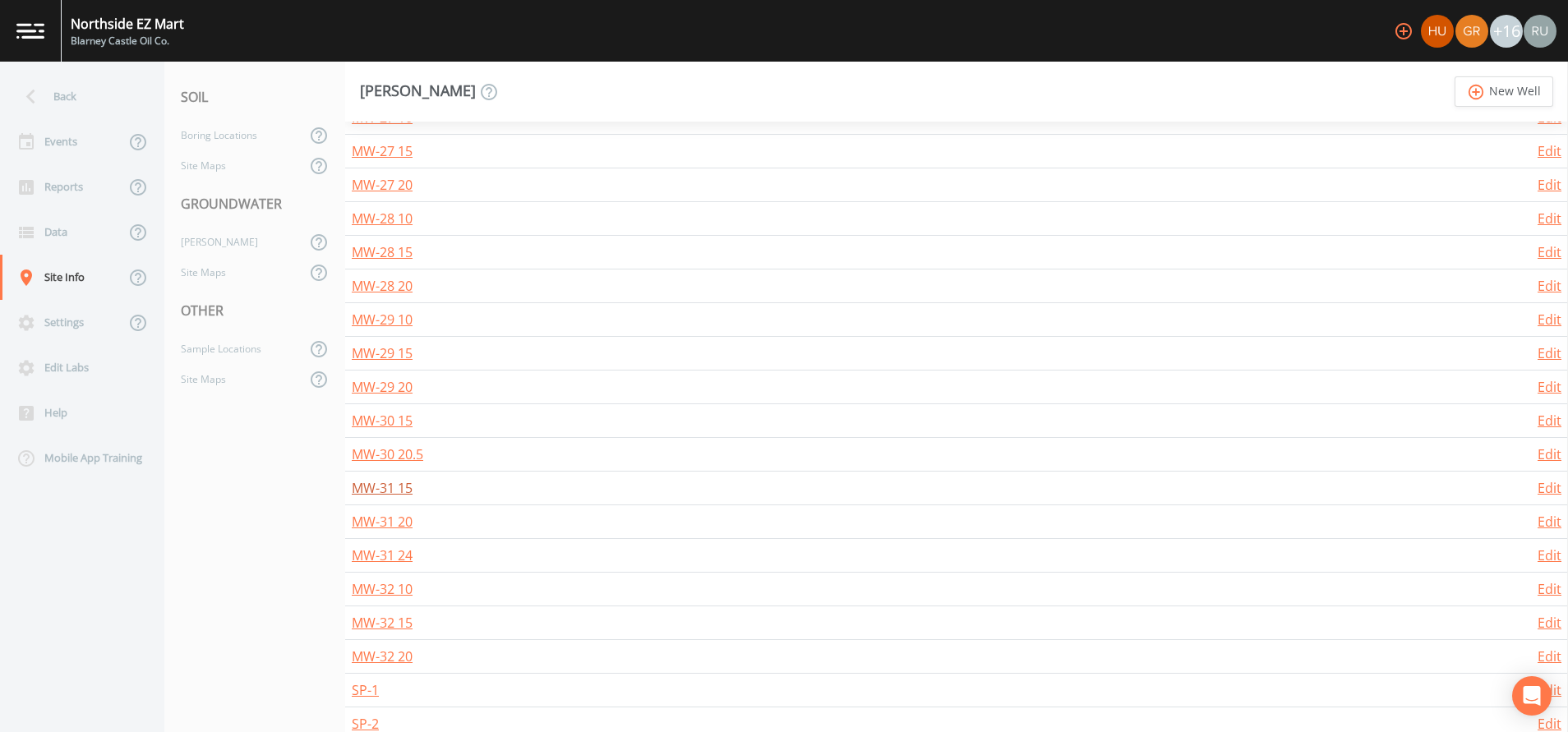 click on "MW-31 15" at bounding box center [382, 488] 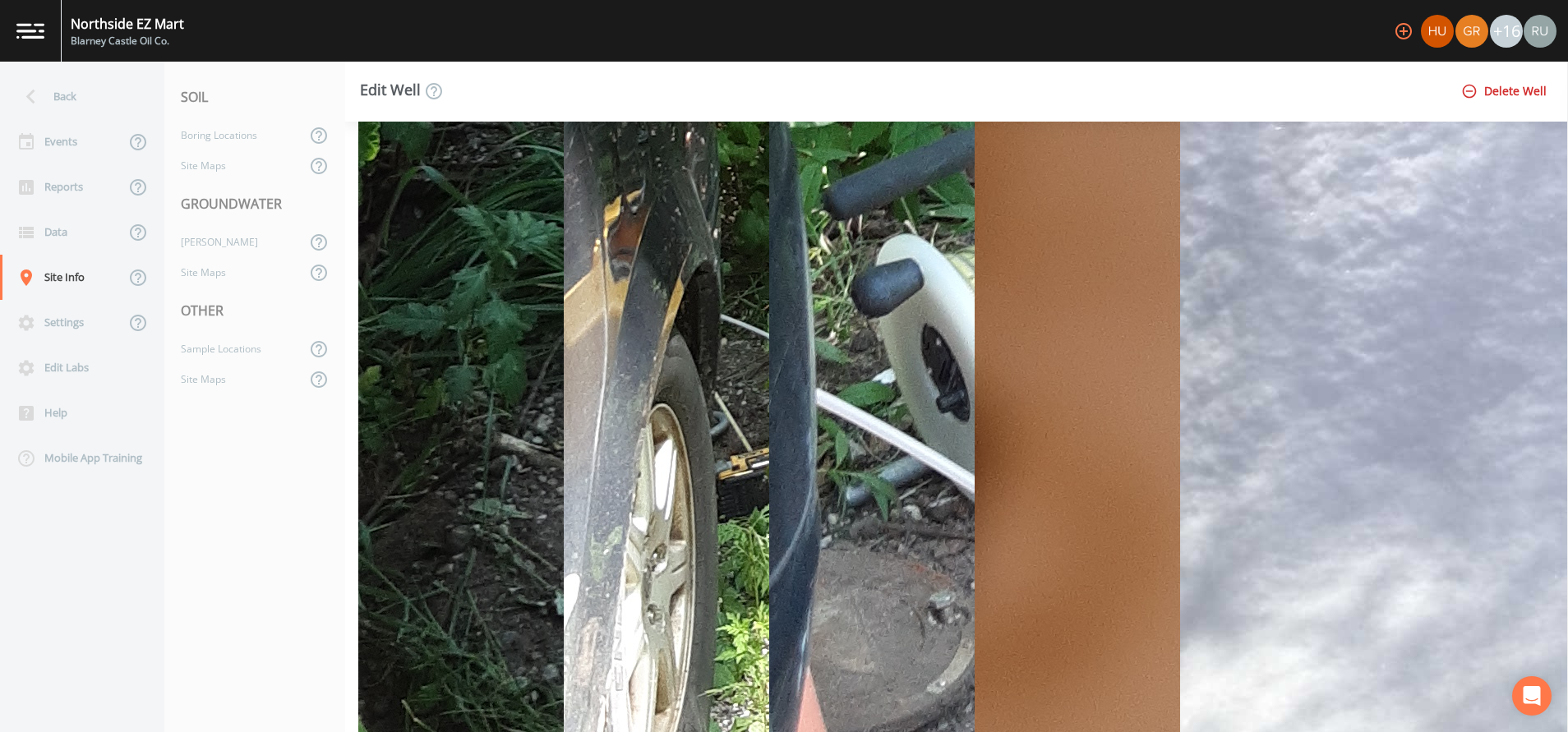 scroll, scrollTop: 2792, scrollLeft: 0, axis: vertical 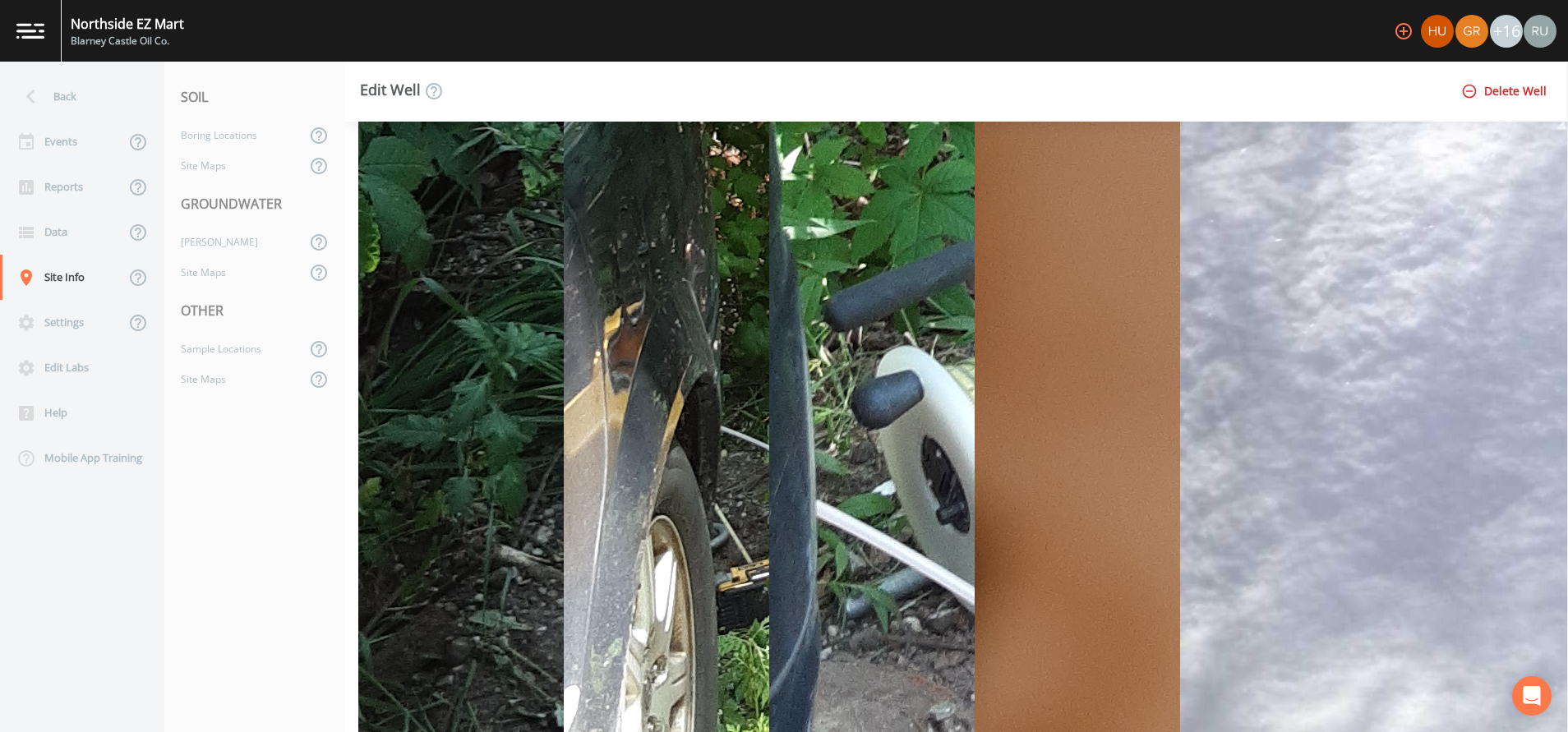 click at bounding box center (1113, -86) 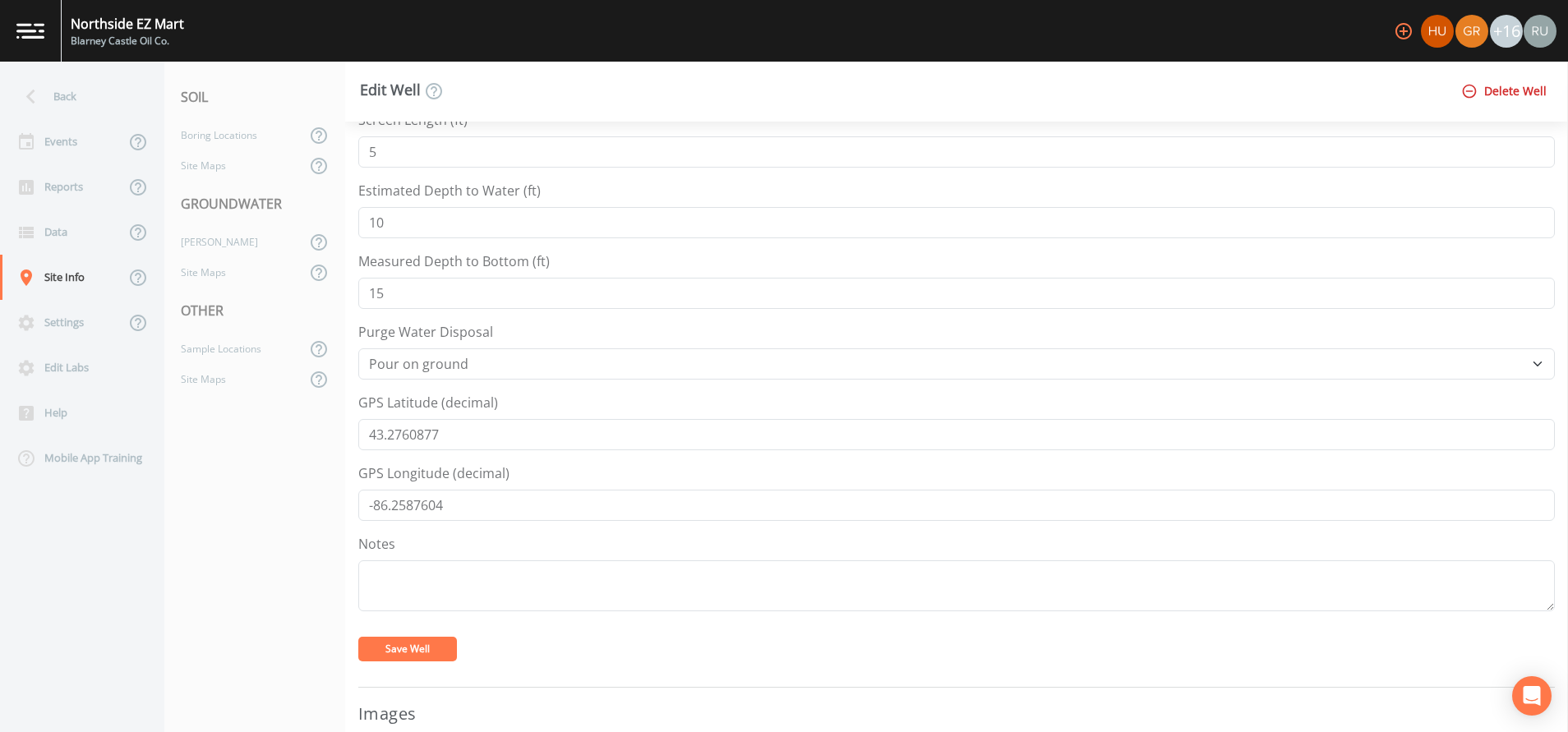 scroll, scrollTop: 1066, scrollLeft: 0, axis: vertical 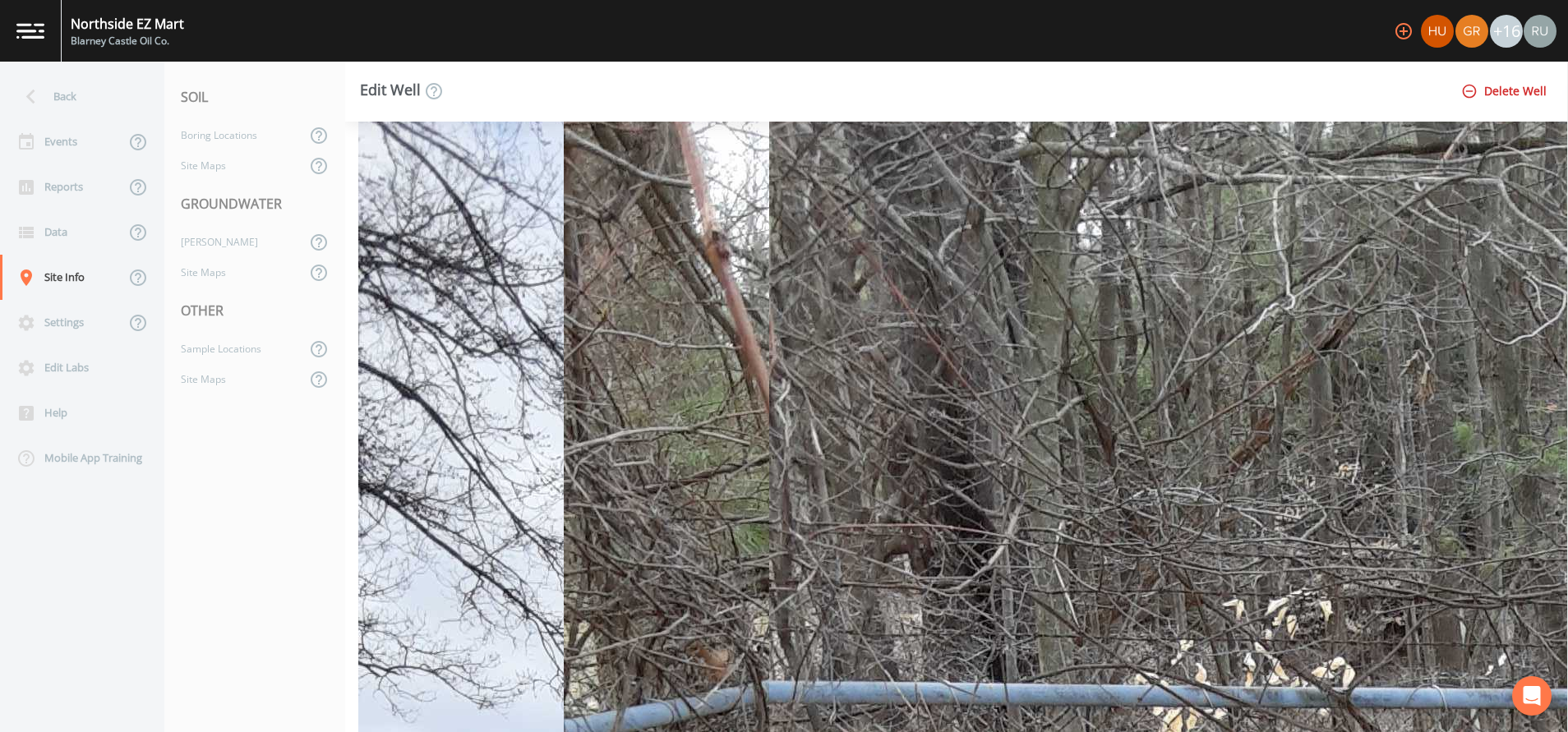 click at bounding box center [1570, 1399] 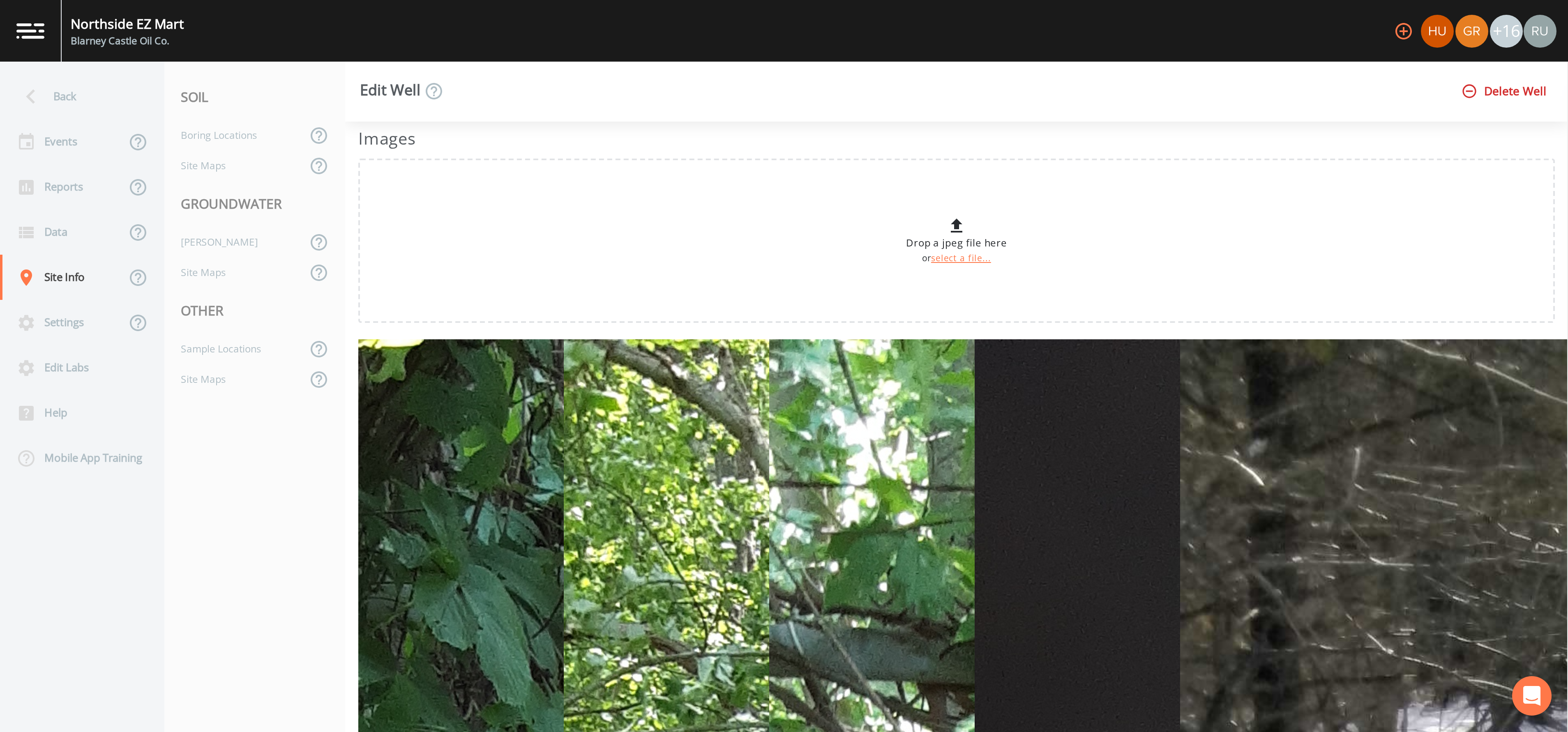 scroll, scrollTop: 595, scrollLeft: 0, axis: vertical 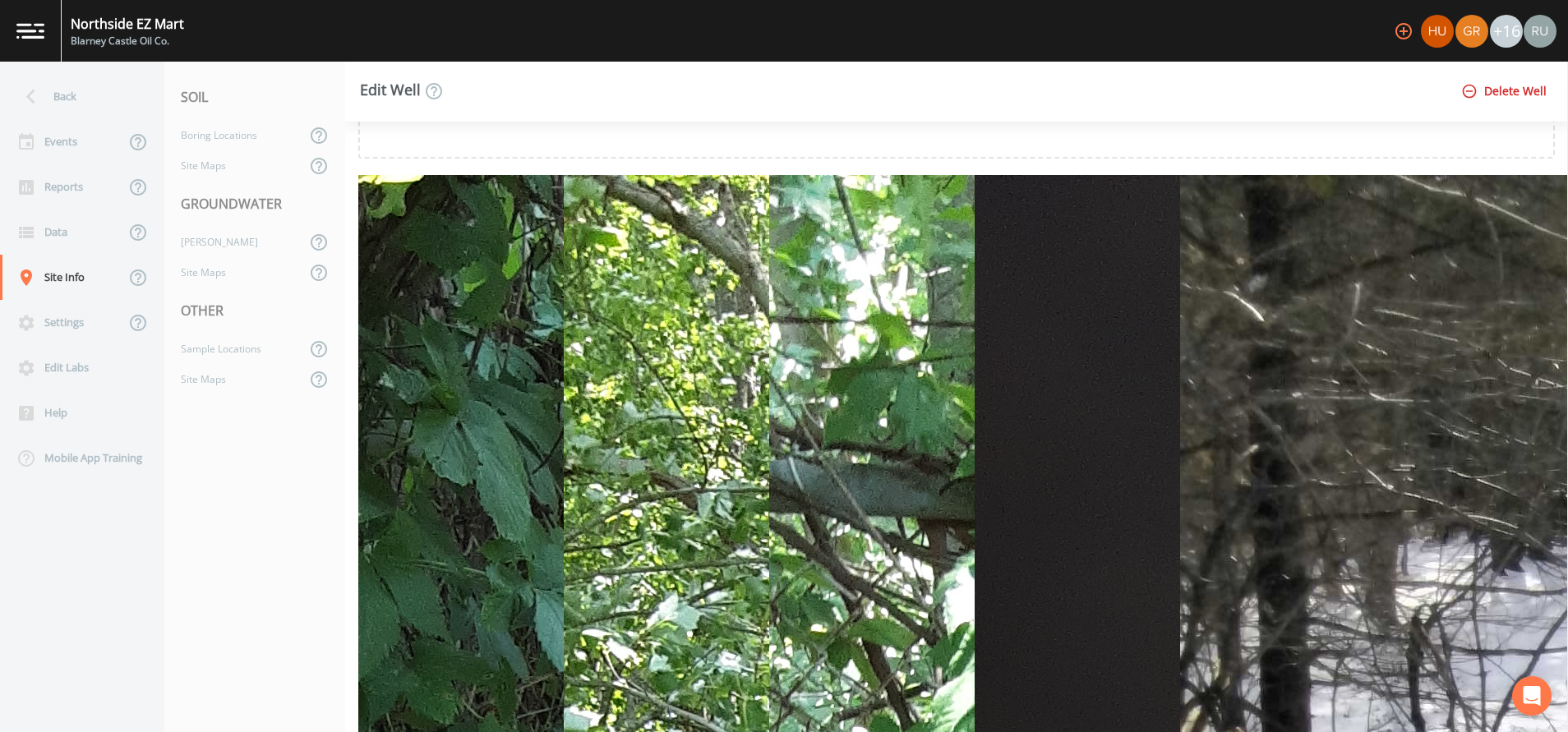 click at bounding box center [1113, 1516] 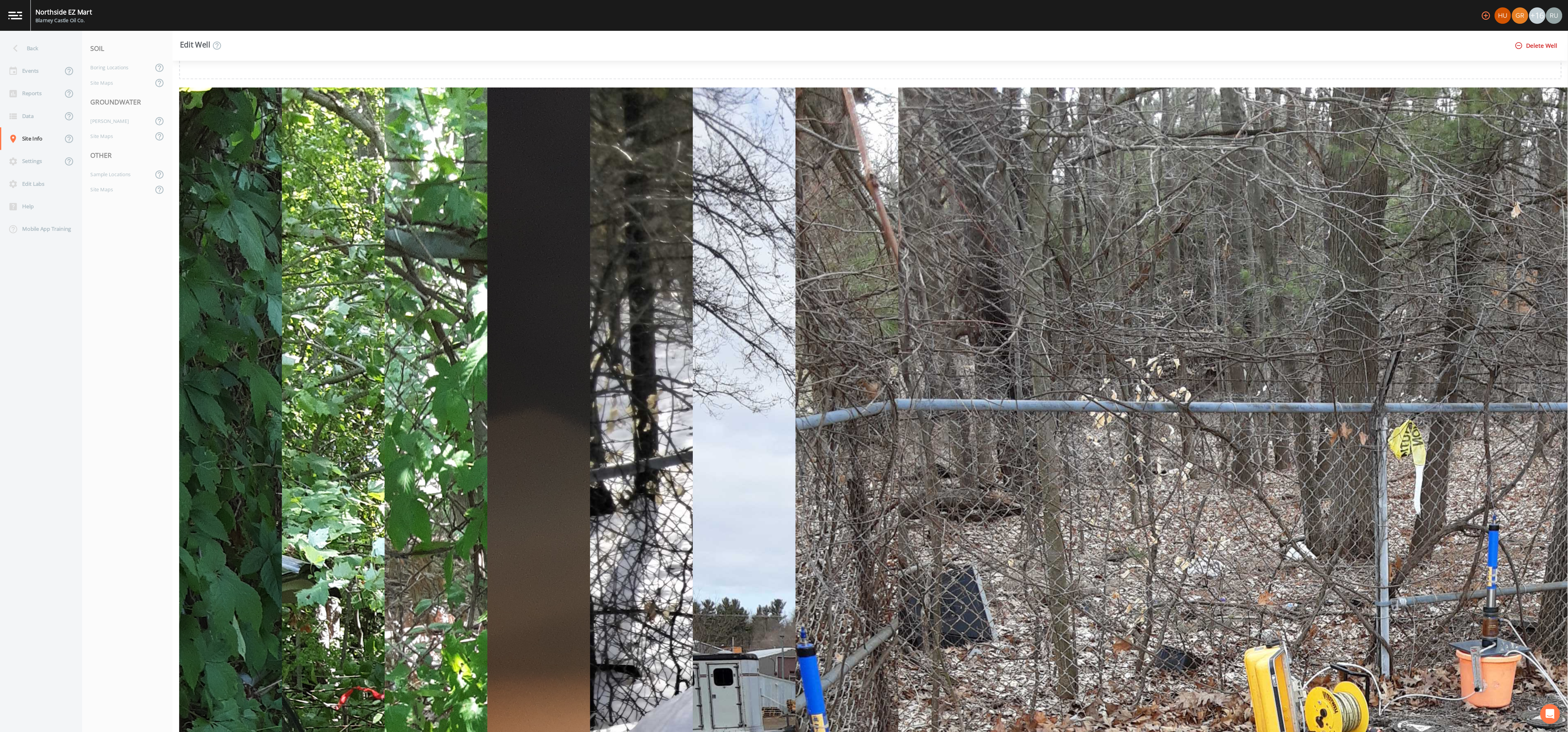 scroll, scrollTop: 446, scrollLeft: 0, axis: vertical 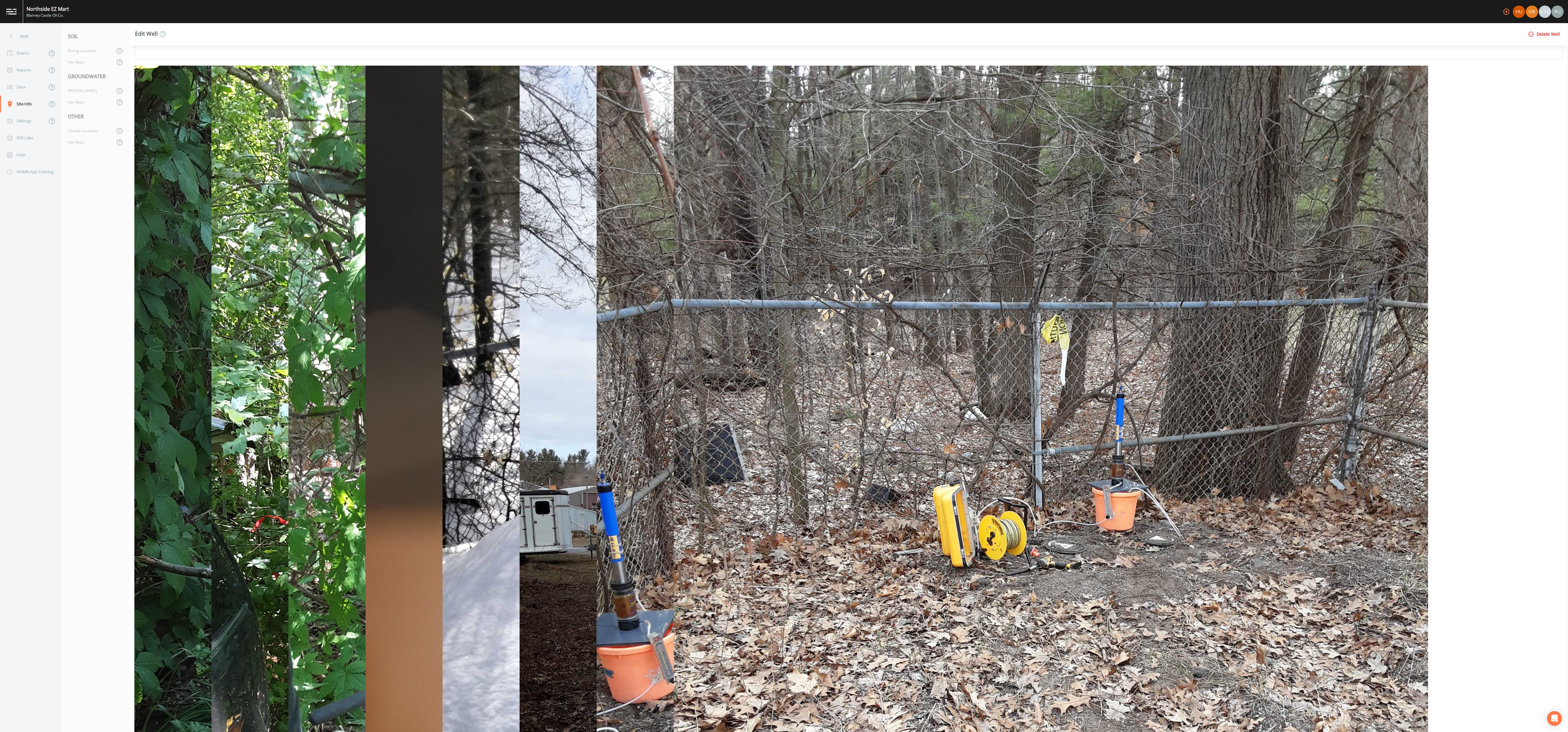 click at bounding box center (1051, 568) 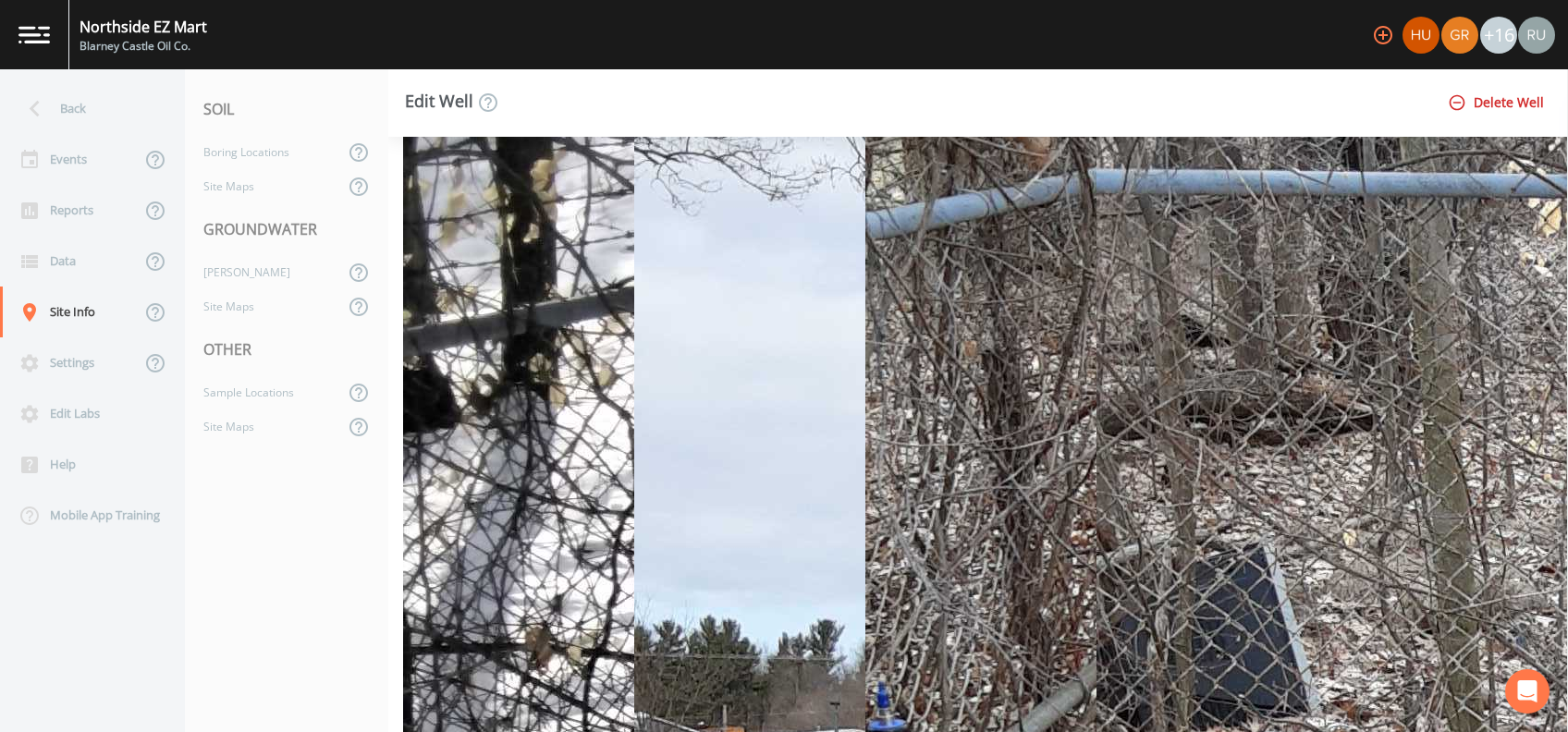 scroll, scrollTop: 5123, scrollLeft: 0, axis: vertical 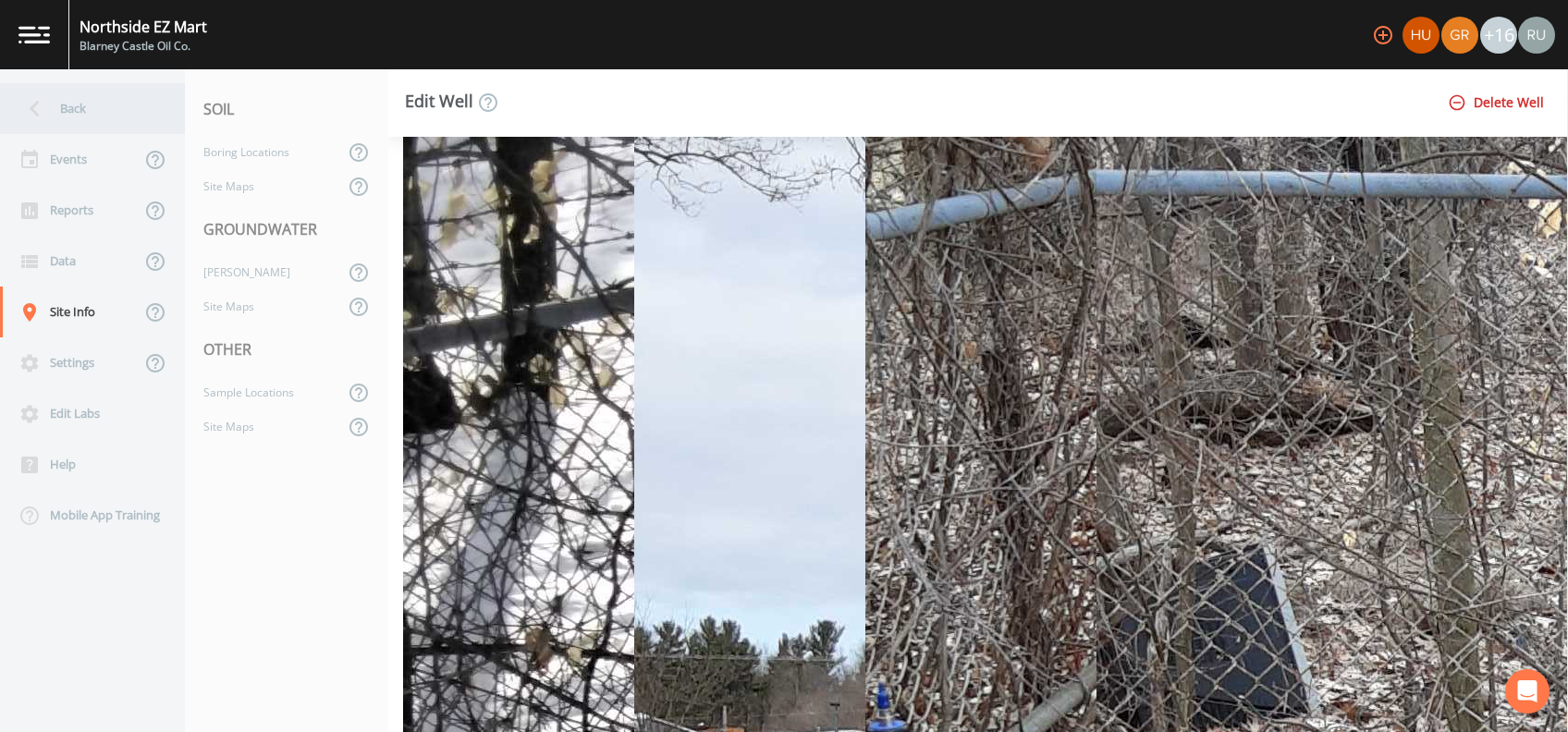 click on "Back" at bounding box center [83, 108] 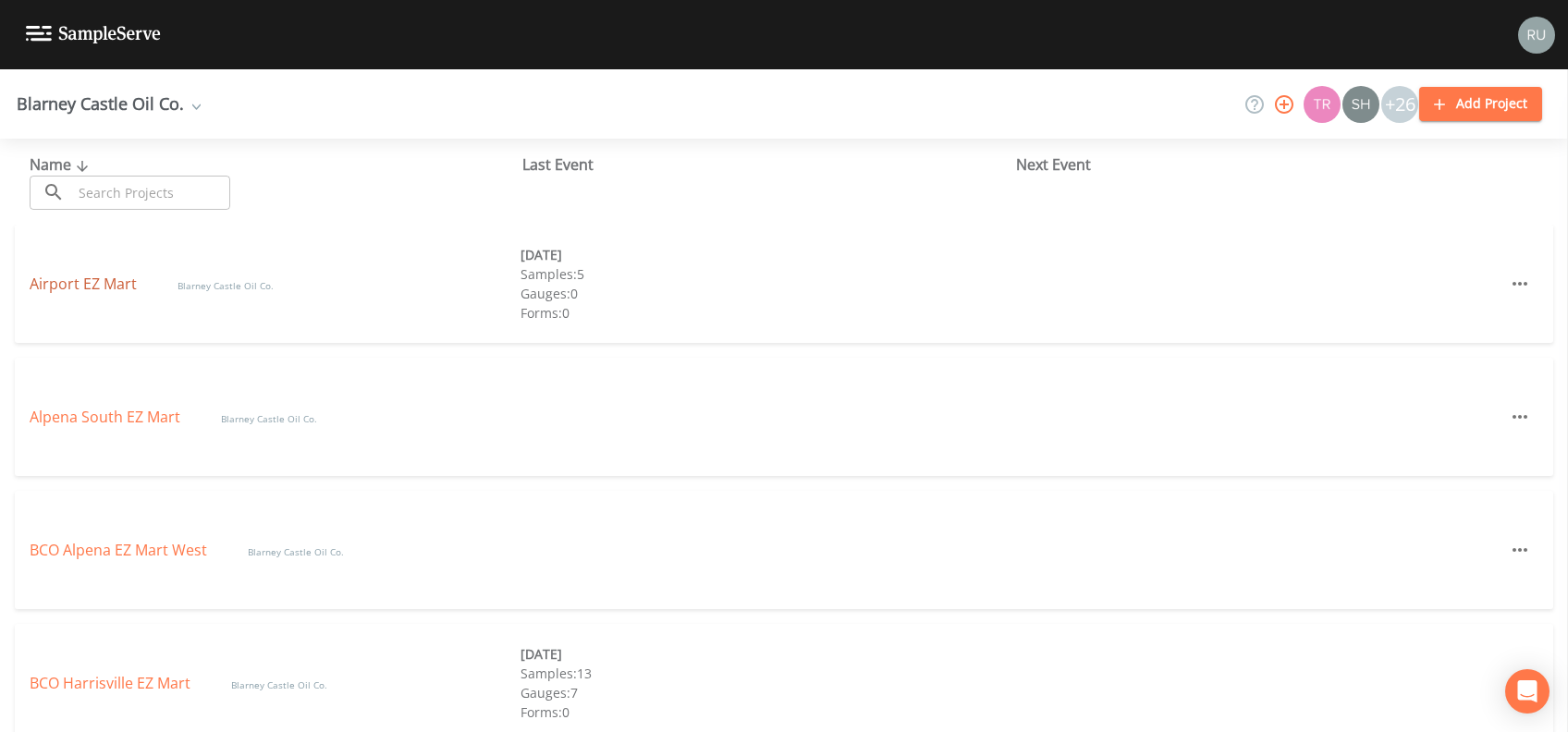 click on "Airport EZ Mart" at bounding box center (85, 284) 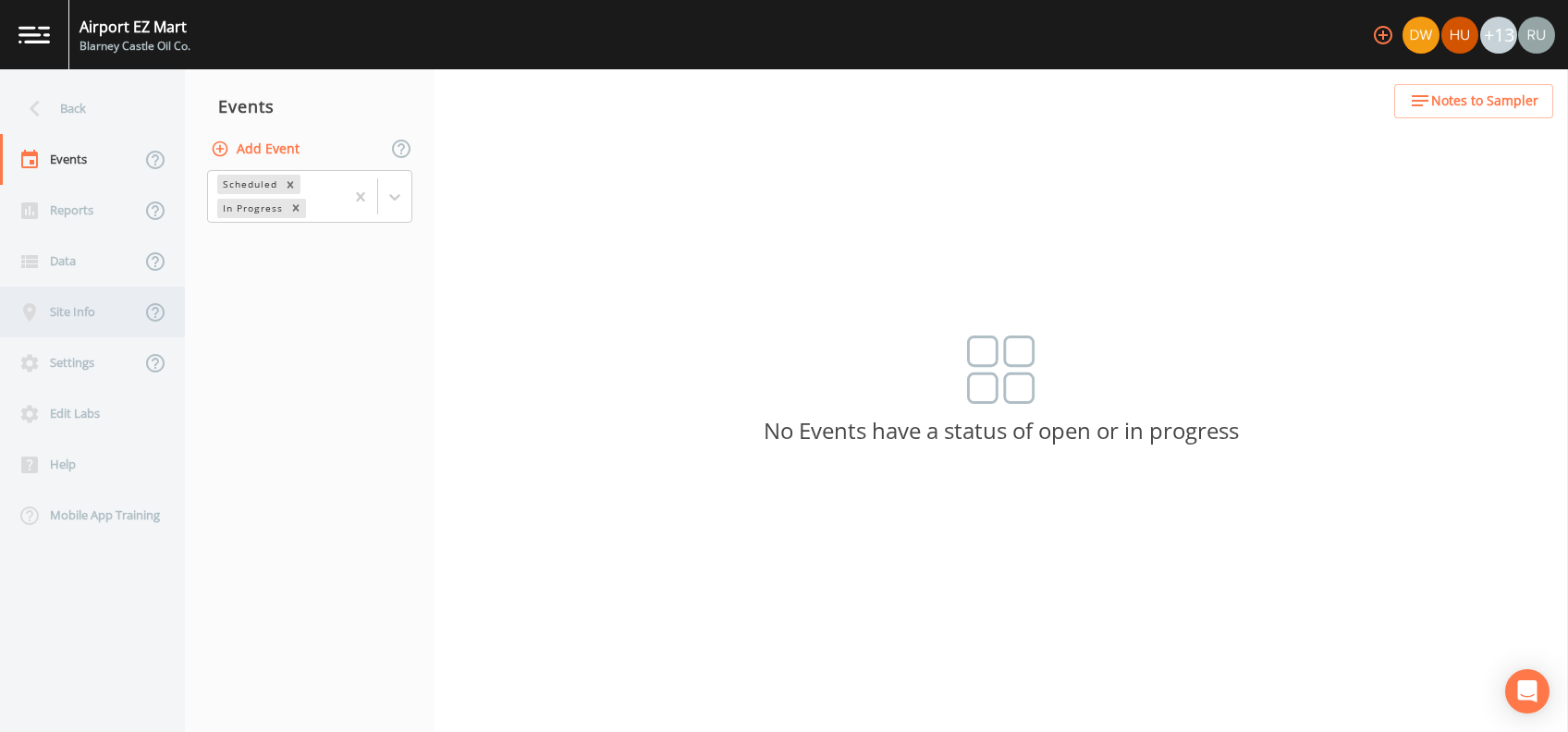 click on "Site Info" at bounding box center (70, 311) 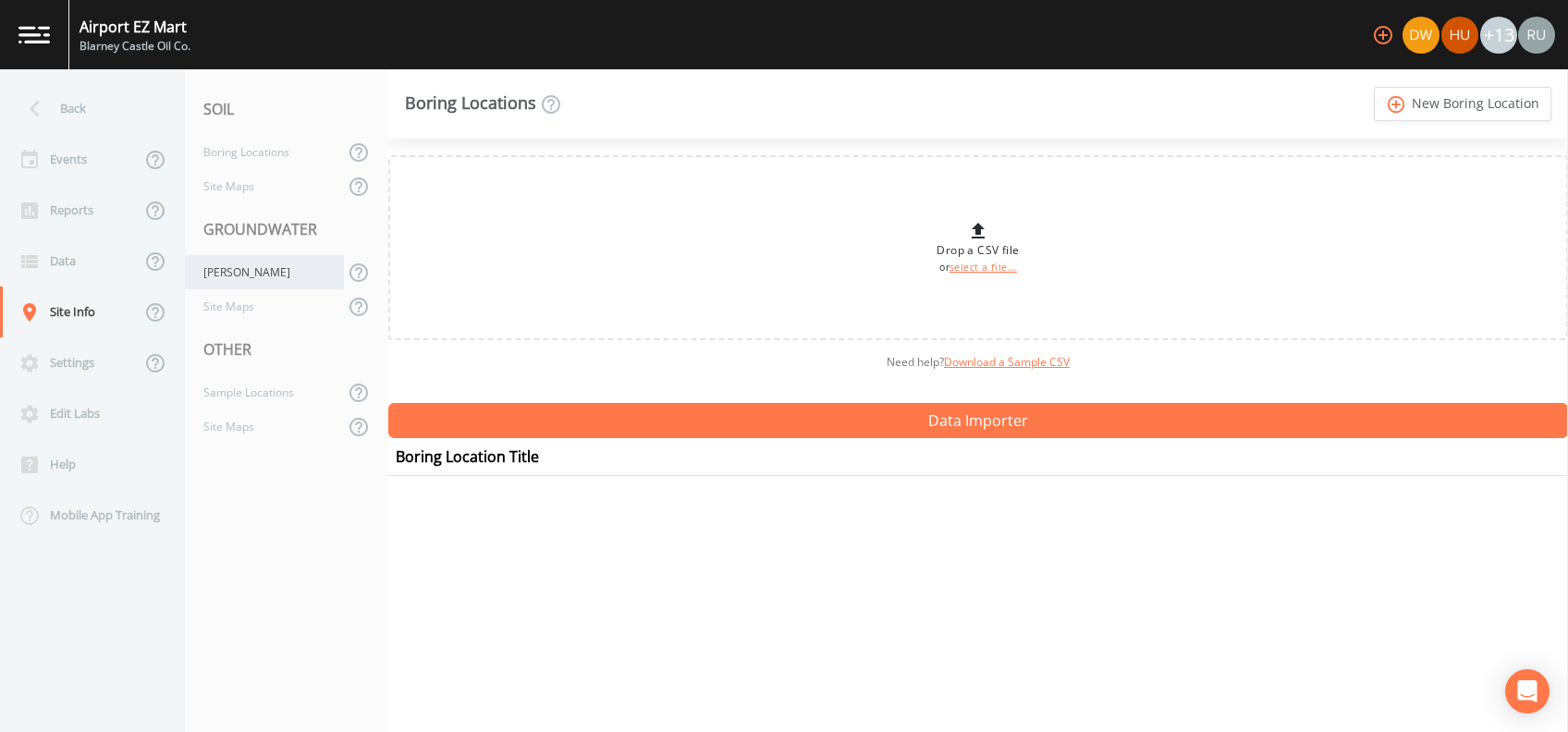 click on "Wells" at bounding box center [264, 272] 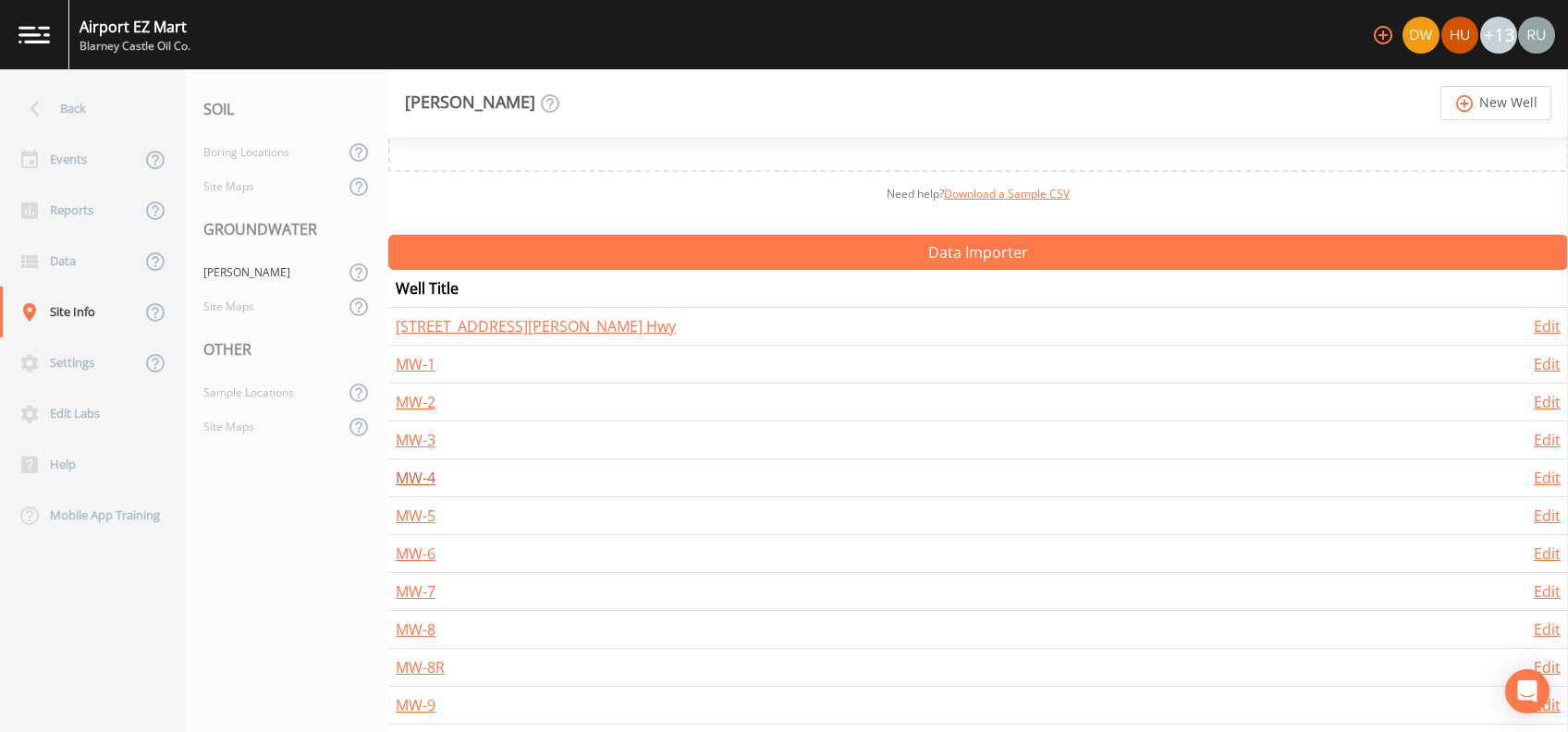 scroll, scrollTop: 906, scrollLeft: 0, axis: vertical 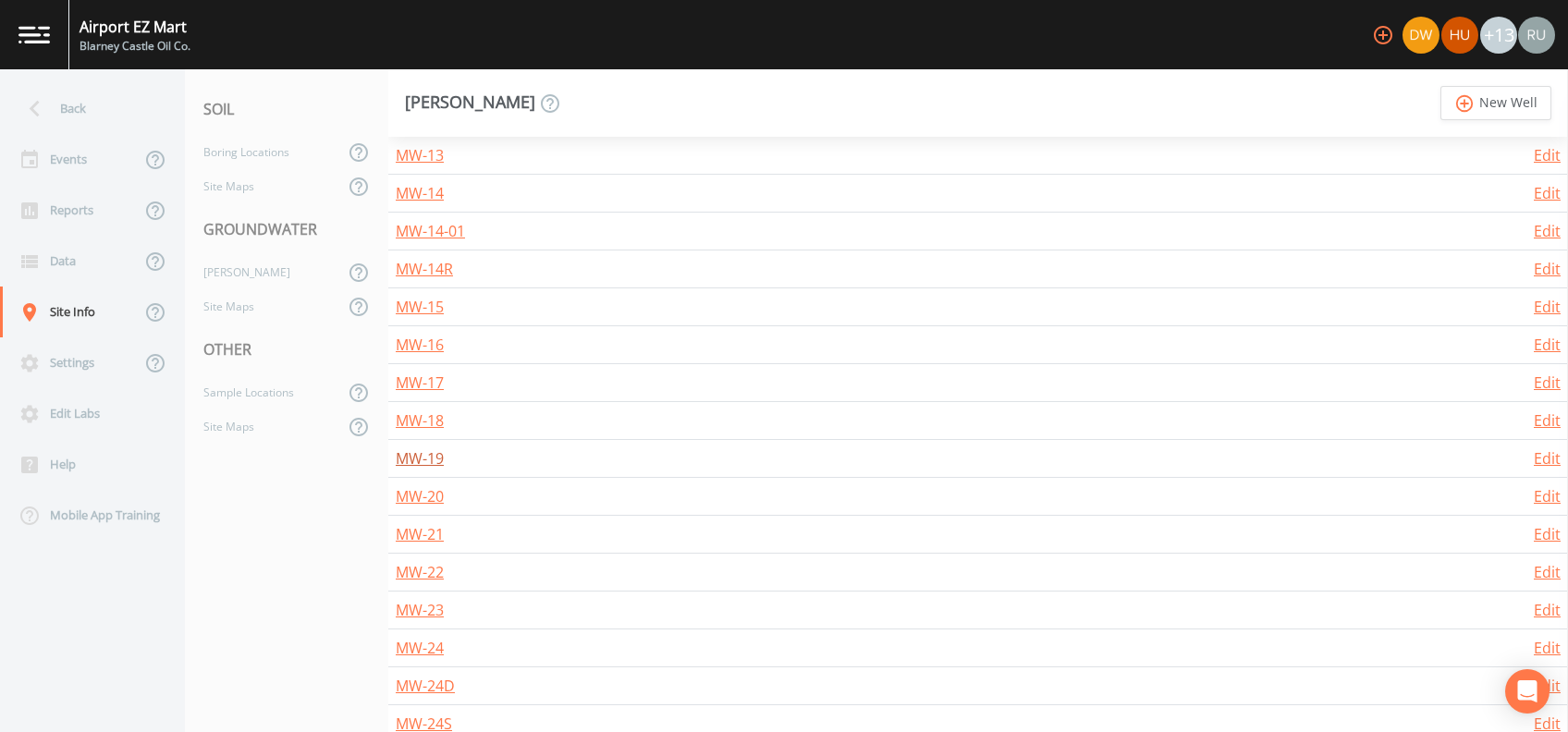 click on "MW-19" at bounding box center (420, 458) 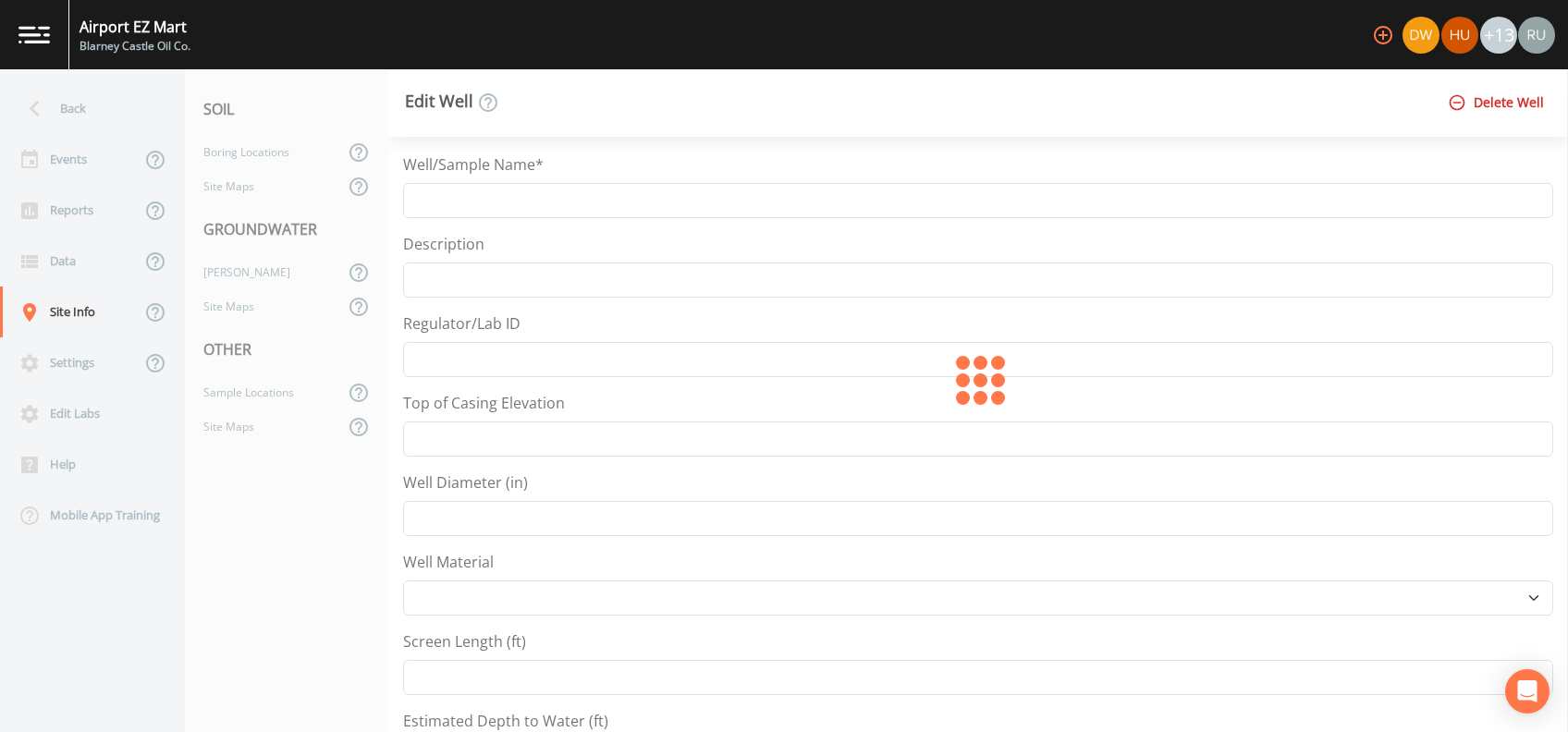 type on "MW-19" 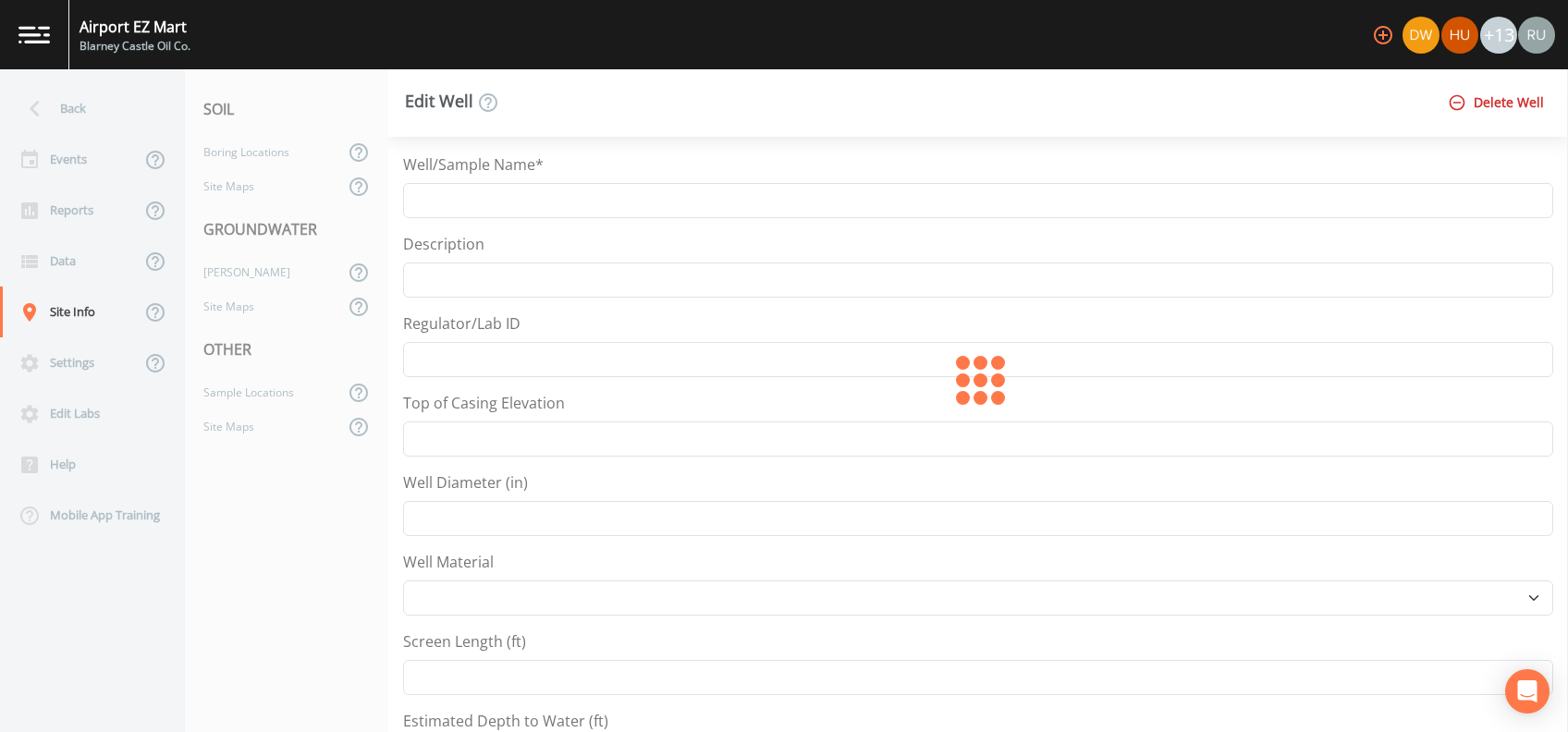type on "644.43" 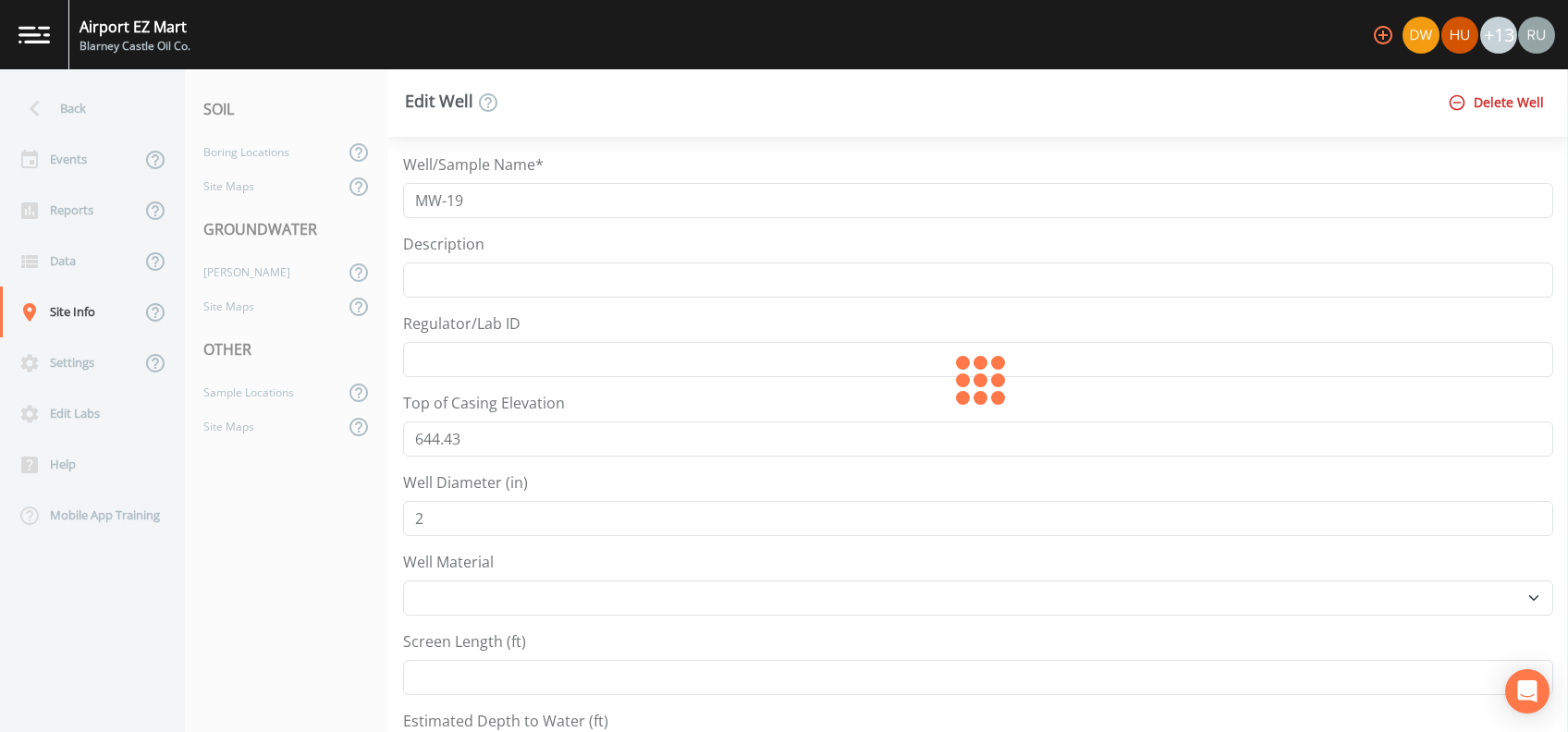 select on "Other" 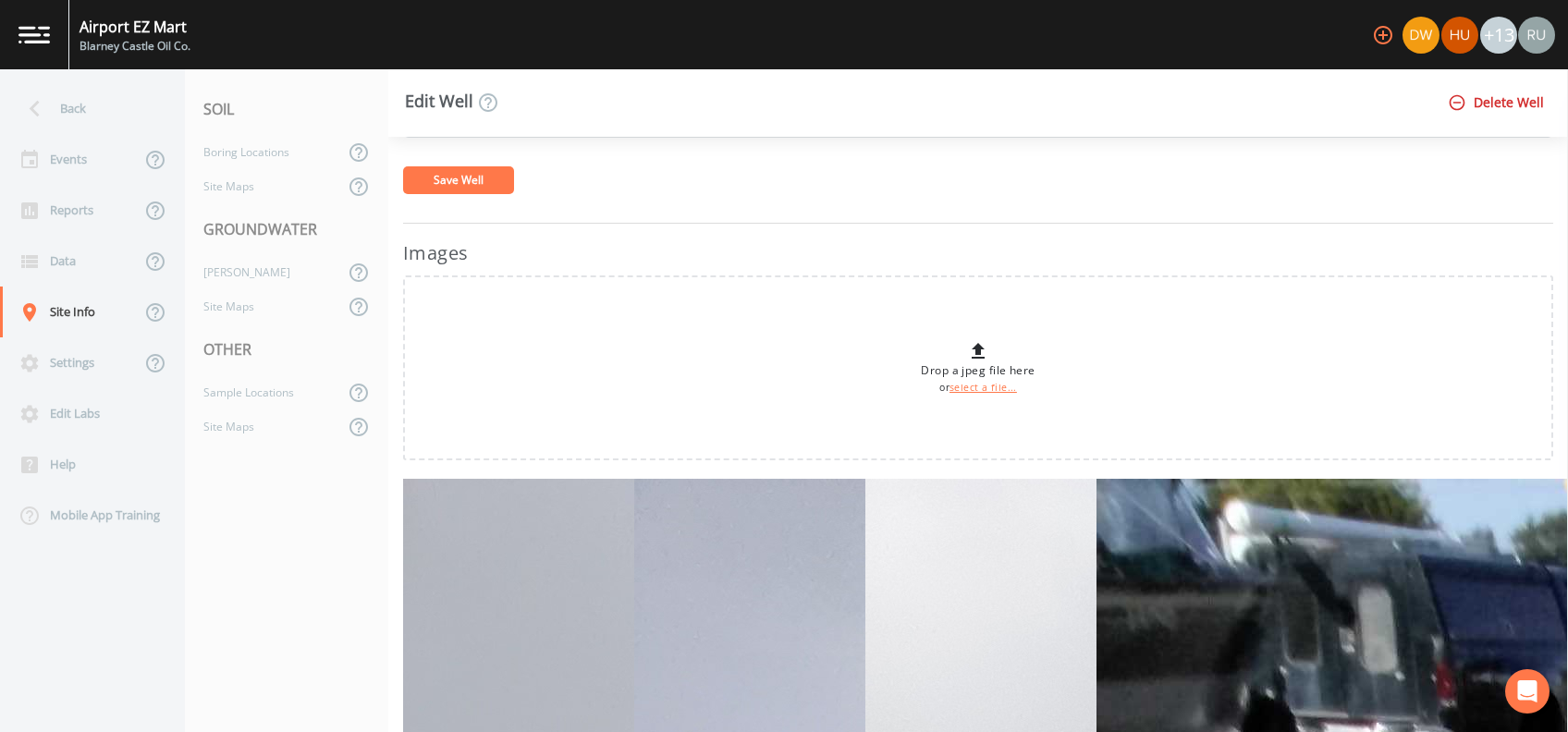 scroll, scrollTop: 440, scrollLeft: 0, axis: vertical 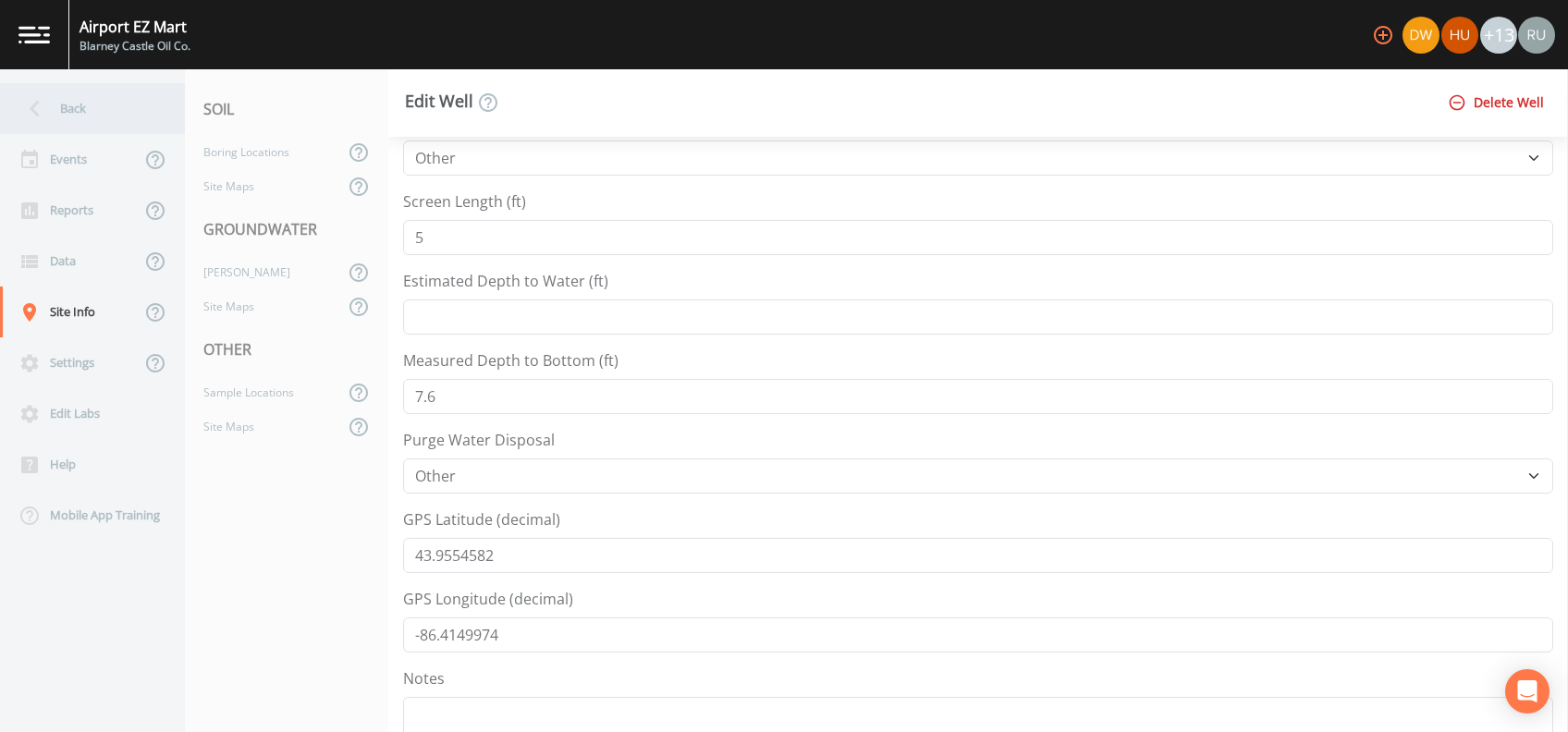 click on "Back" at bounding box center (83, 108) 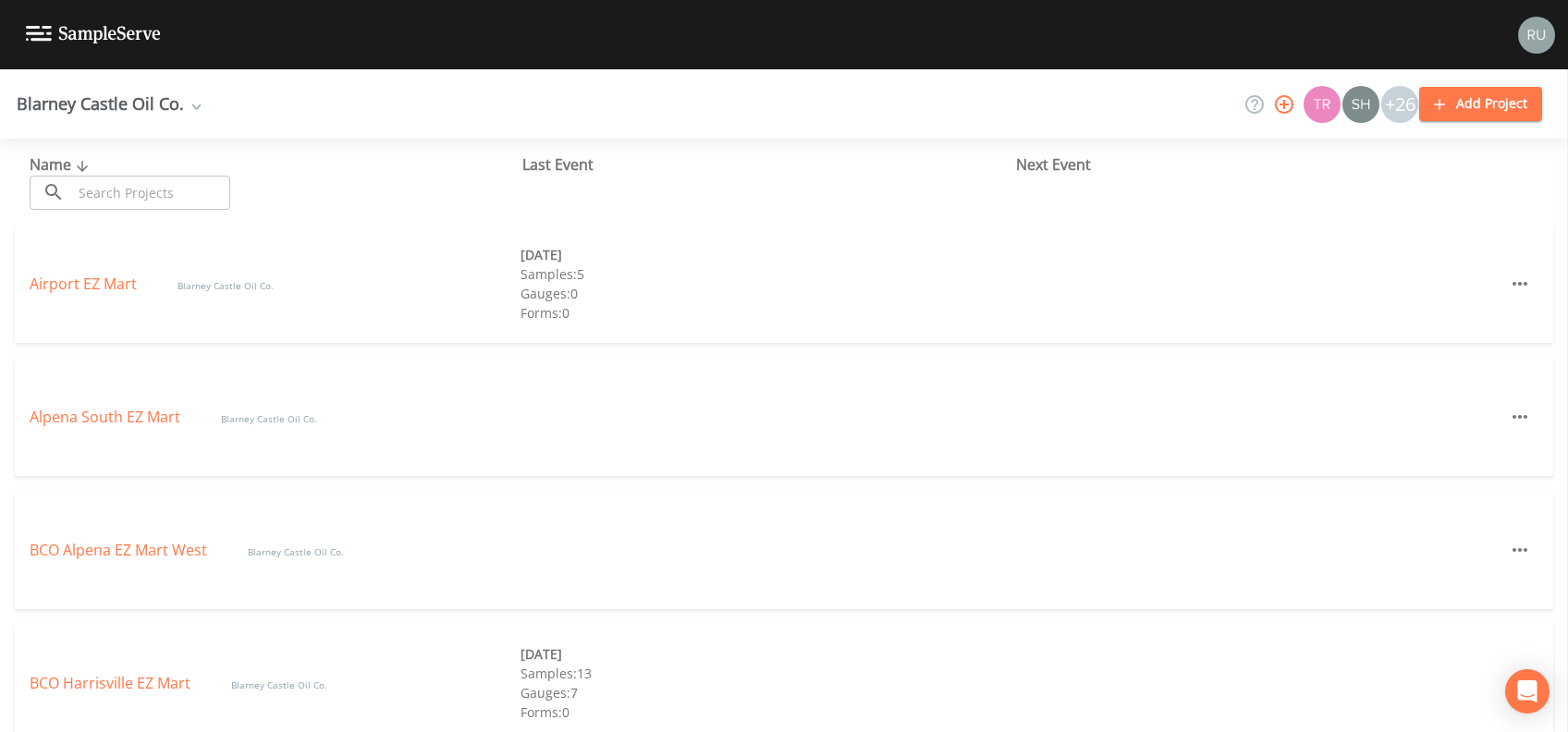 click at bounding box center [192, 104] 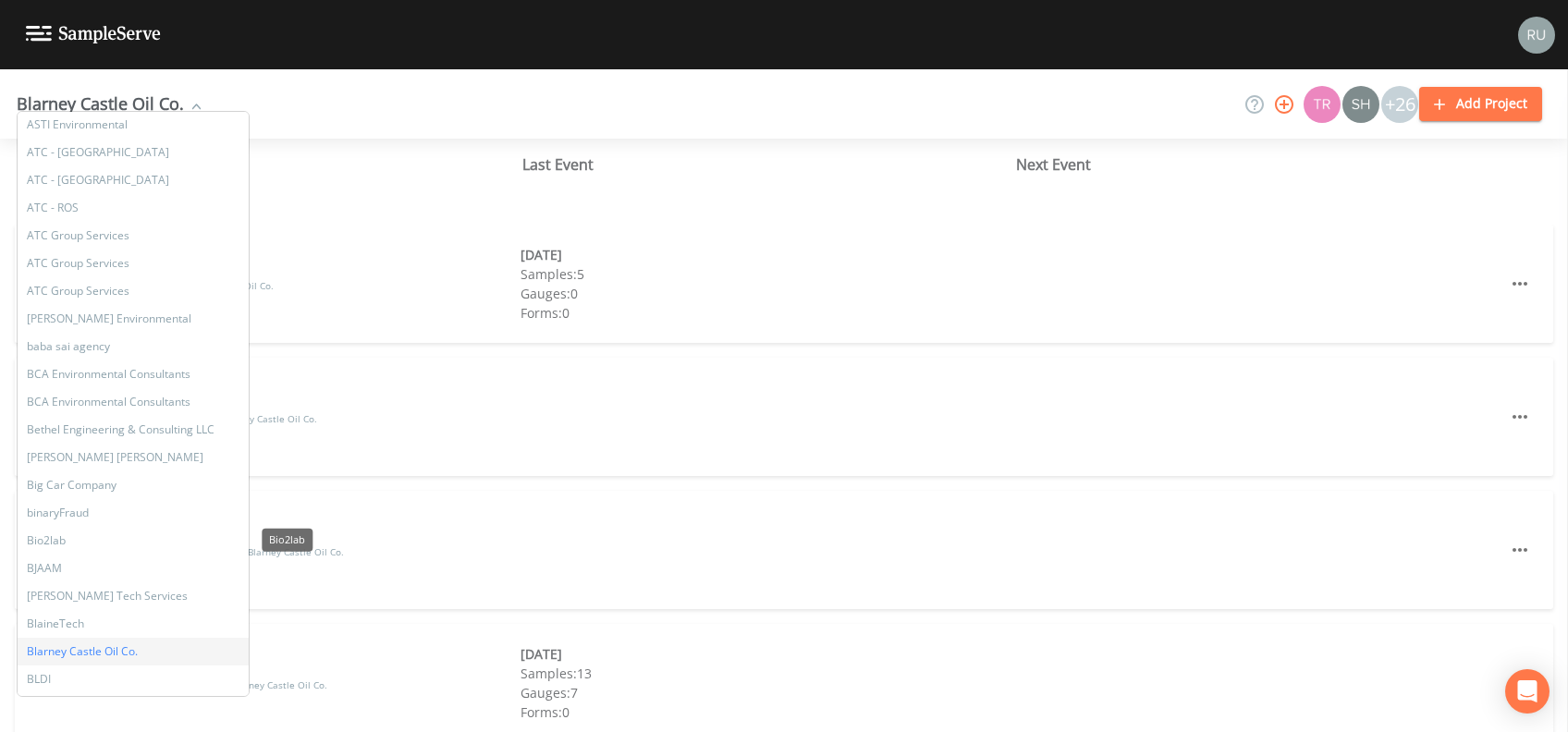 scroll, scrollTop: 1725, scrollLeft: 0, axis: vertical 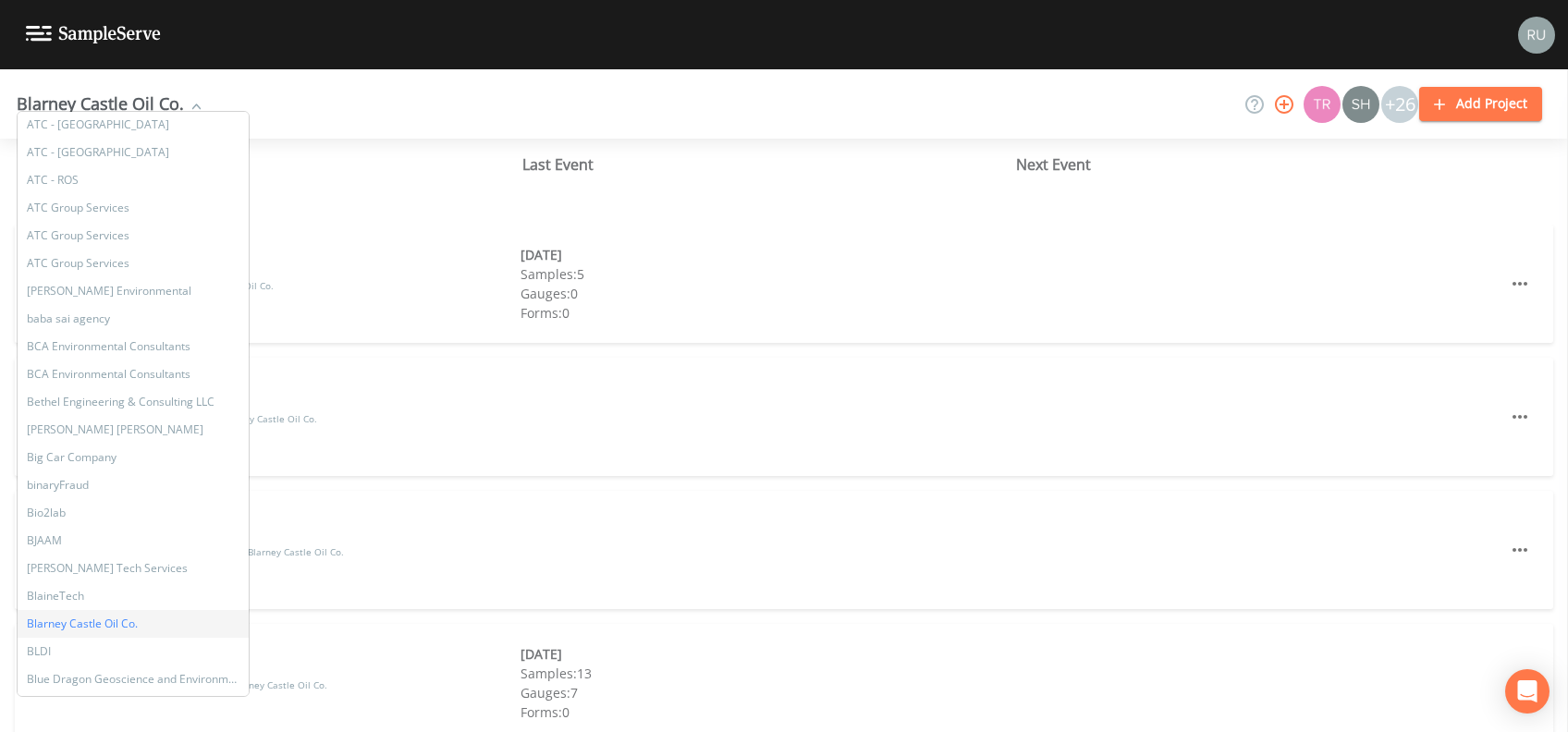 click at bounding box center (784, 34) 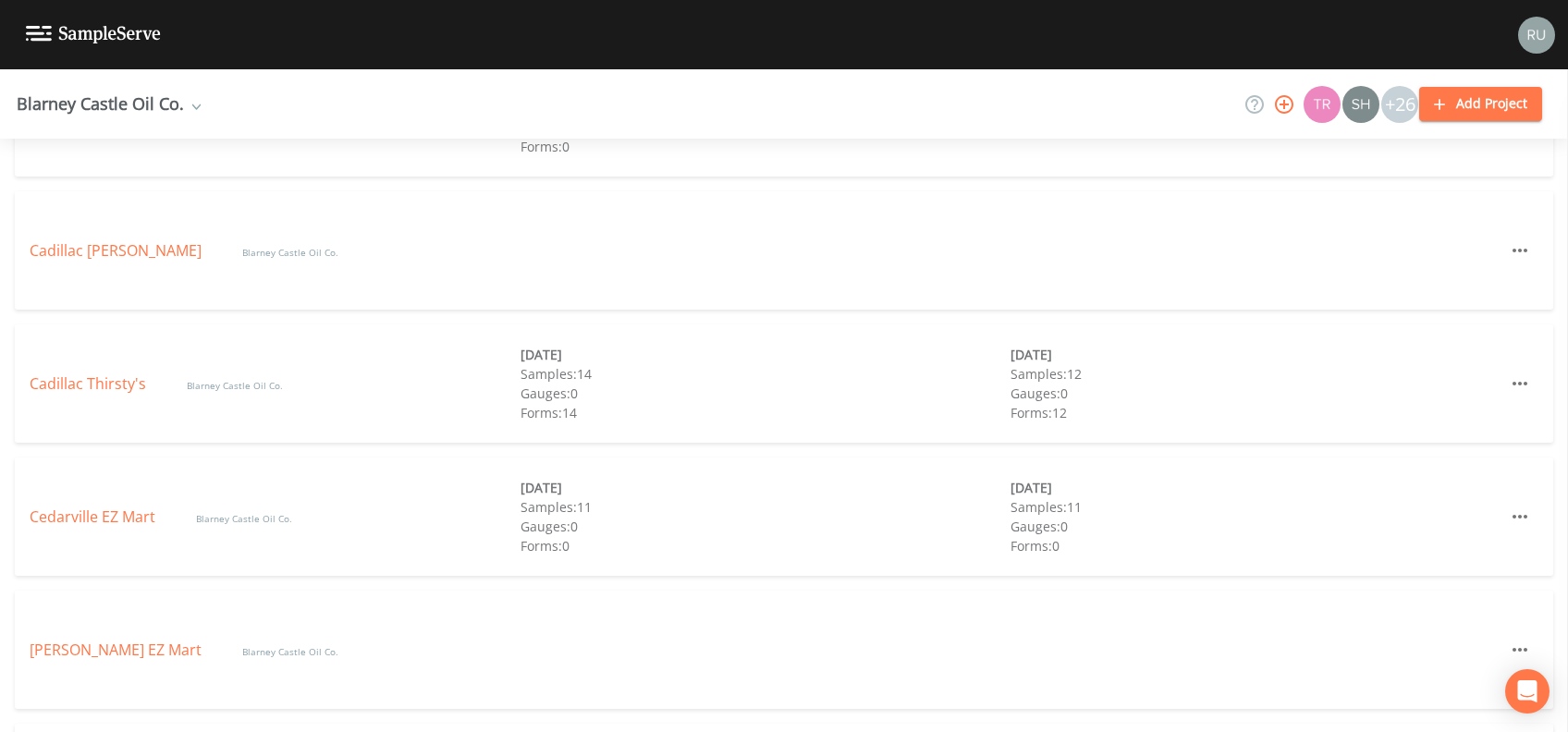 scroll, scrollTop: 862, scrollLeft: 0, axis: vertical 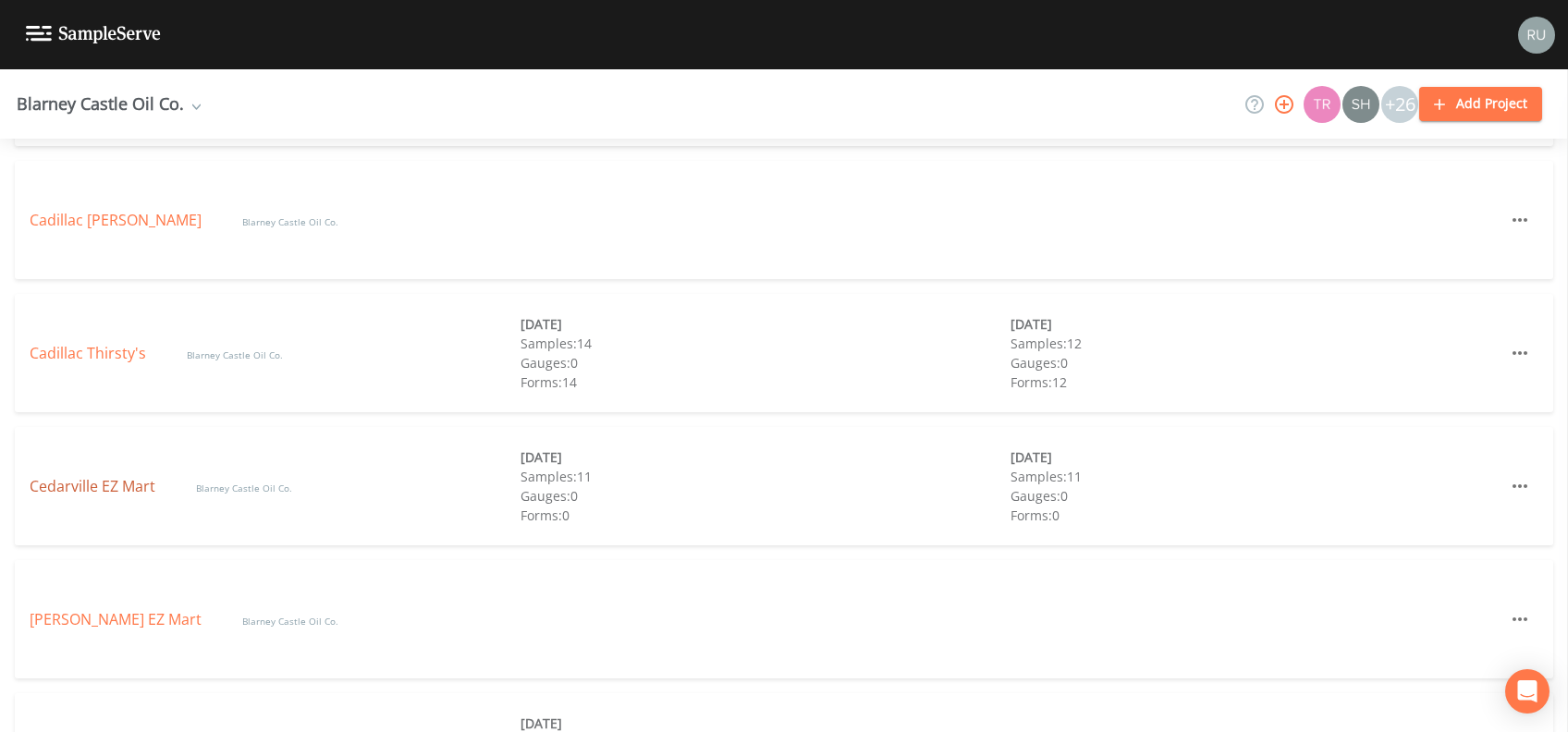 click on "Cedarville EZ Mart" at bounding box center (94, 486) 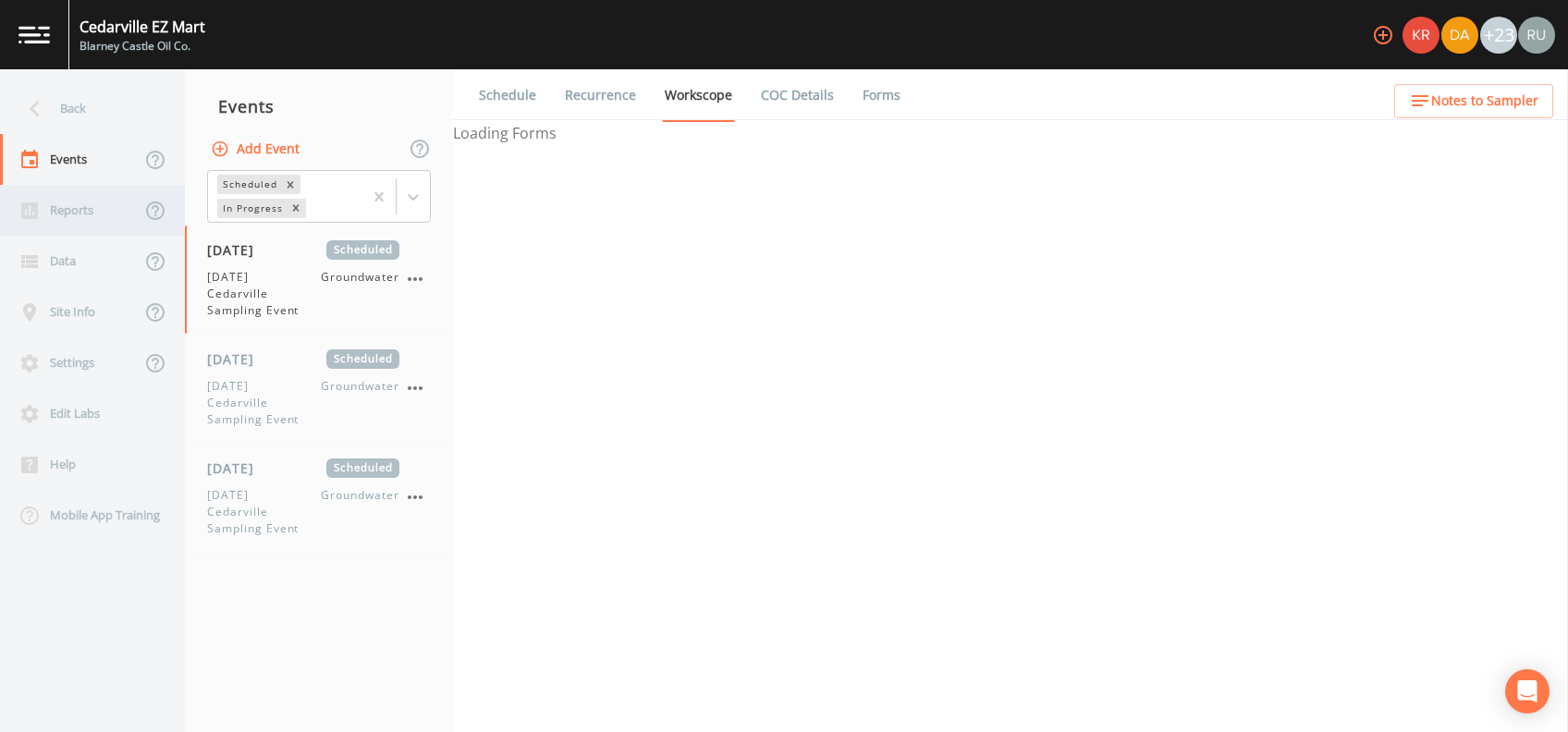 select on "4f082be6-97a7-4f70-a81f-c26a4e896ad7" 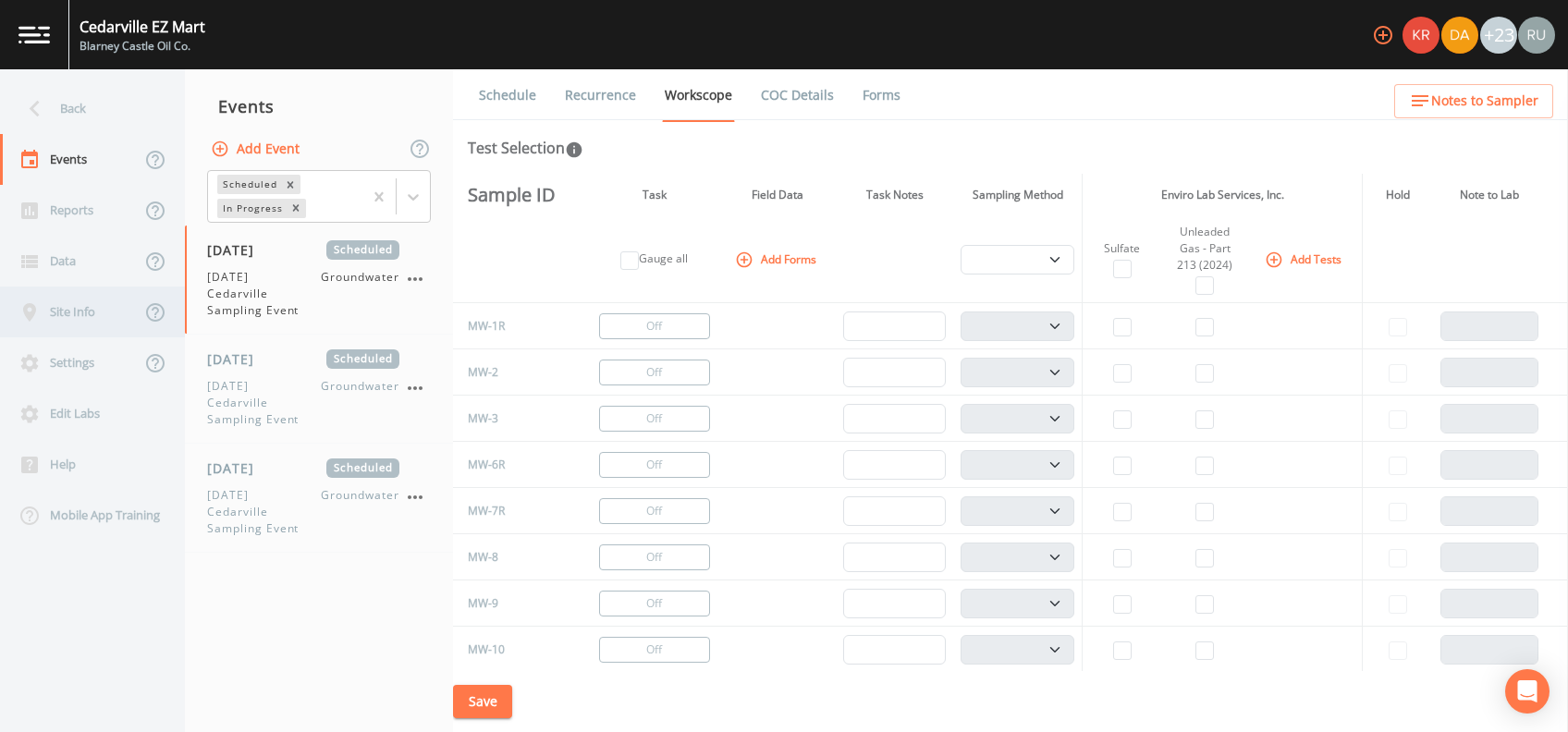 click on "Site Info" at bounding box center [70, 311] 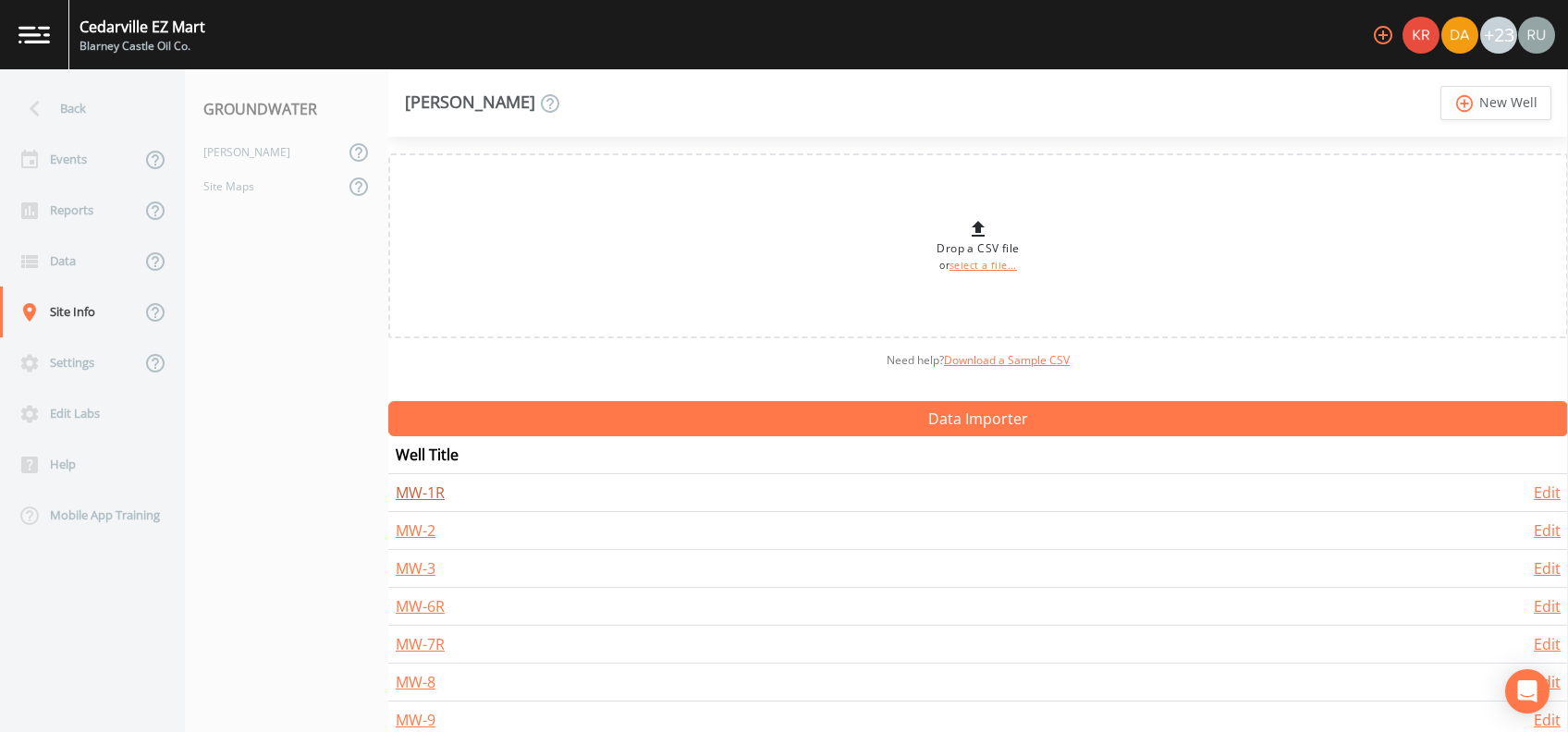 click on "MW-1R" at bounding box center [420, 493] 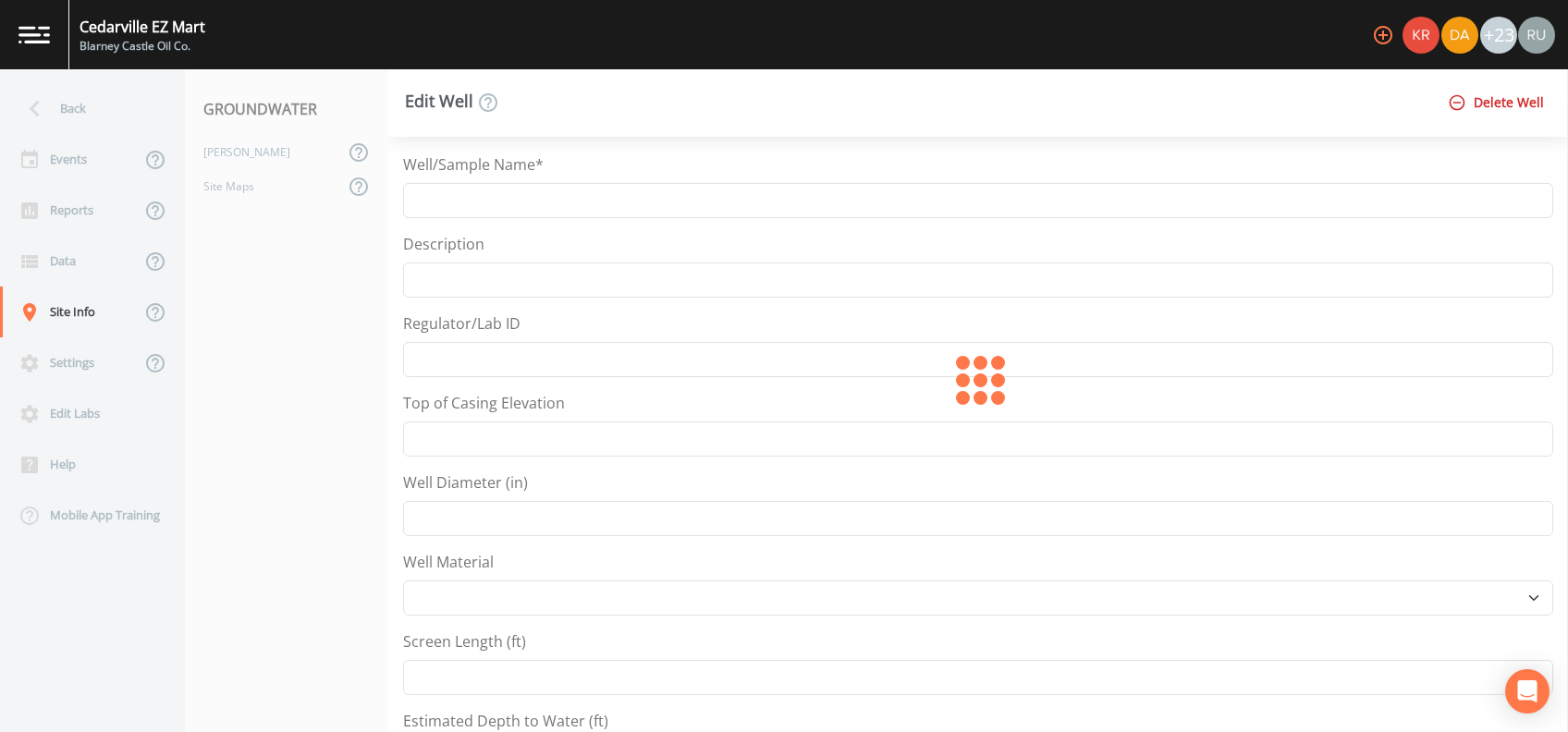 type on "MW-1R" 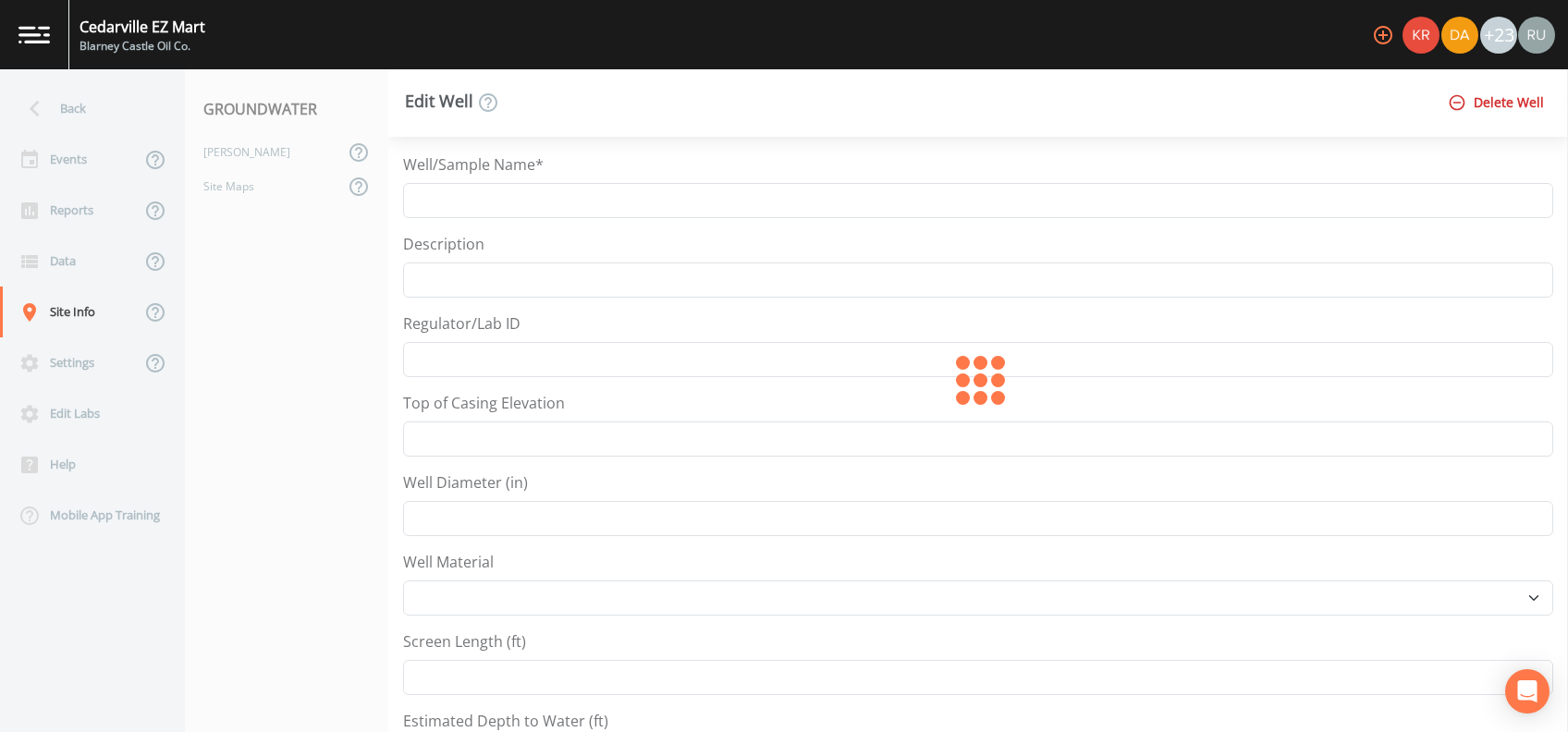 type on "96" 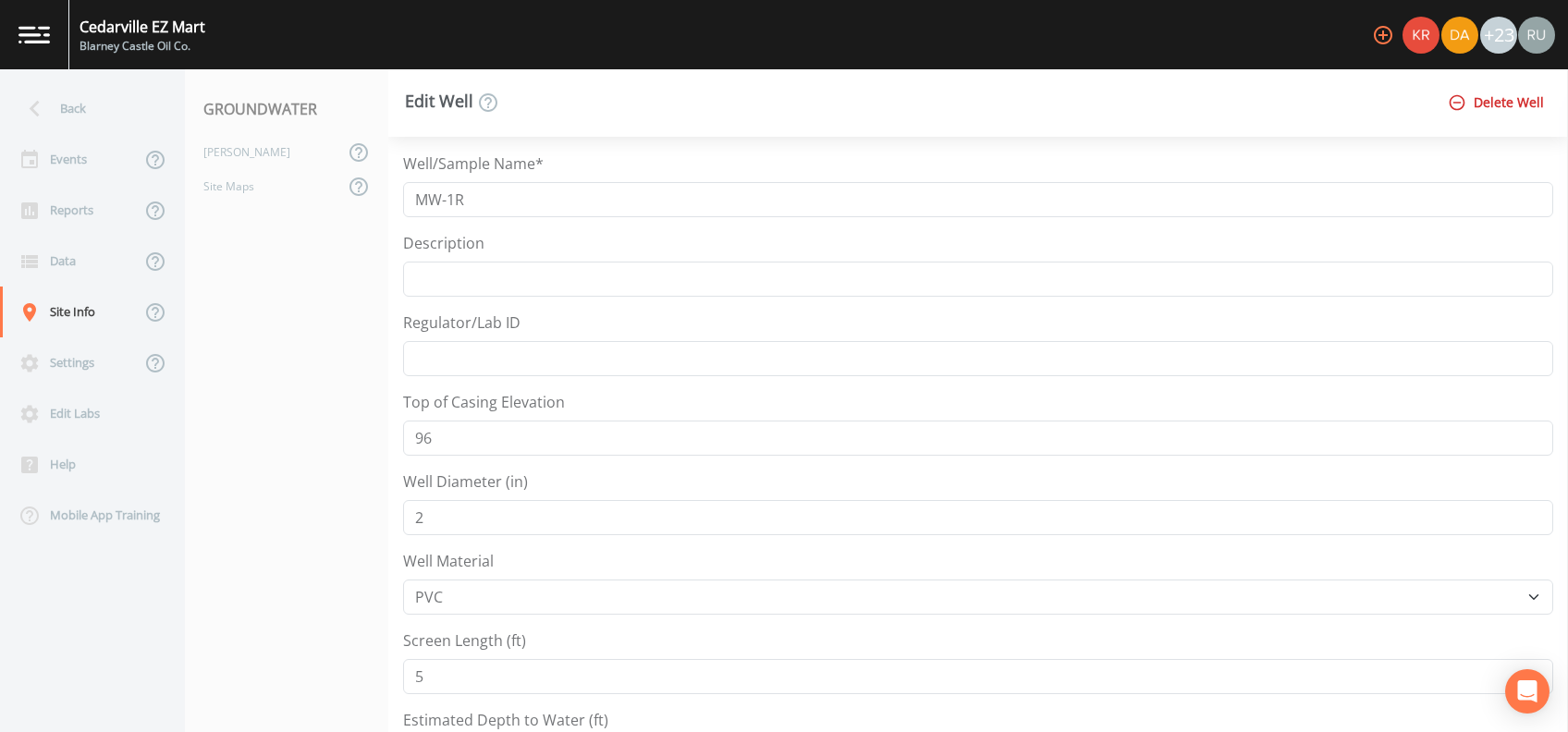 scroll, scrollTop: 0, scrollLeft: 0, axis: both 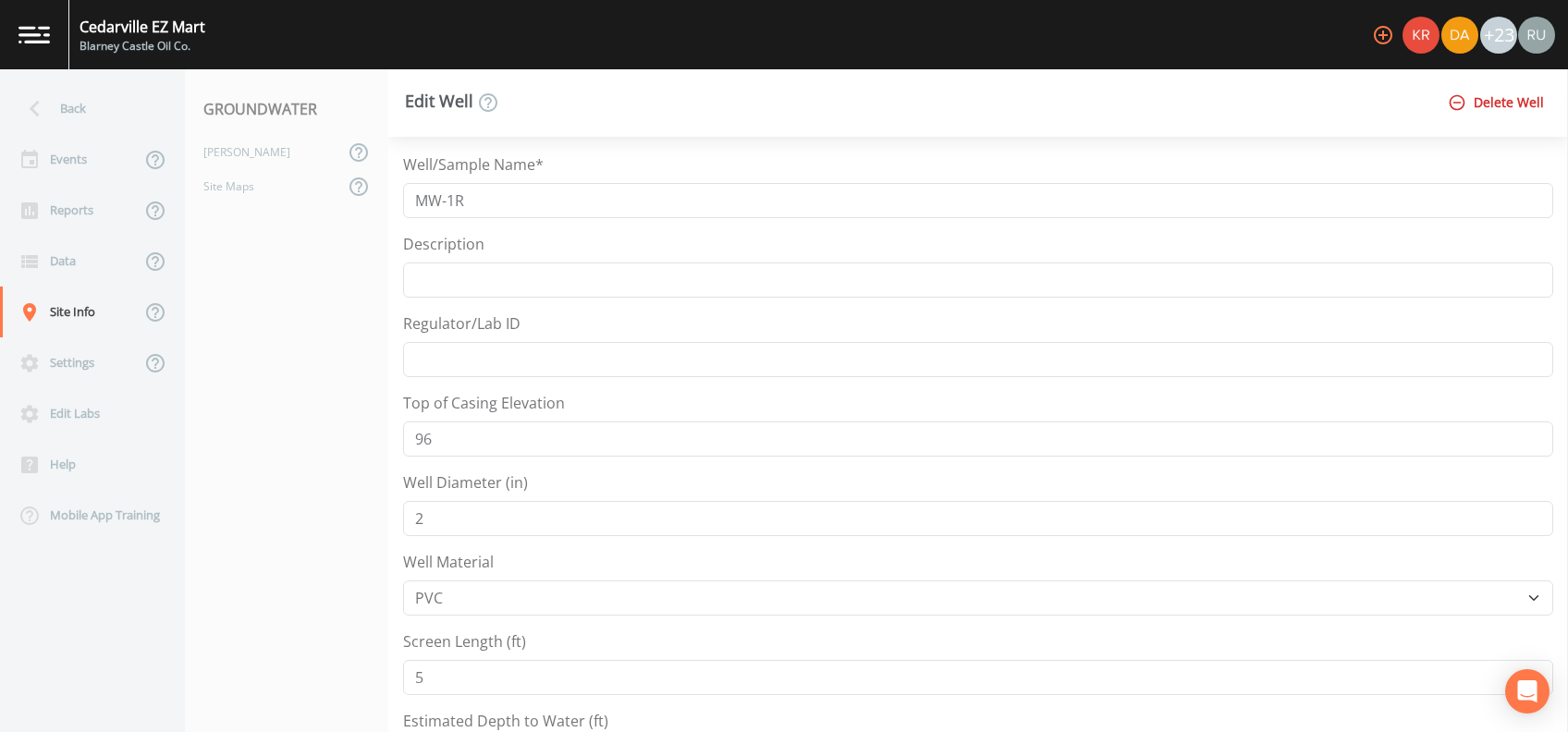 click 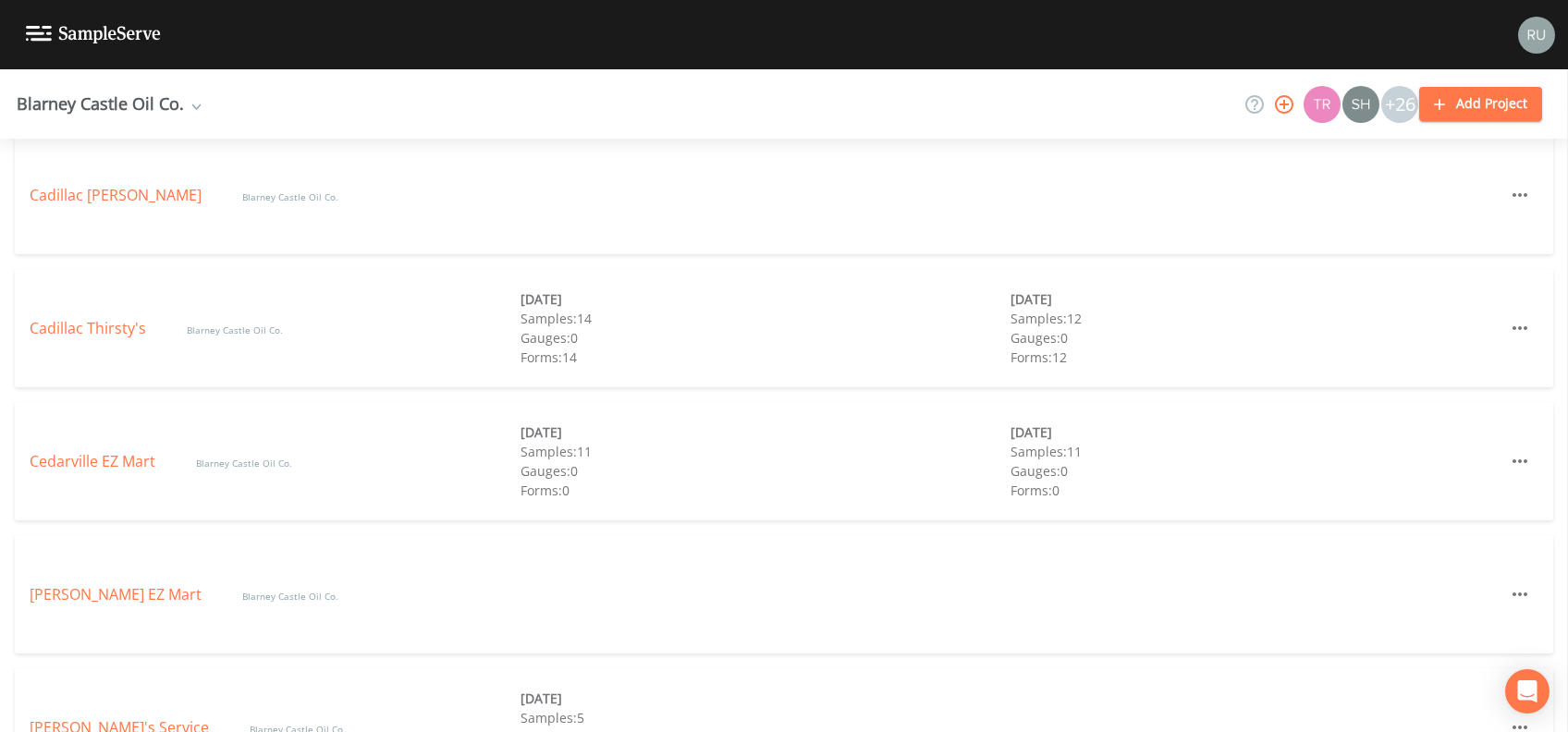scroll, scrollTop: 985, scrollLeft: 0, axis: vertical 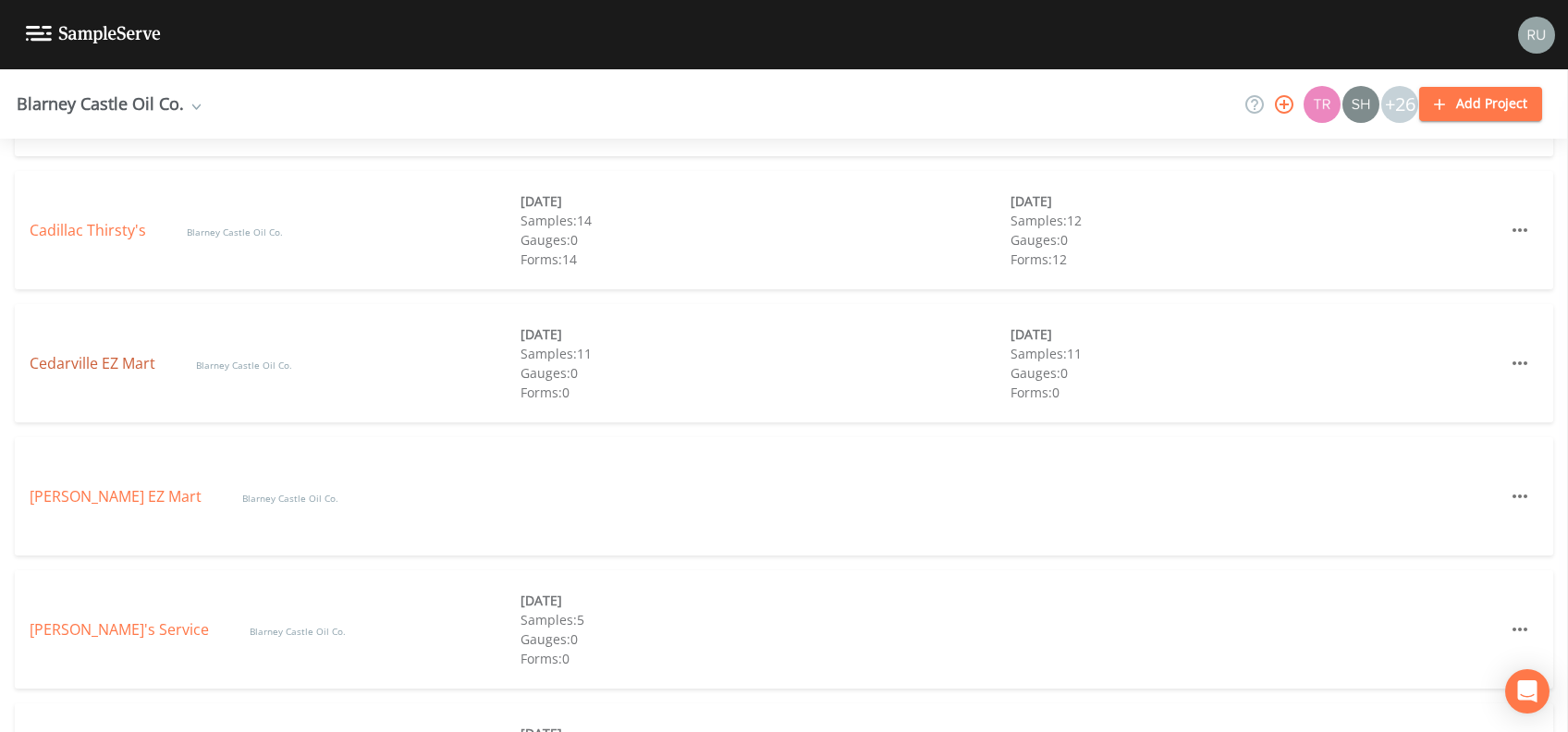 click on "Cedarville EZ Mart" at bounding box center [94, 363] 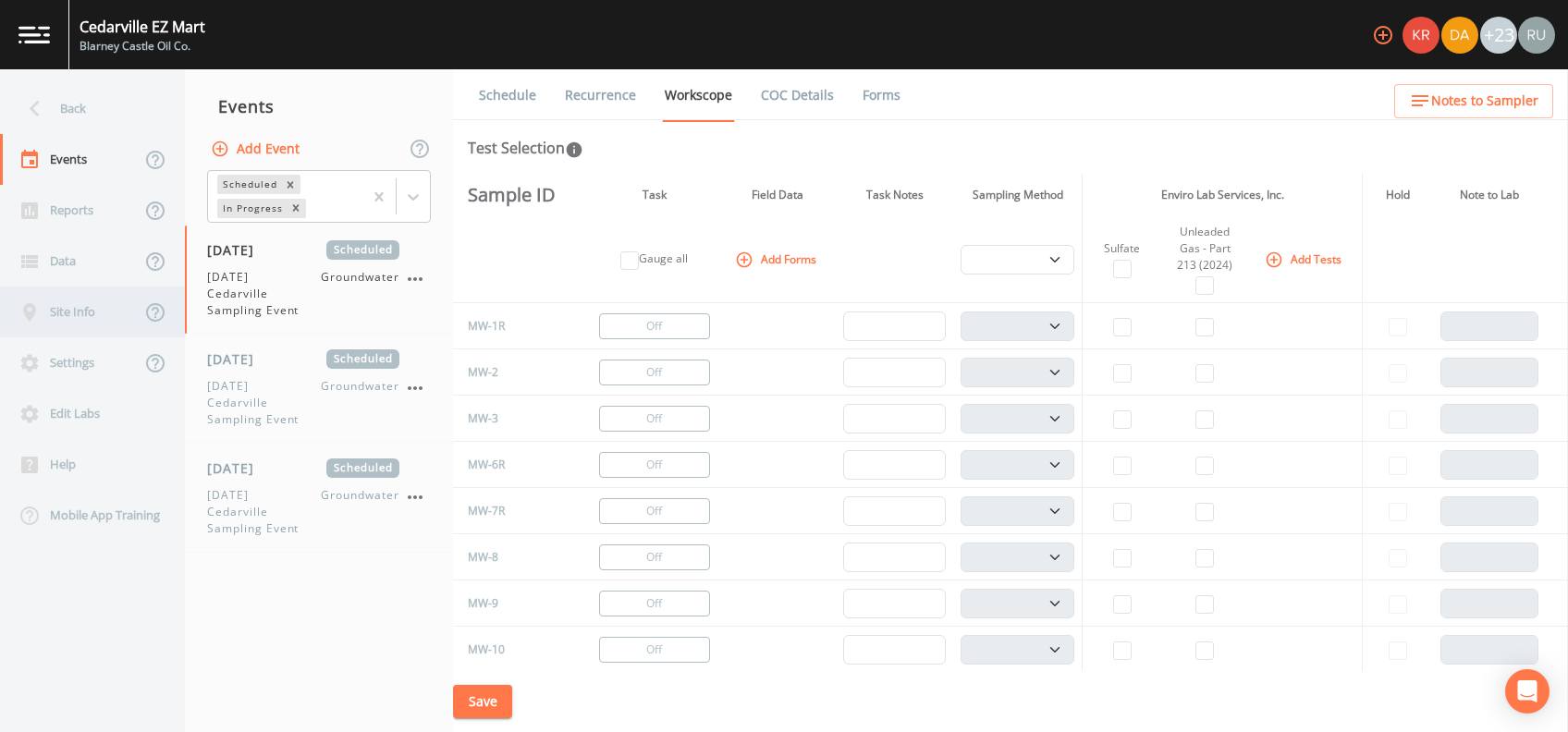 click on "Site Info" at bounding box center (70, 311) 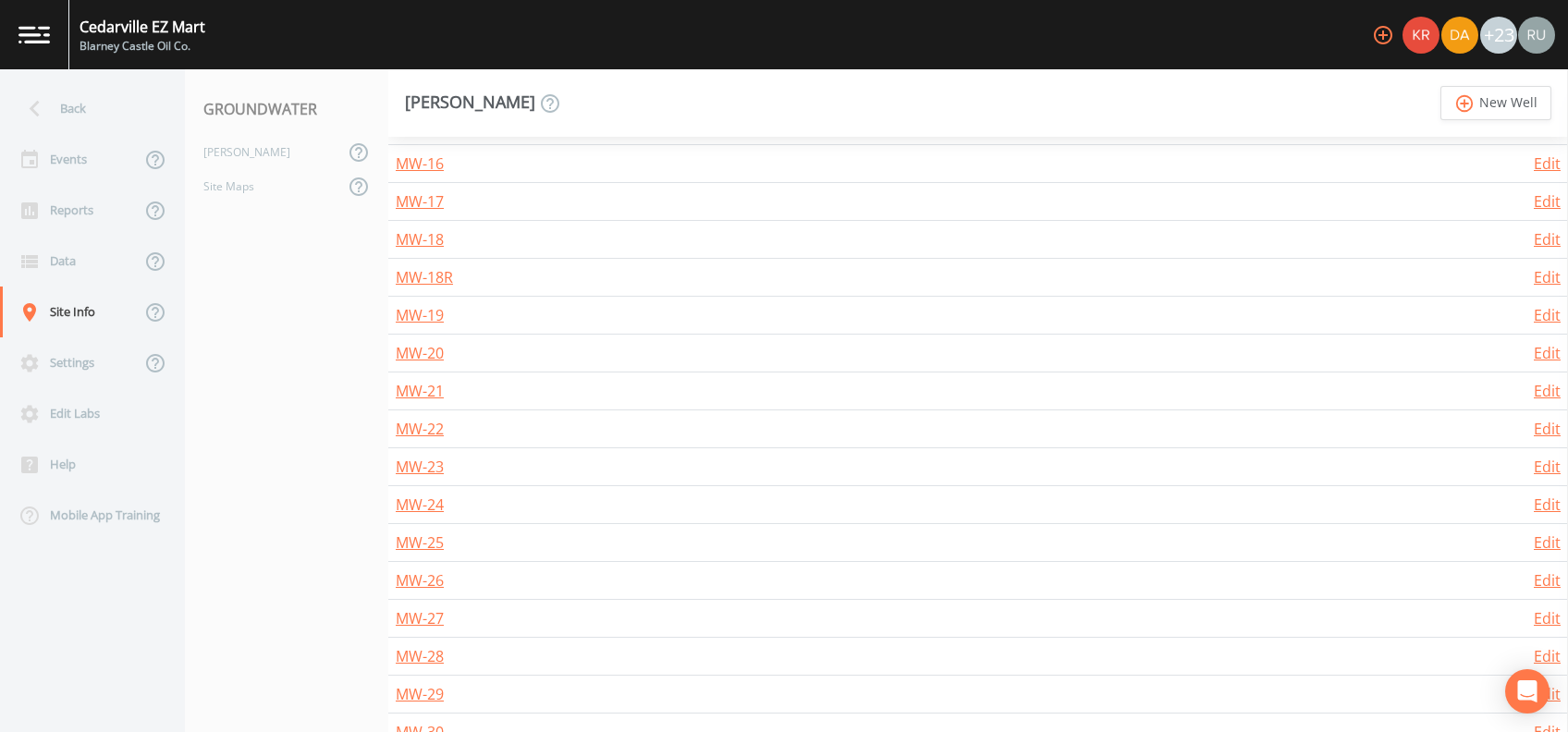 scroll, scrollTop: 927, scrollLeft: 0, axis: vertical 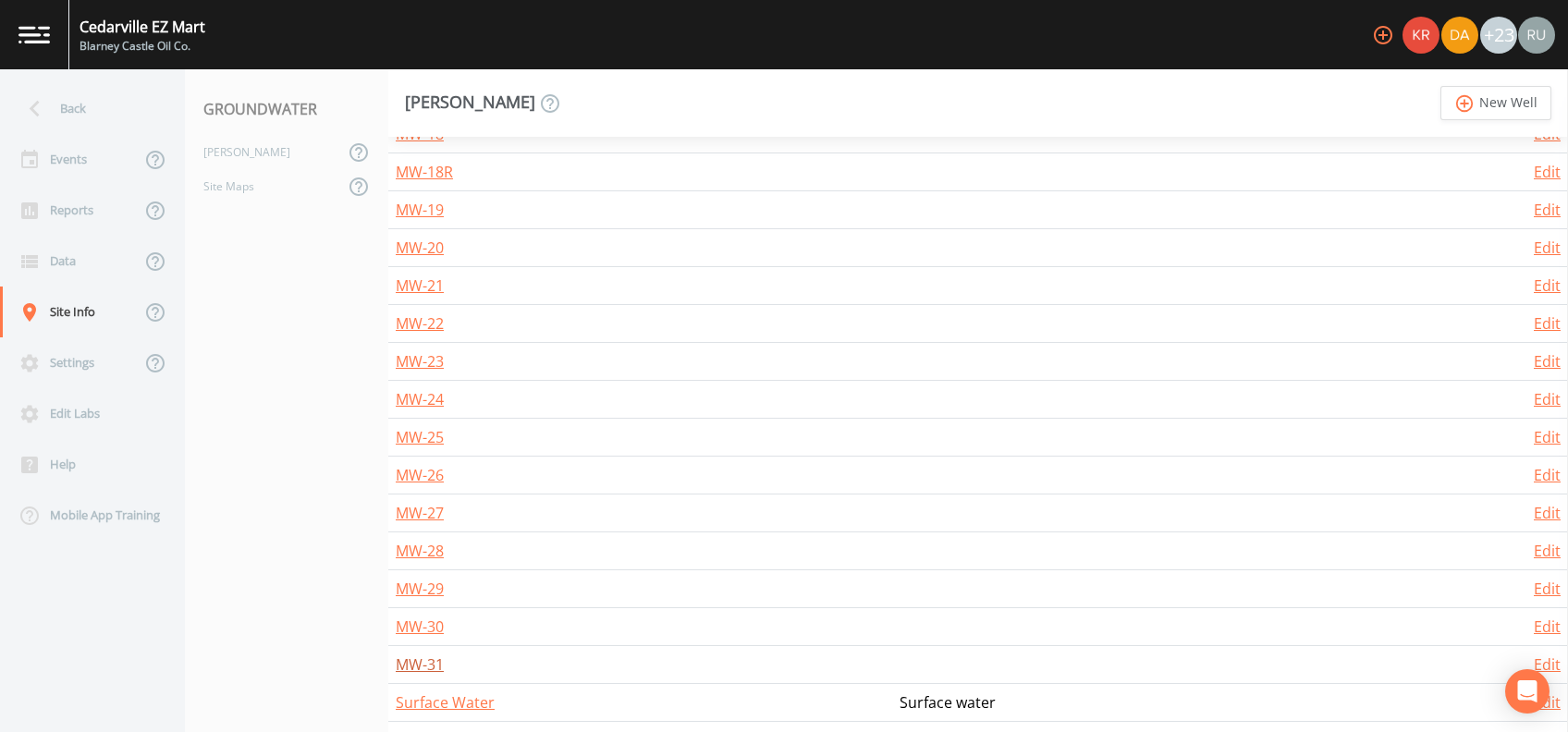 click on "MW-31" at bounding box center (420, 665) 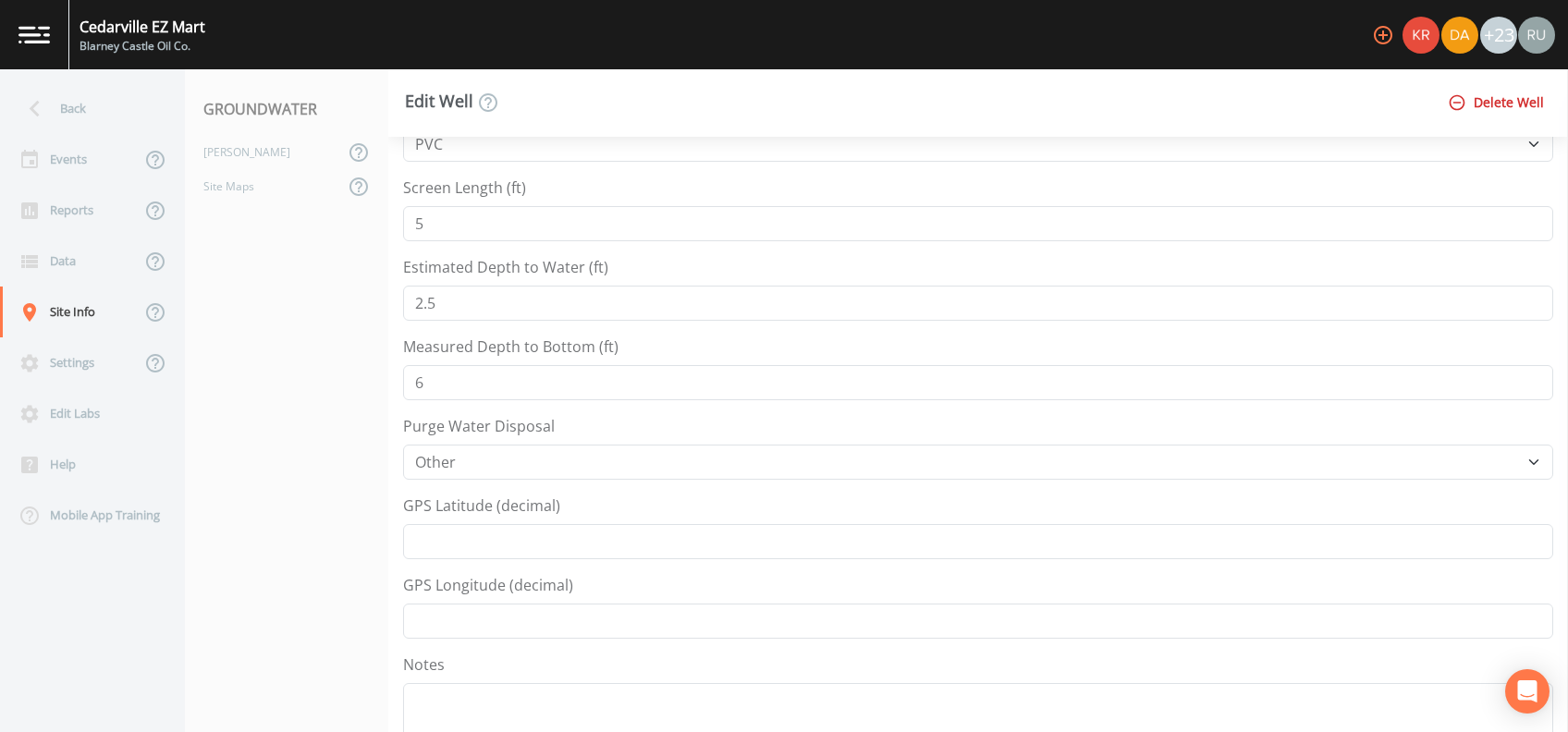 scroll, scrollTop: 147, scrollLeft: 0, axis: vertical 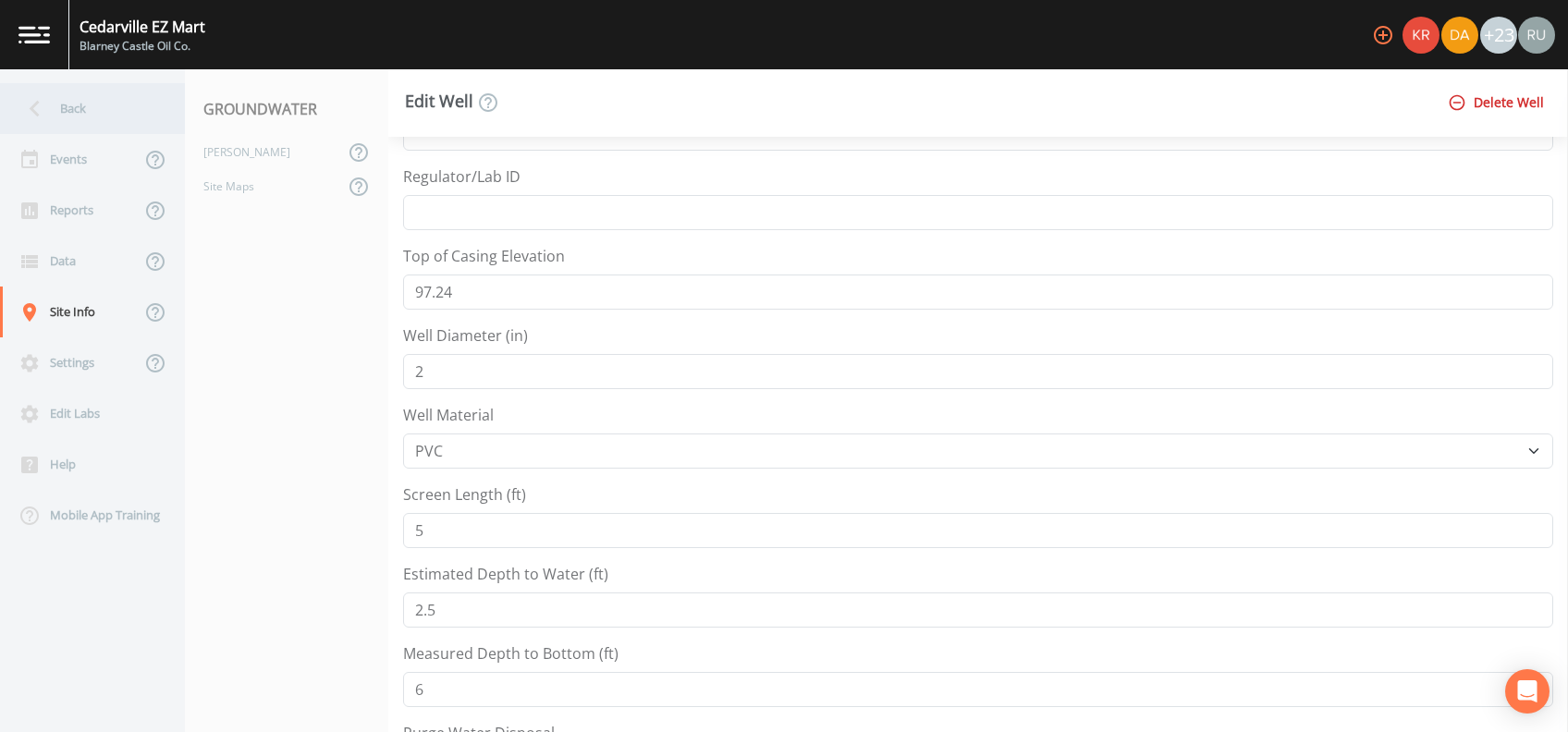 click on "Back" at bounding box center [83, 108] 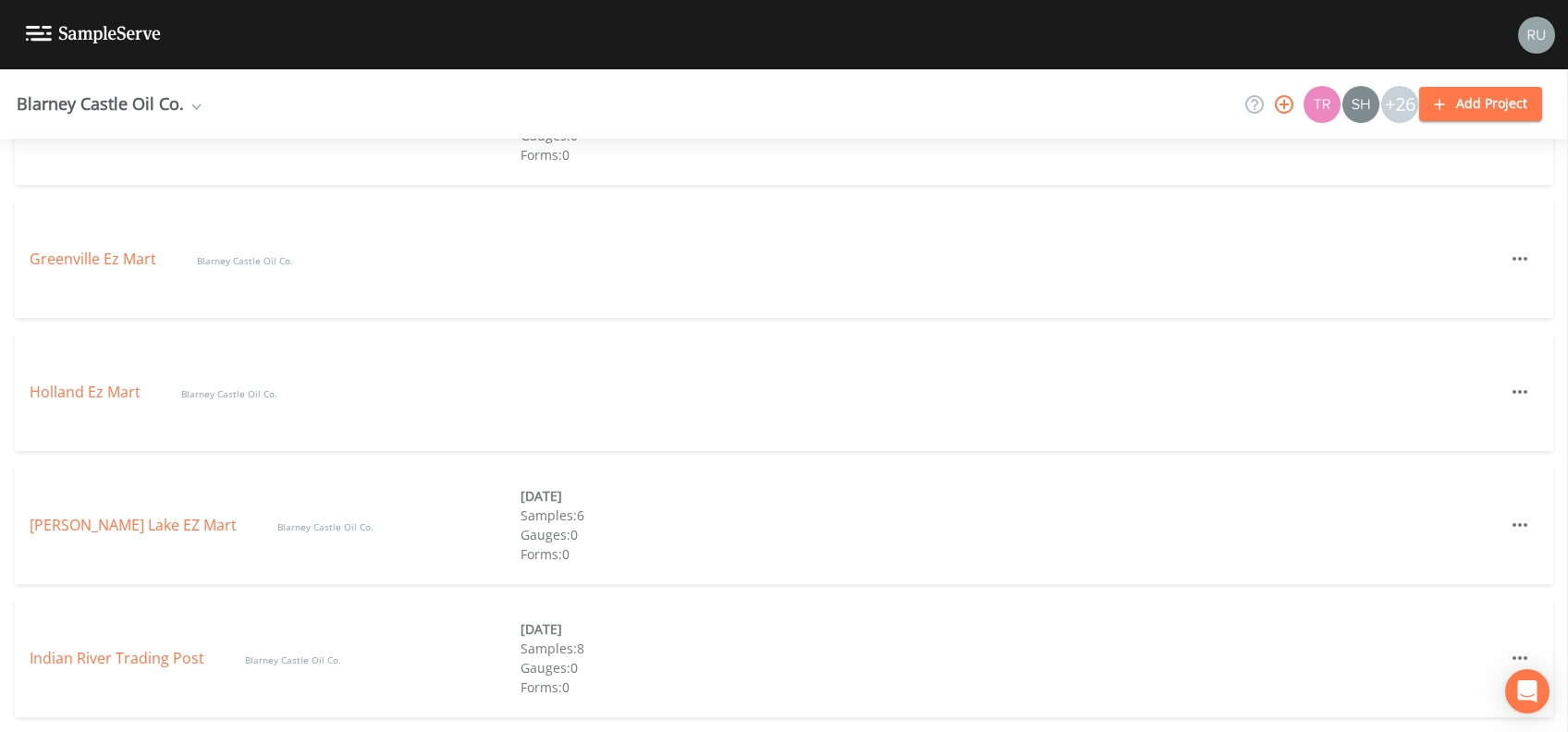 scroll, scrollTop: 2292, scrollLeft: 0, axis: vertical 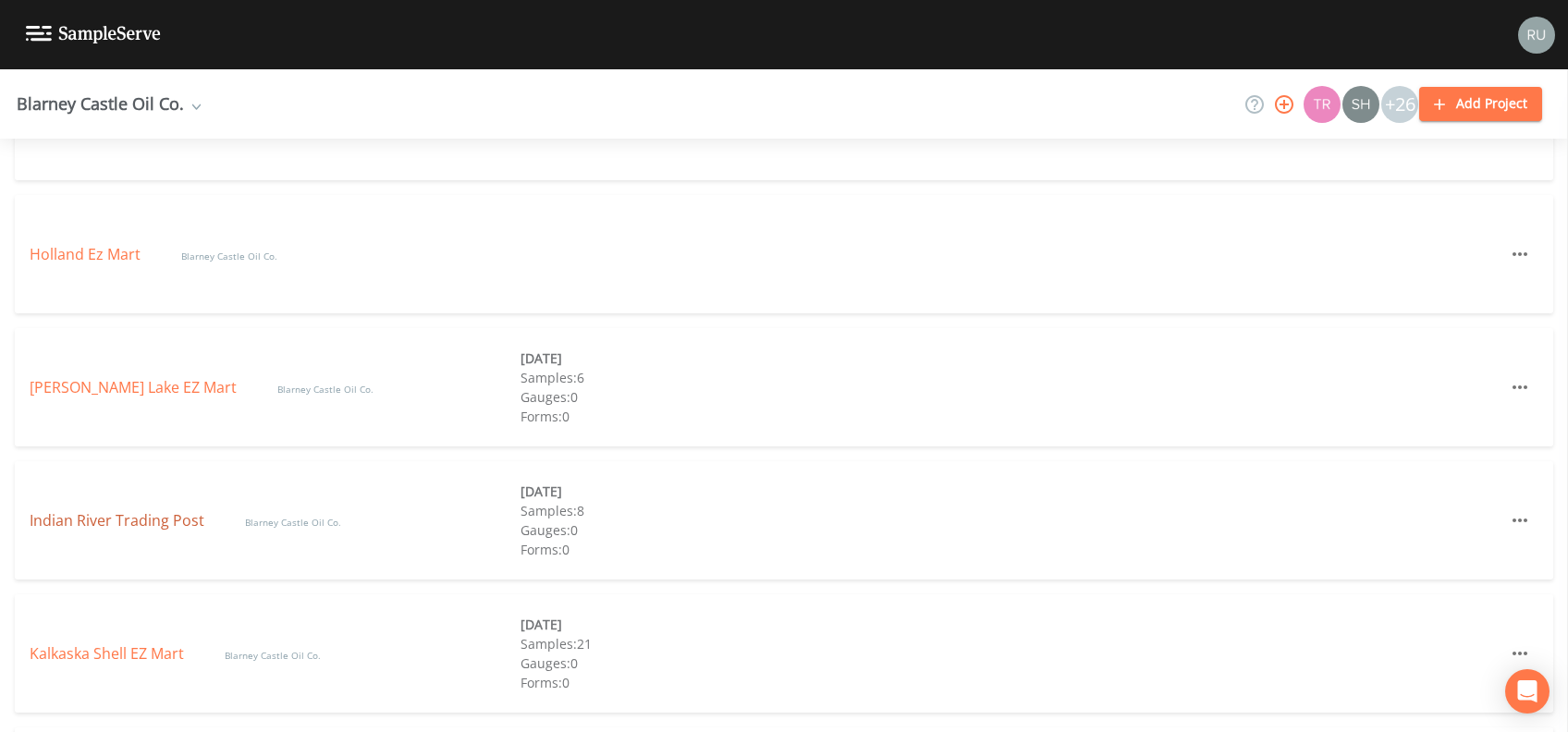 click on "Indian River Trading Post" at bounding box center [118, 520] 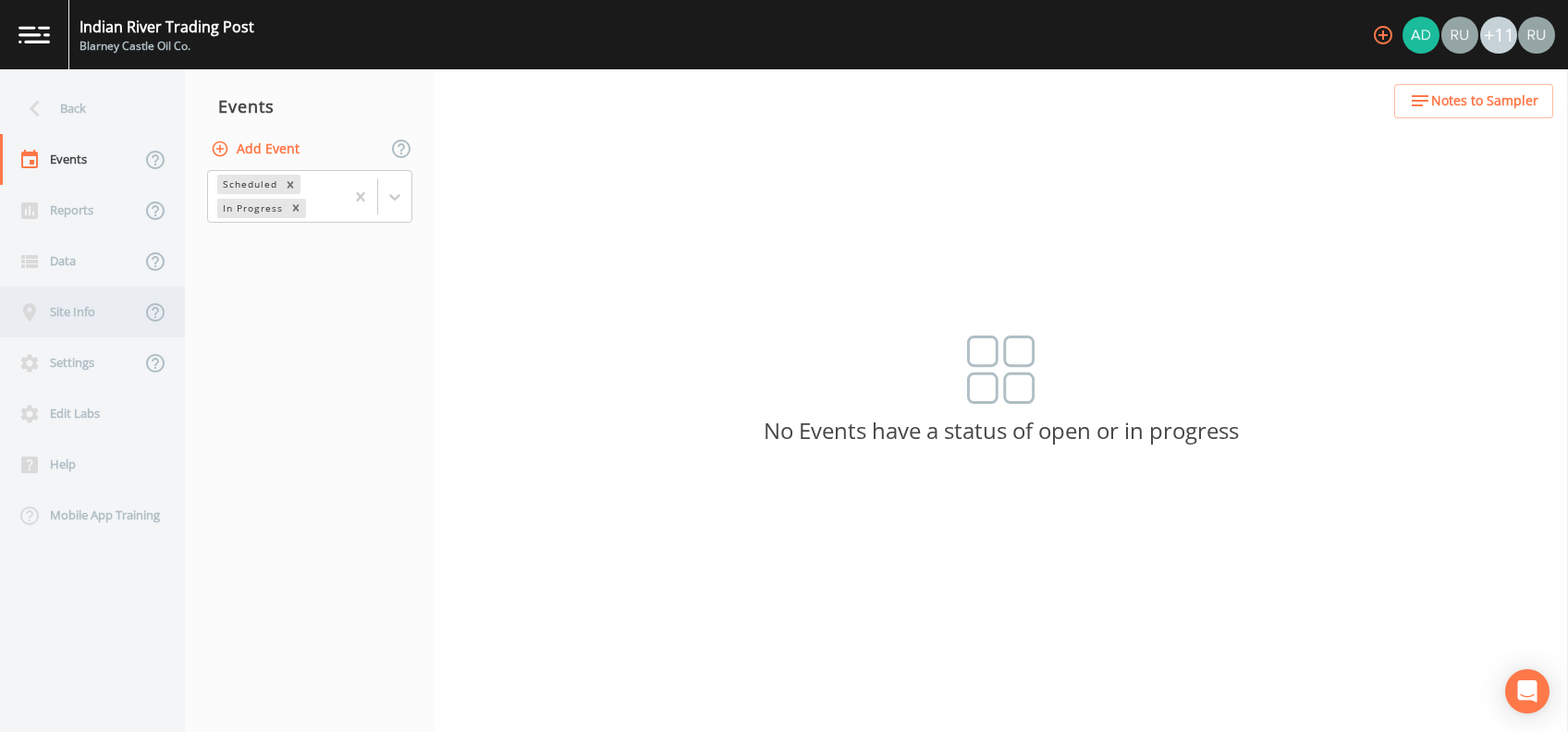 click on "Site Info" at bounding box center [70, 311] 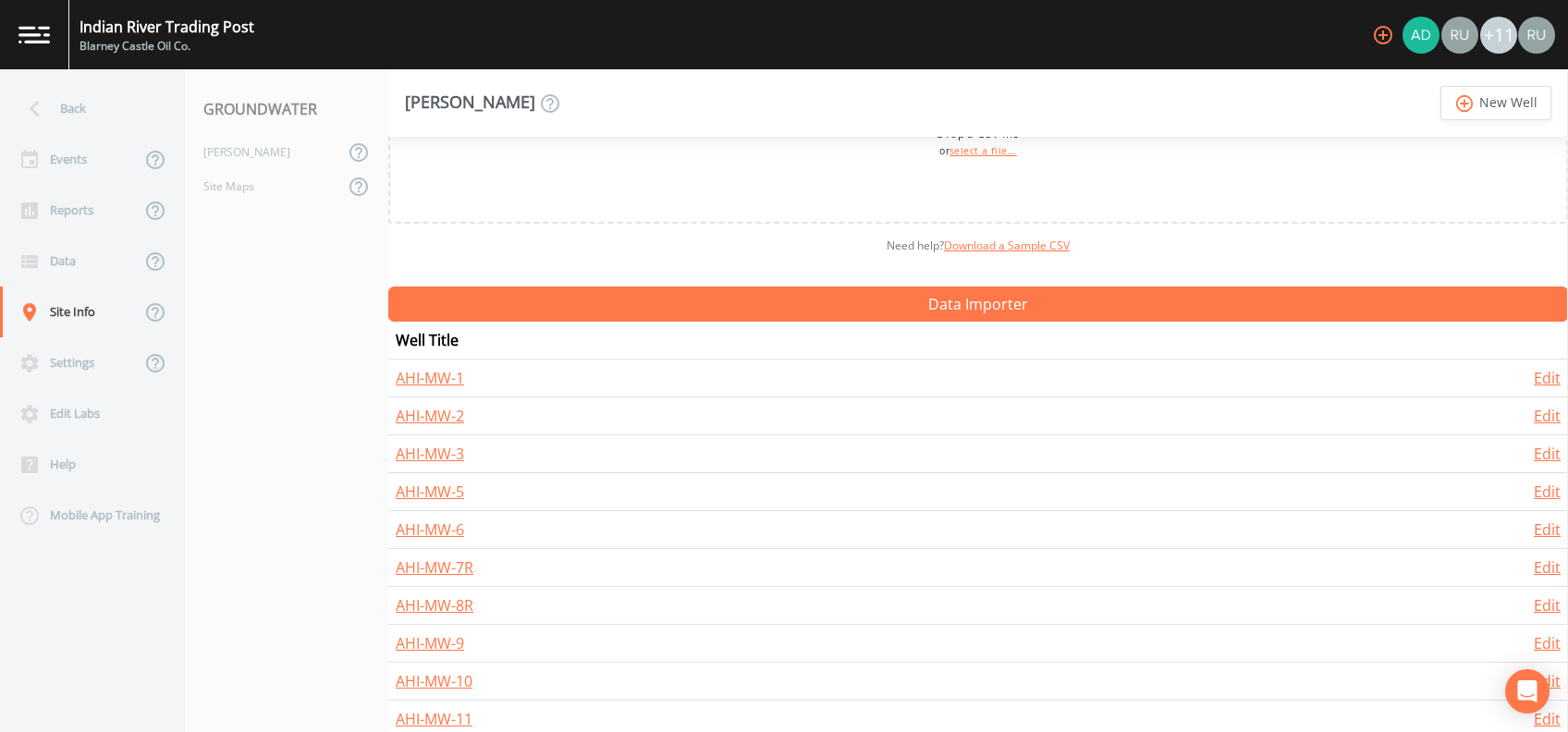 scroll, scrollTop: 323, scrollLeft: 0, axis: vertical 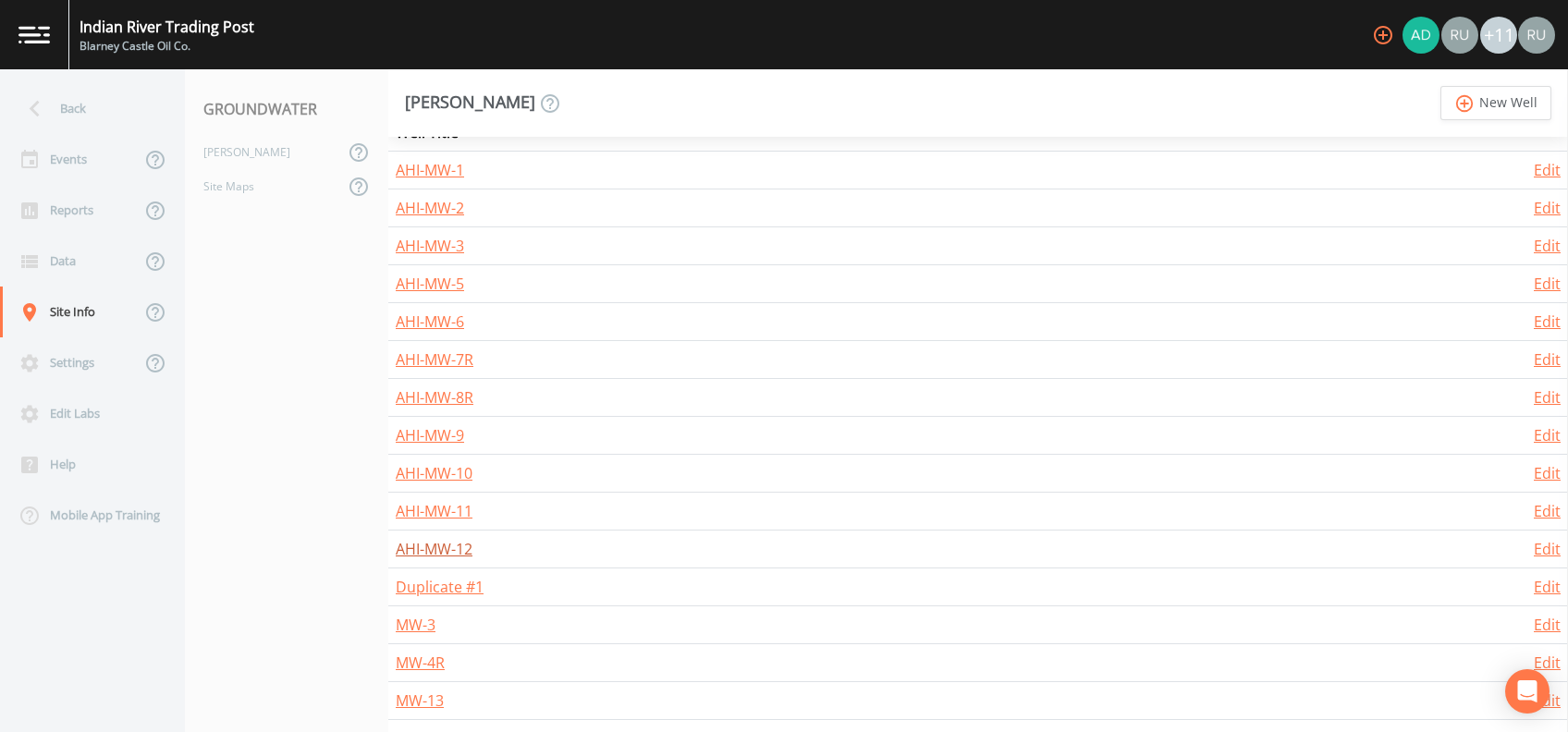 click on "AHI-MW-12" at bounding box center [434, 549] 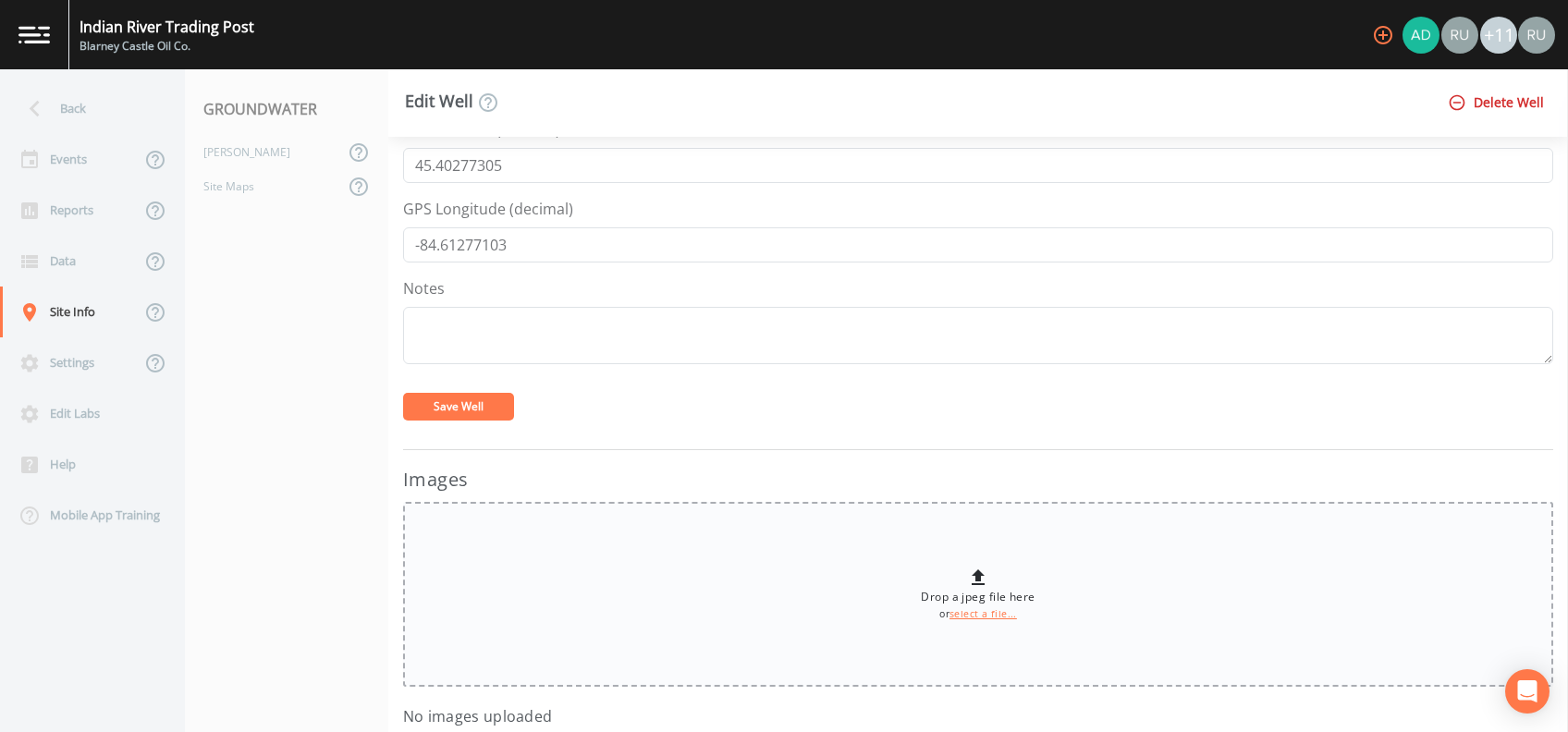 scroll, scrollTop: 886, scrollLeft: 0, axis: vertical 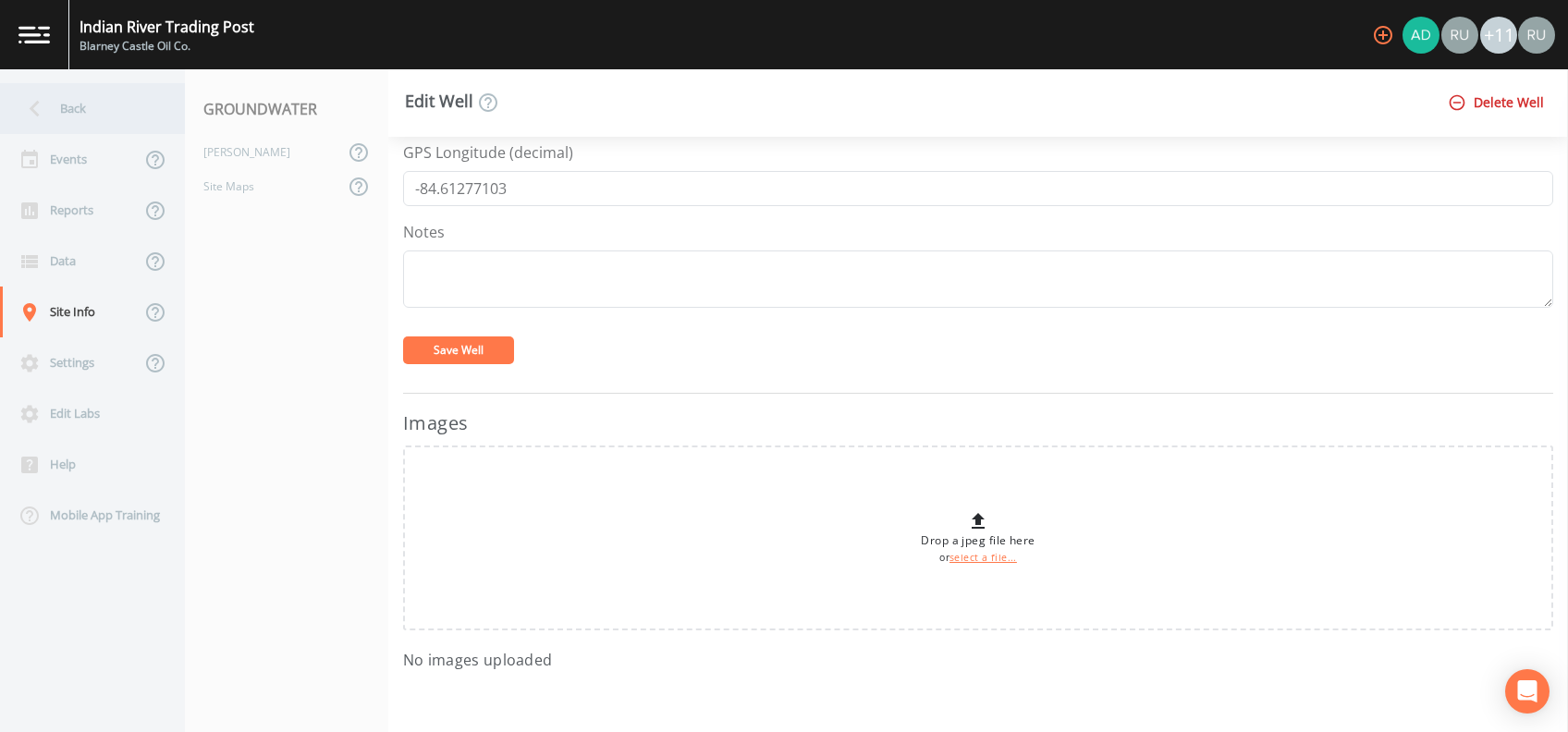 click on "Back" at bounding box center [83, 108] 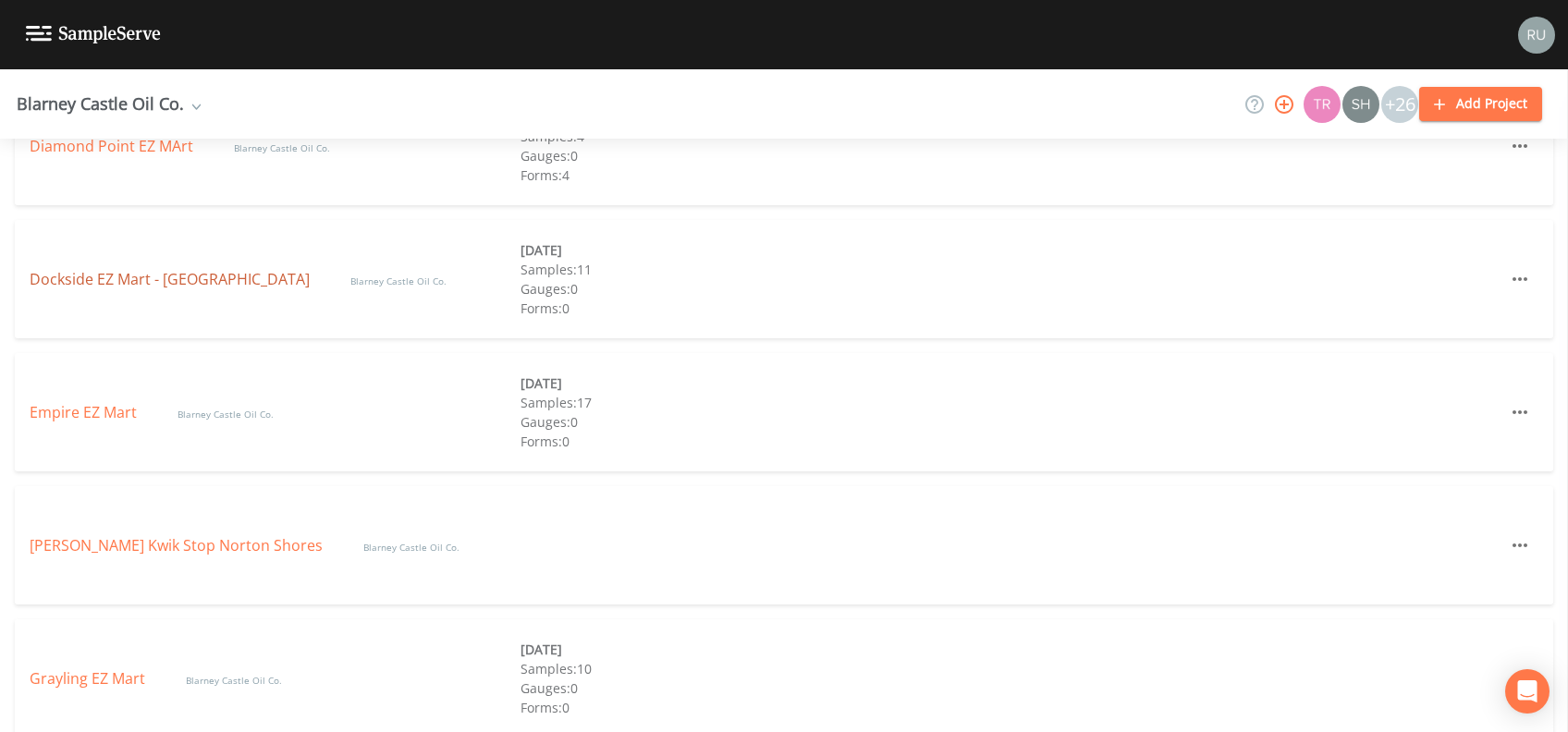 scroll, scrollTop: 1553, scrollLeft: 0, axis: vertical 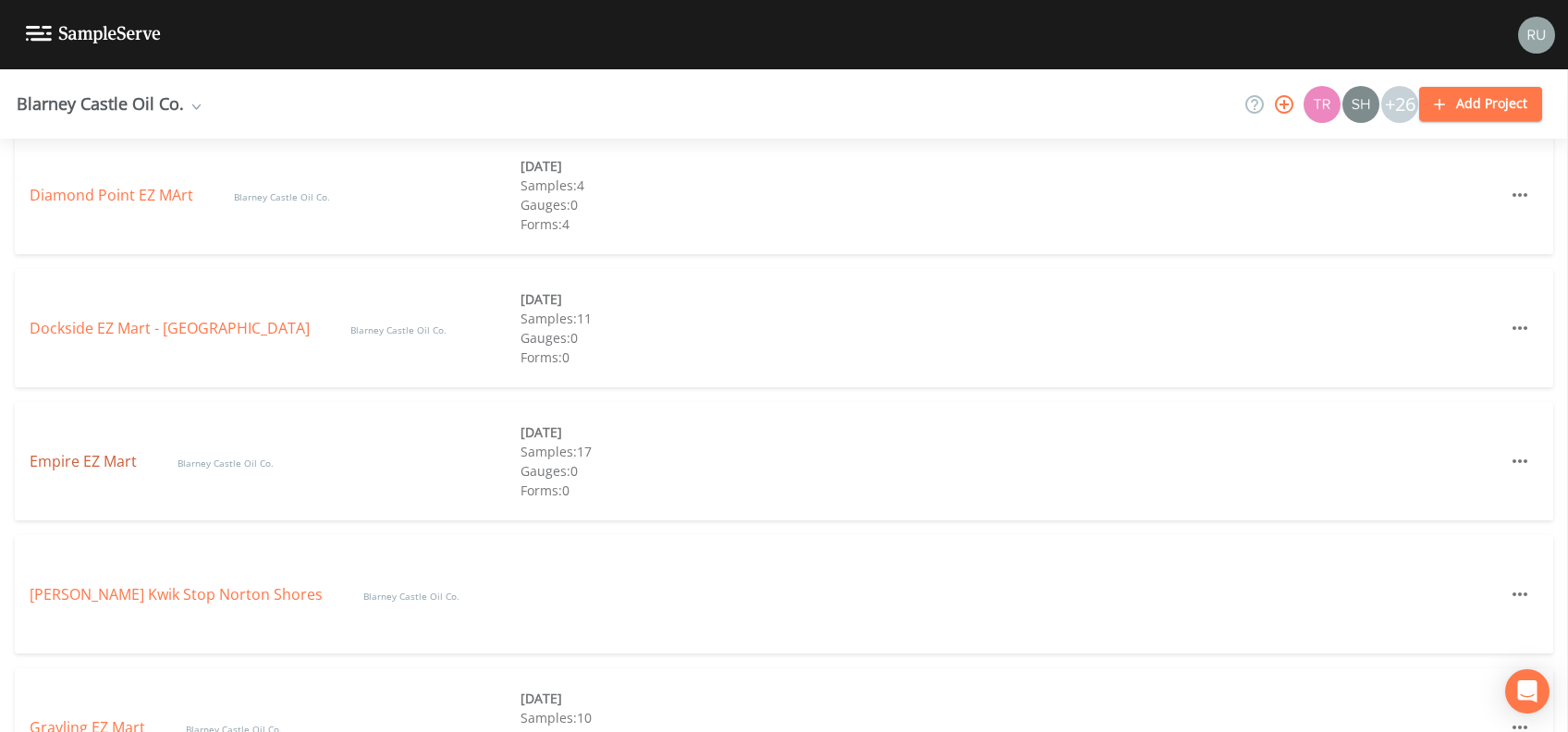 click on "Empire EZ Mart" at bounding box center (85, 461) 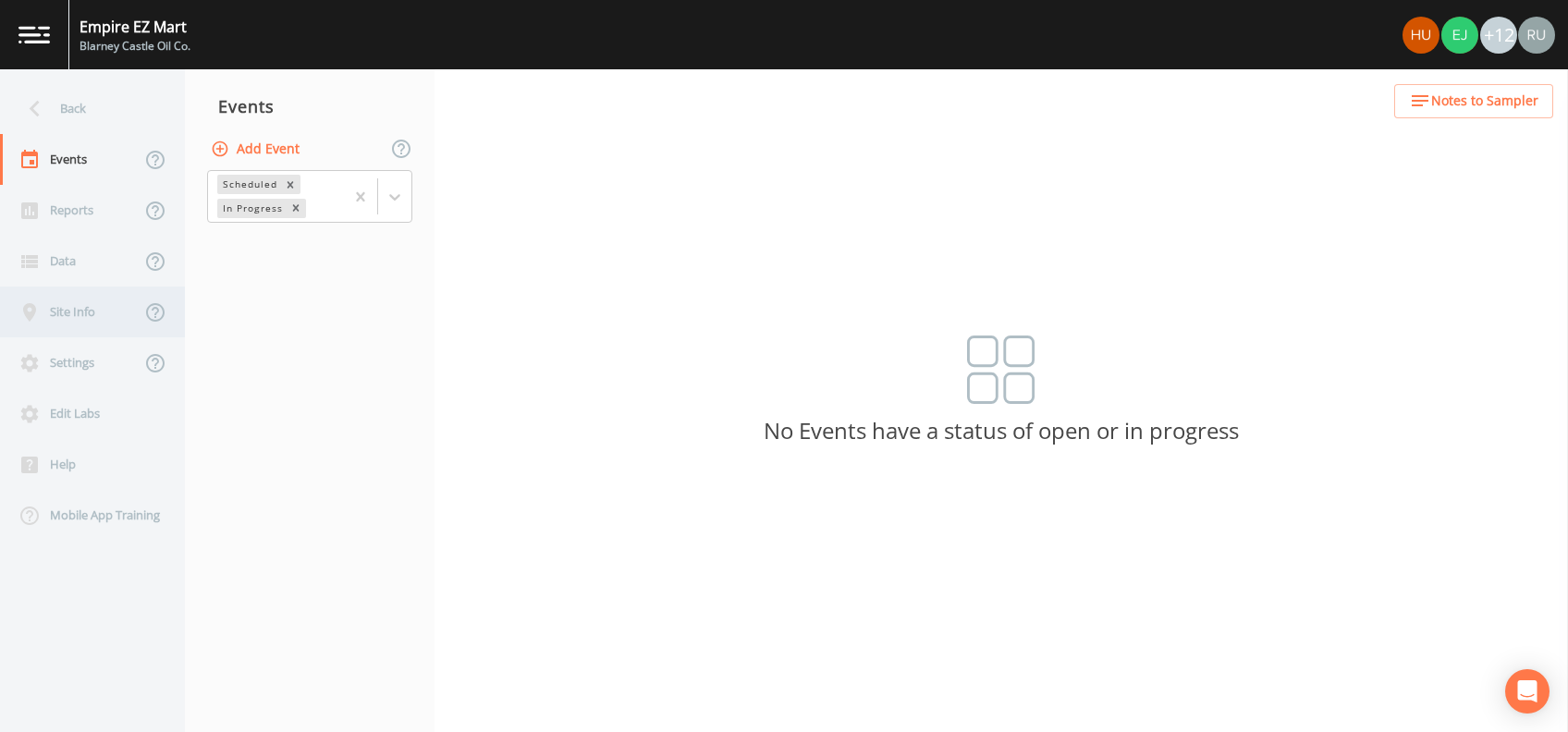 click on "Site Info" at bounding box center (70, 311) 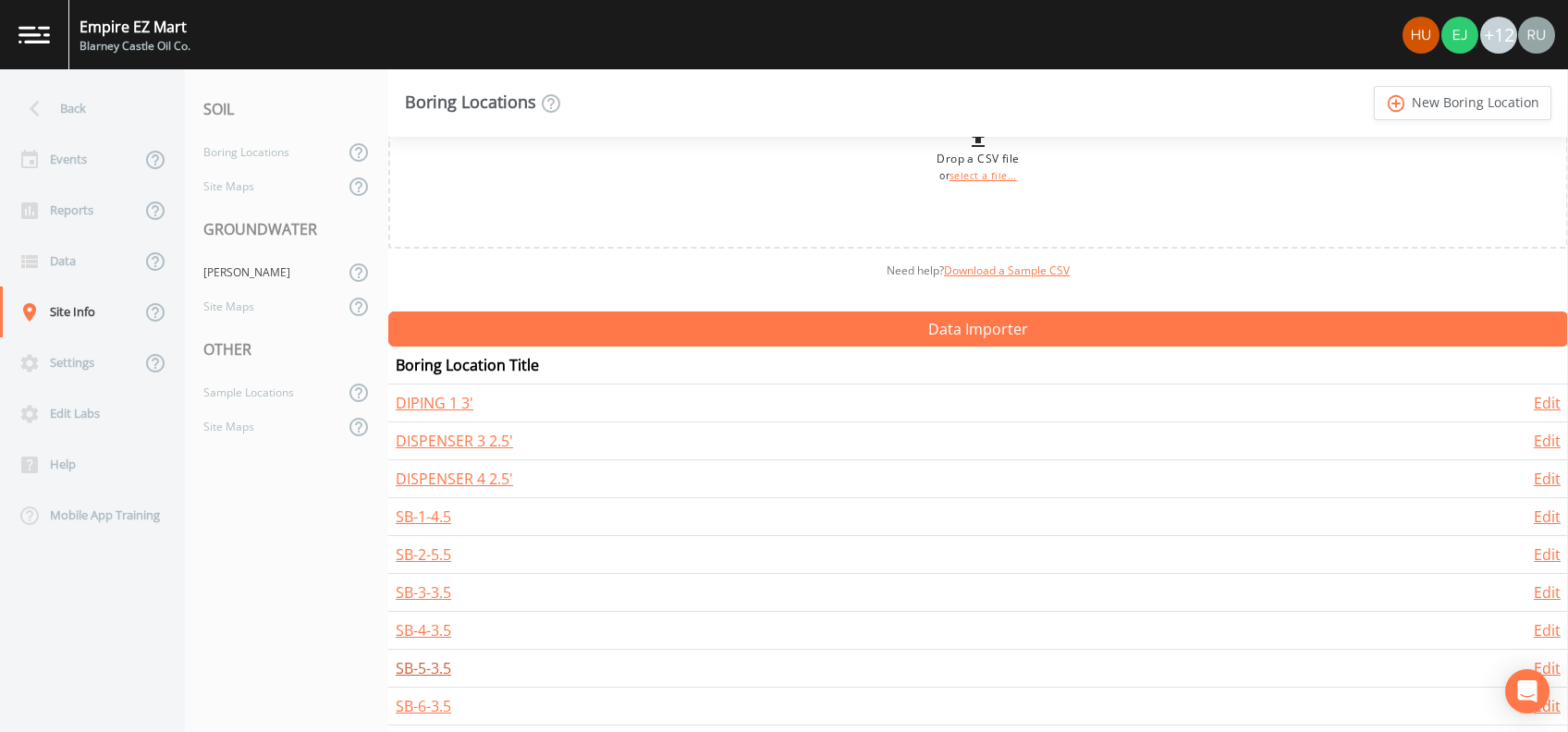 scroll, scrollTop: 133, scrollLeft: 0, axis: vertical 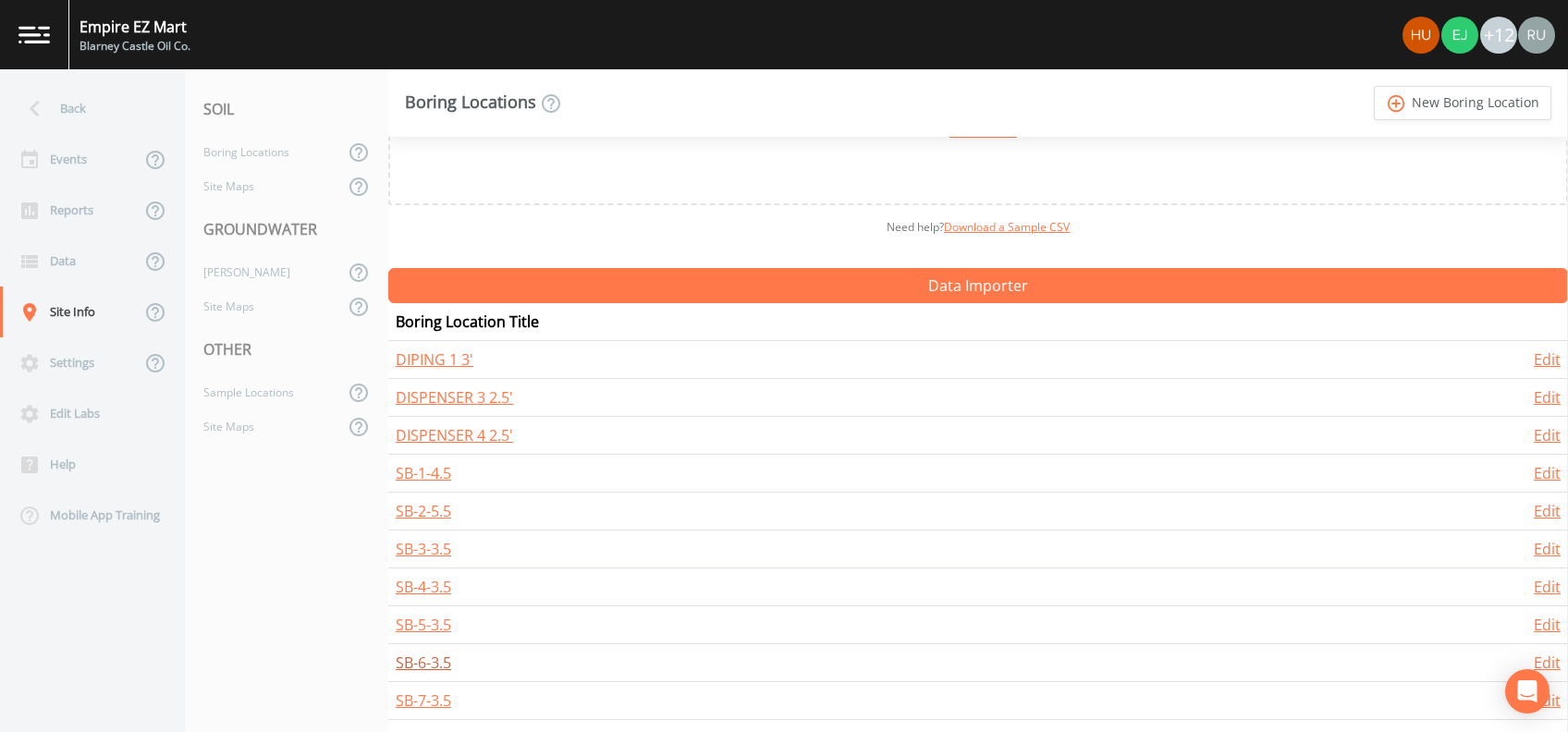 click on "SB-6-3.5" at bounding box center [423, 663] 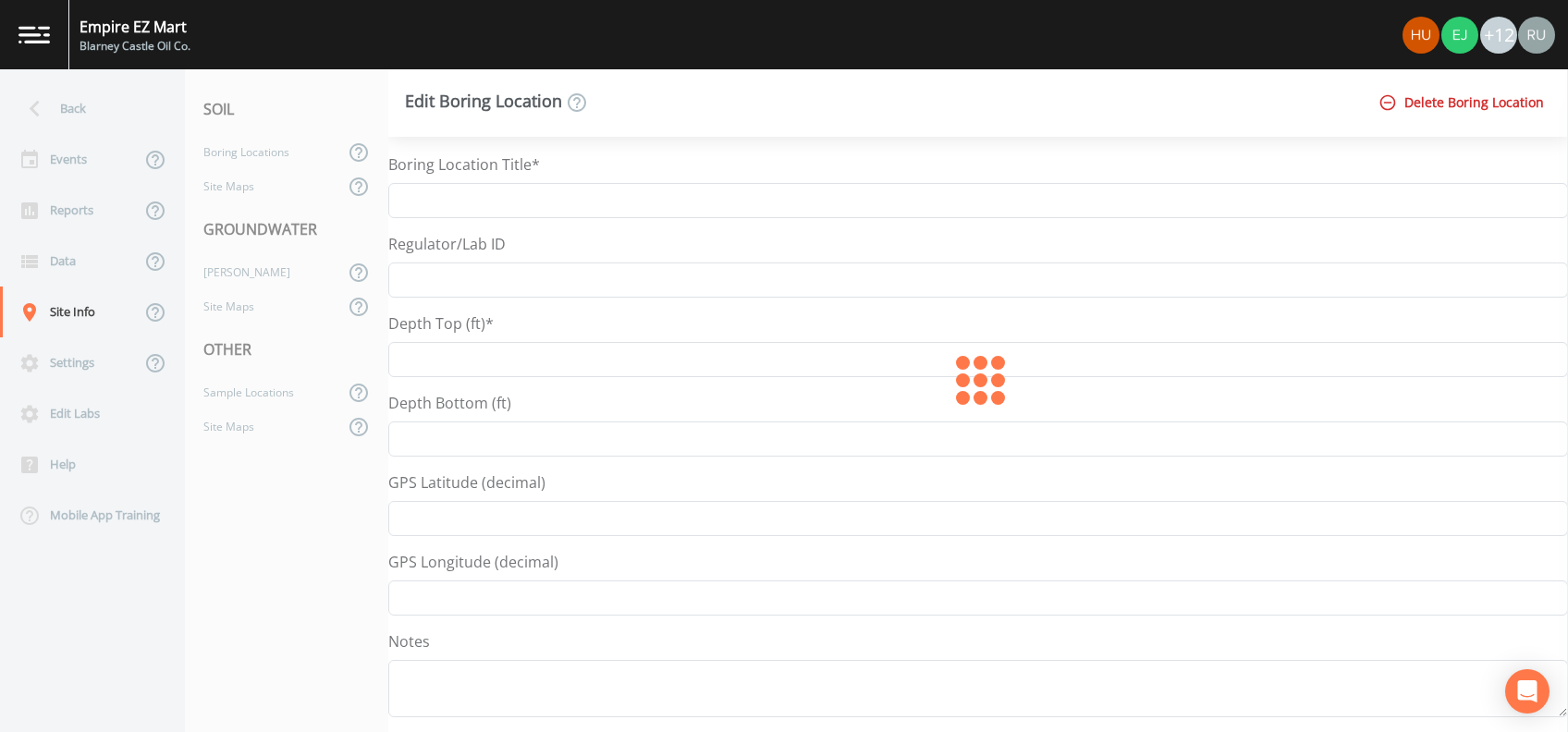 type on "SB-6-3.5" 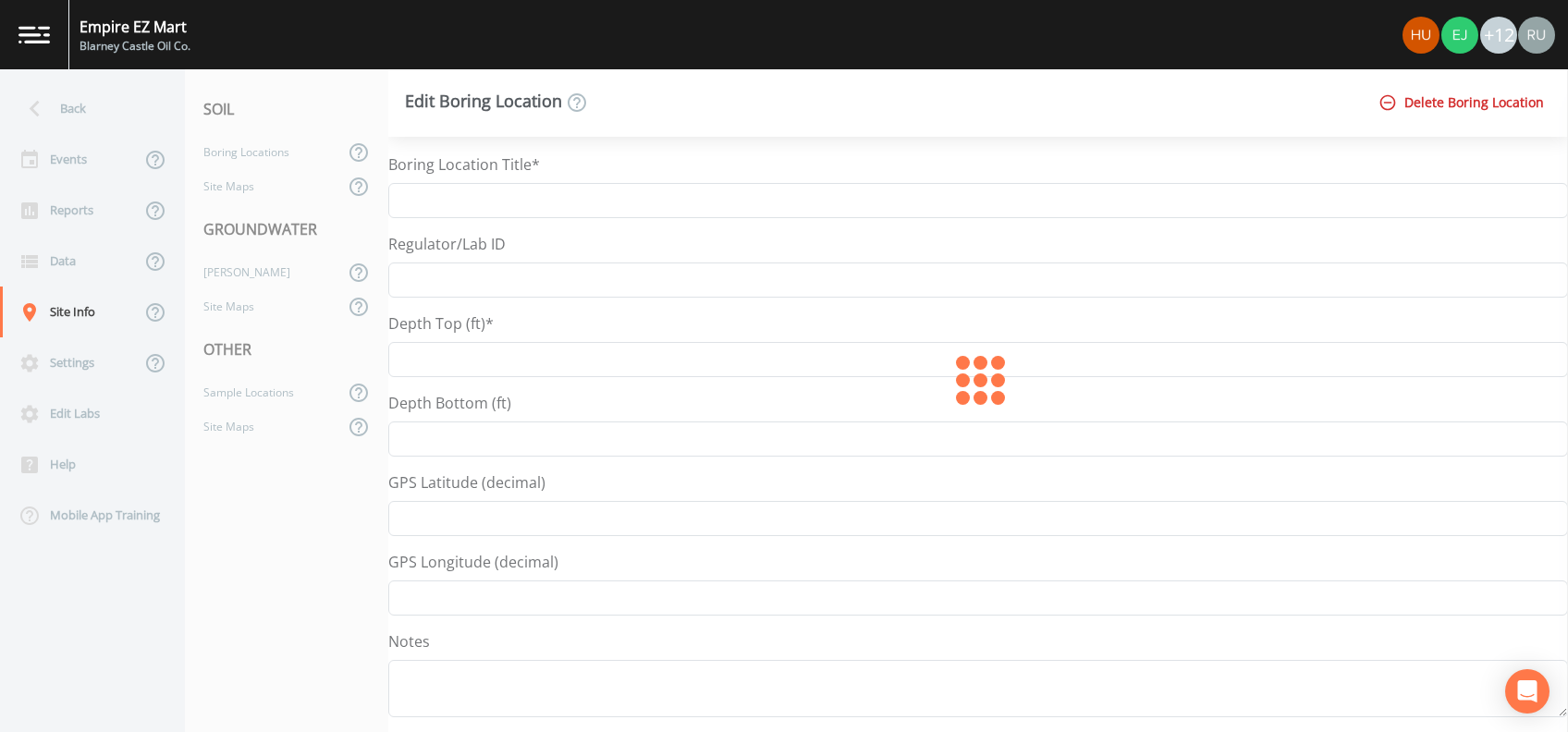 type on "3.5" 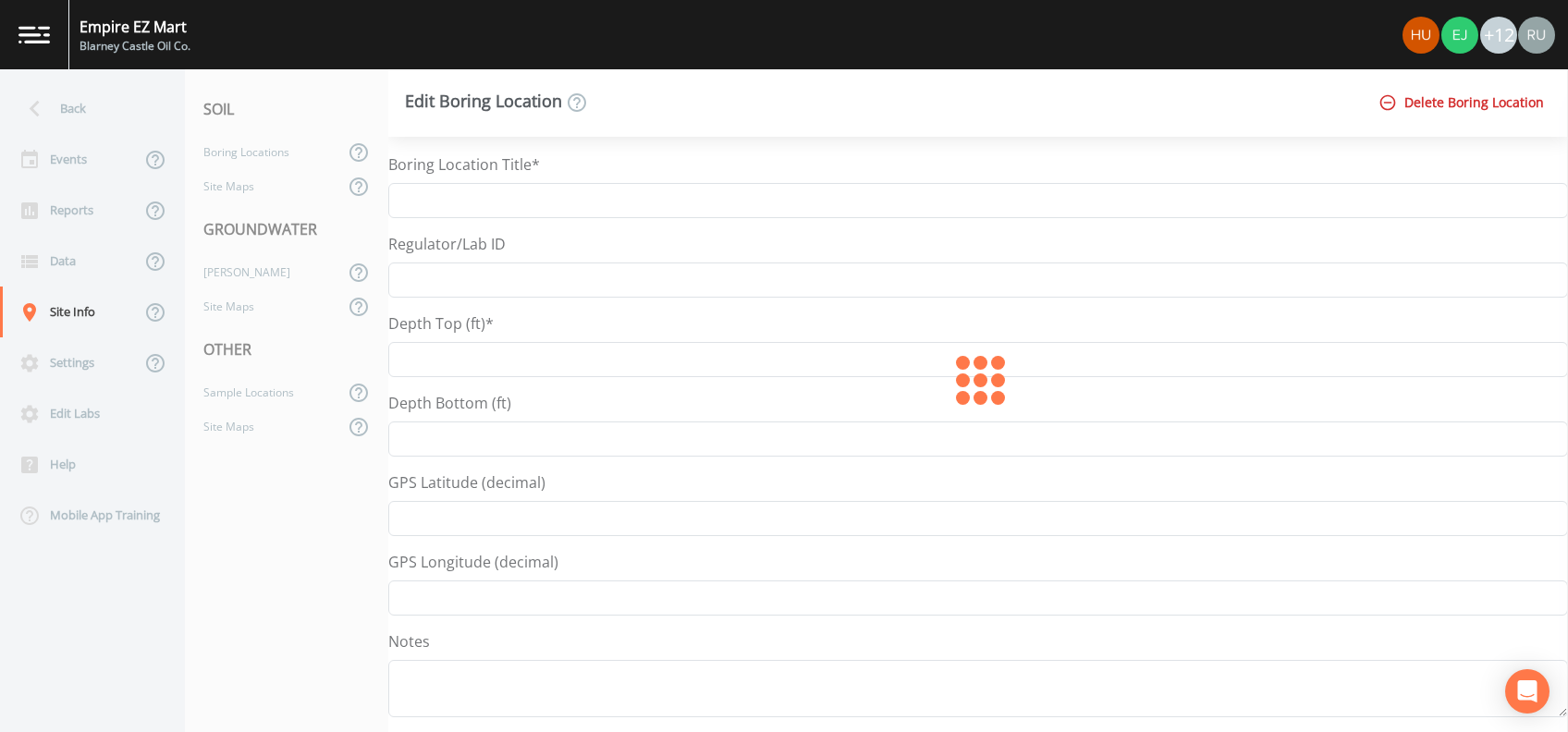 type on "43.90058" 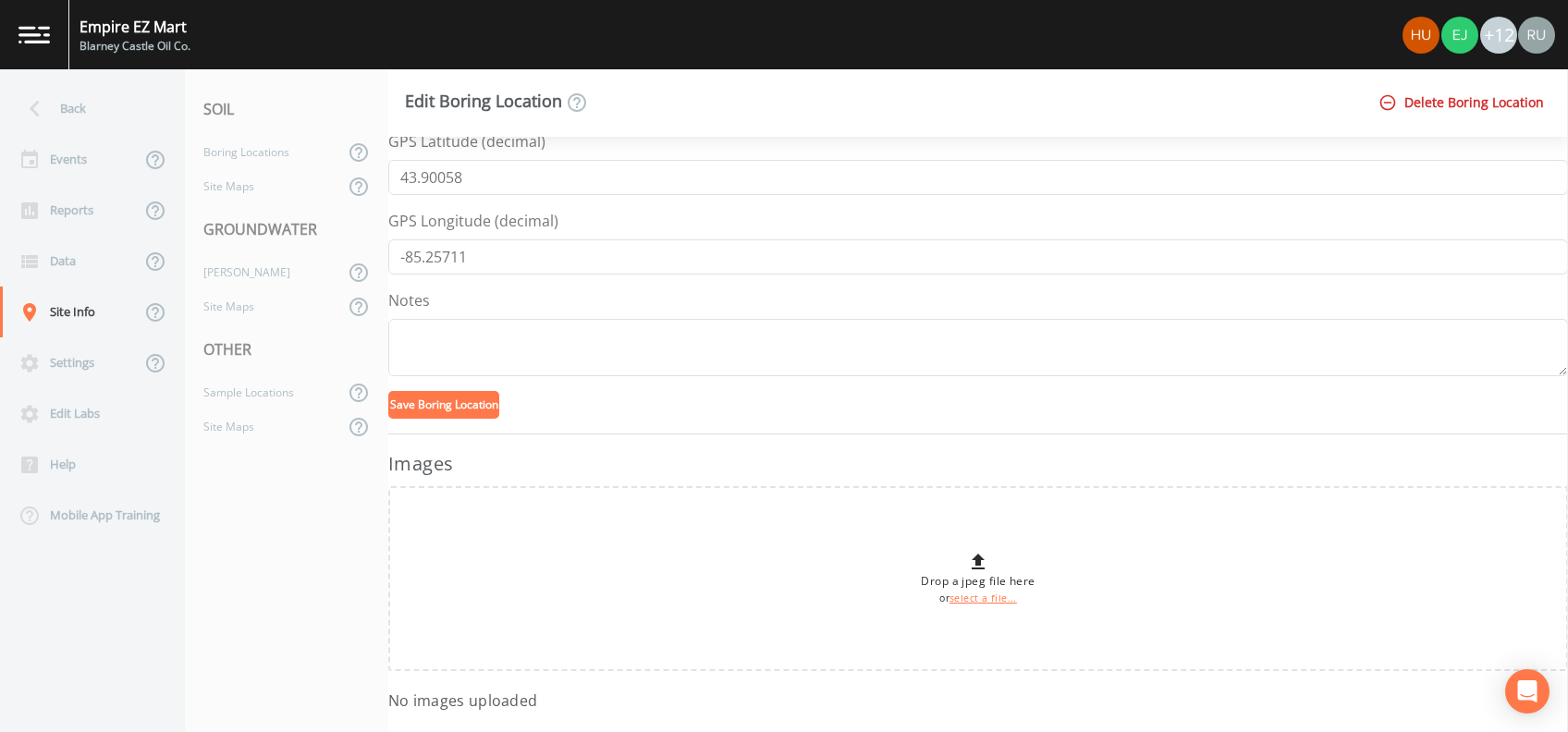 scroll, scrollTop: 354, scrollLeft: 0, axis: vertical 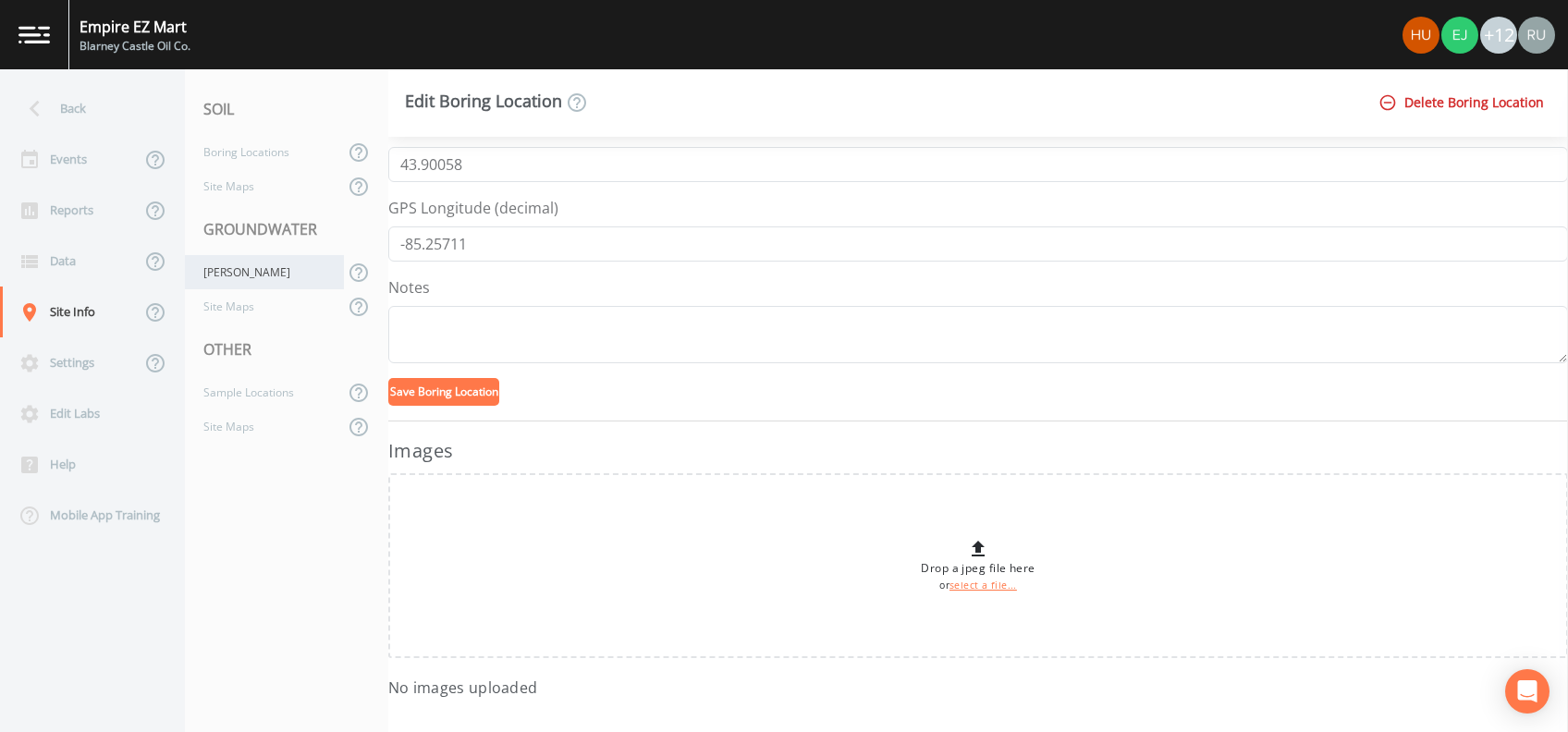 click on "Wells" at bounding box center (264, 272) 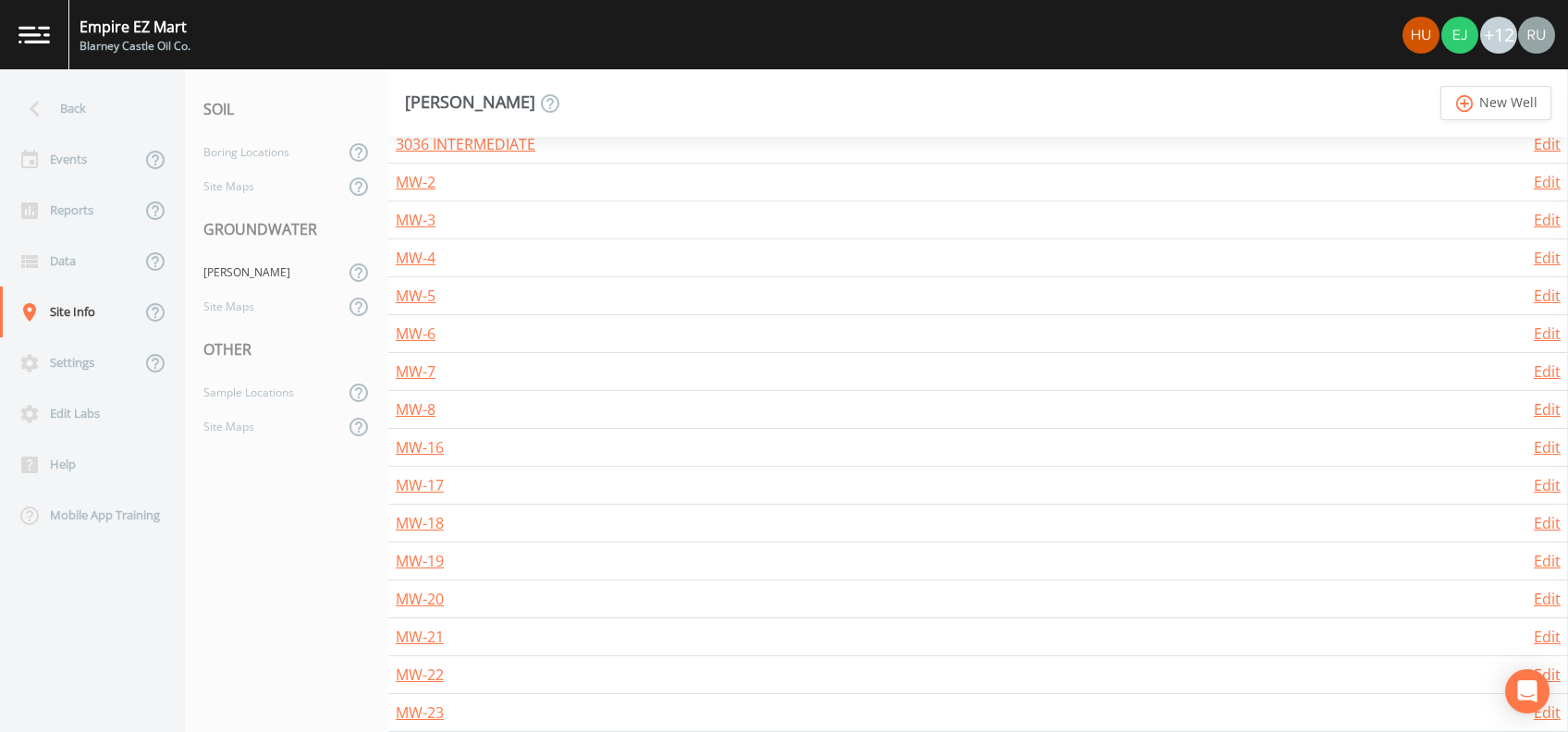 scroll, scrollTop: 616, scrollLeft: 0, axis: vertical 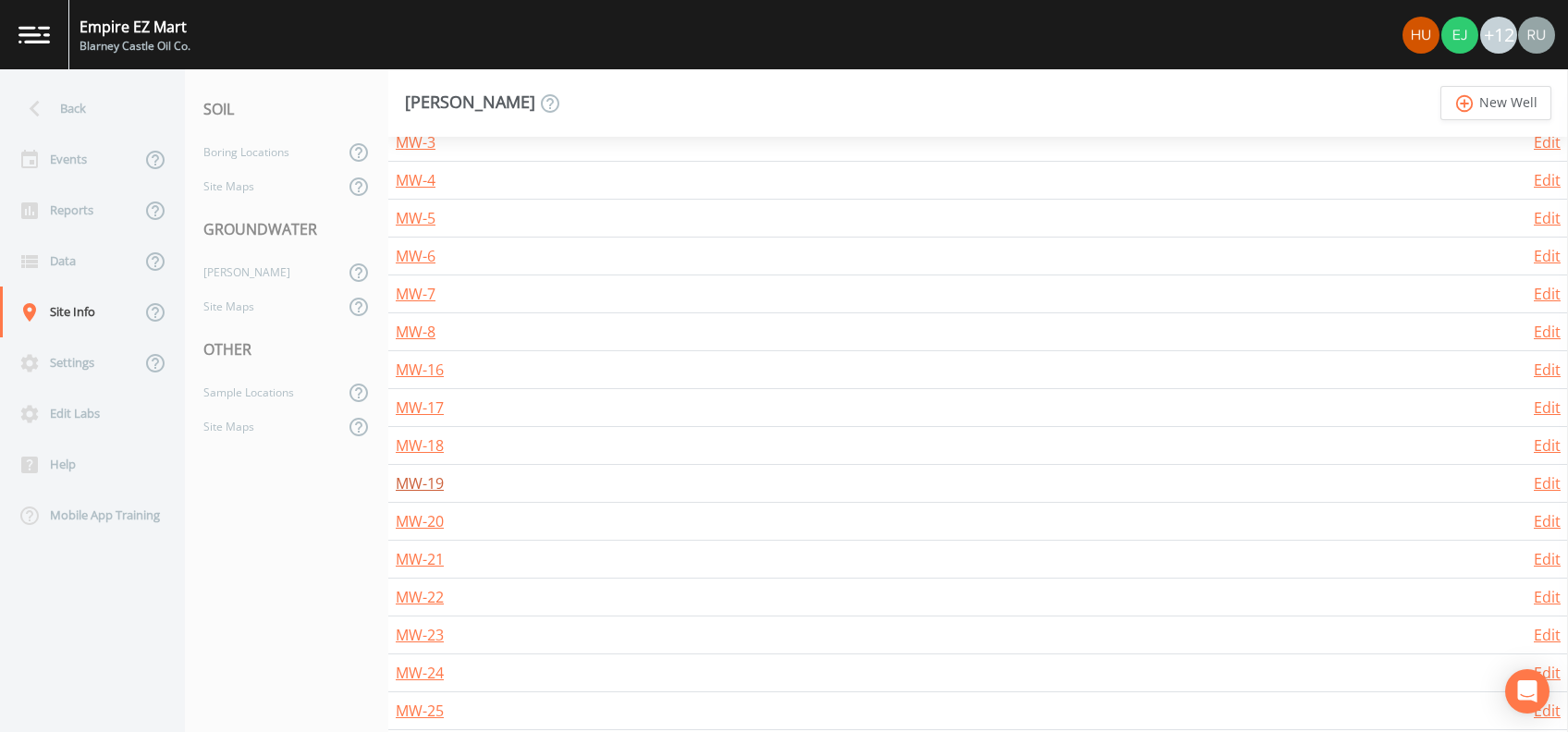 click on "MW-19" at bounding box center [420, 483] 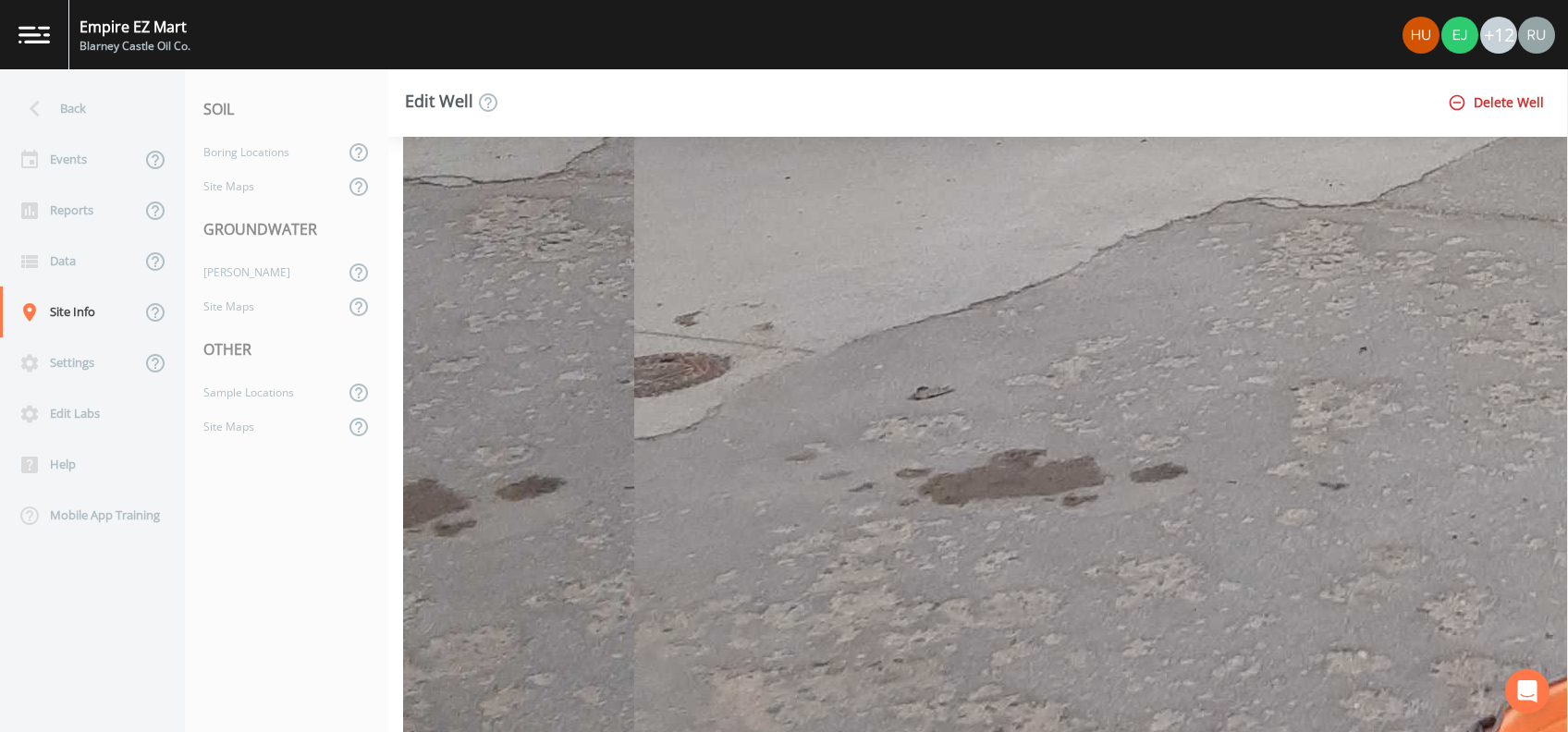 scroll, scrollTop: 3175, scrollLeft: 0, axis: vertical 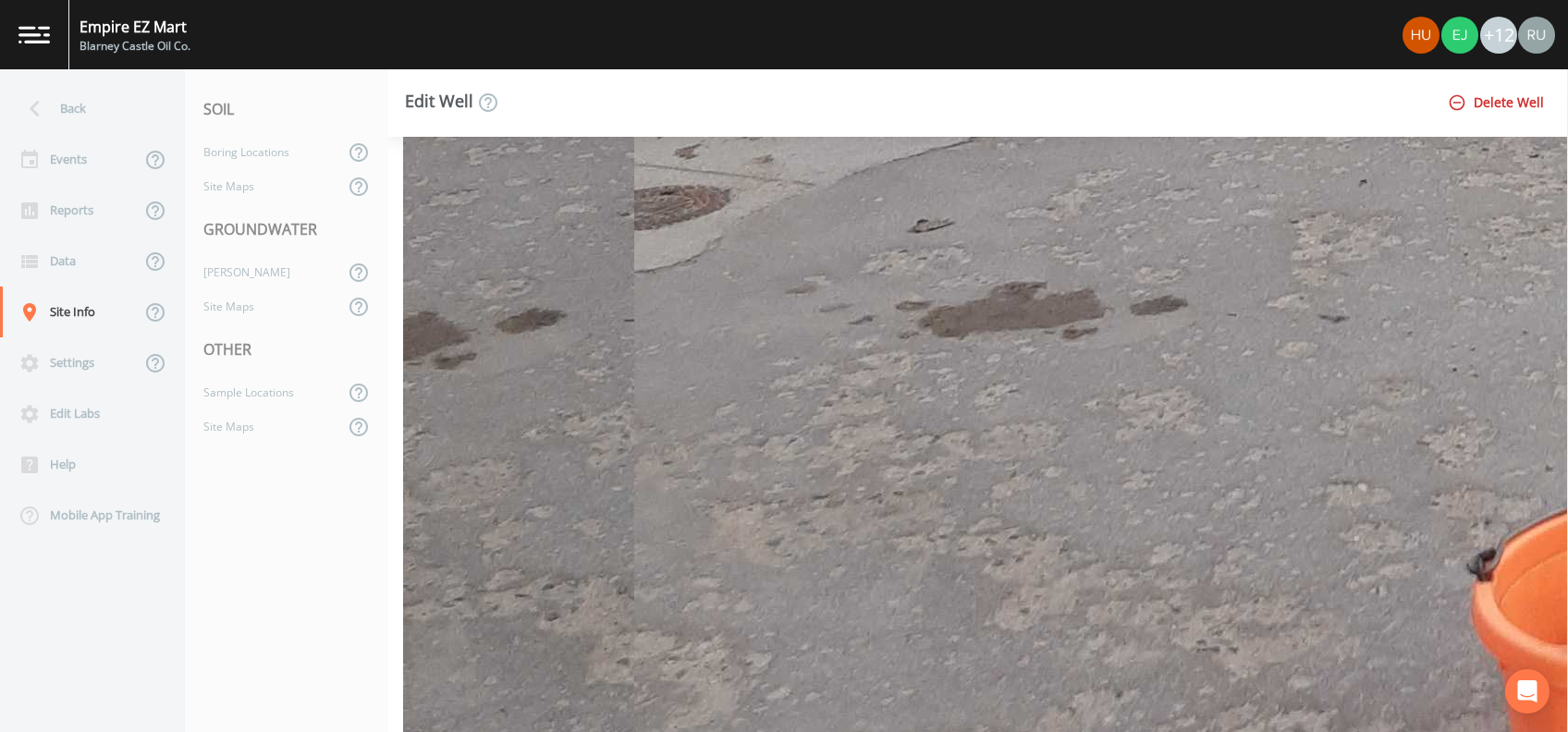 click at bounding box center [1535, -131] 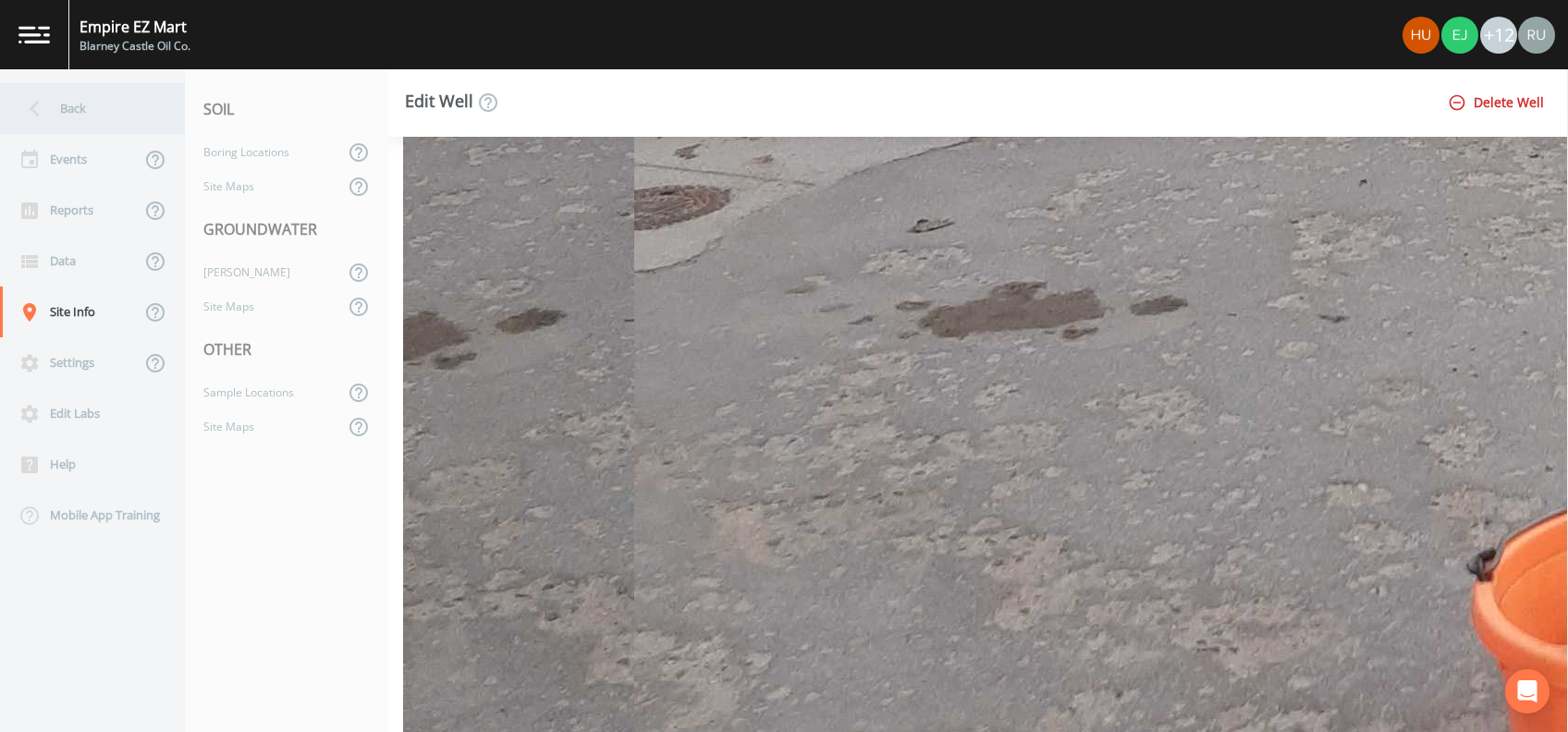 click 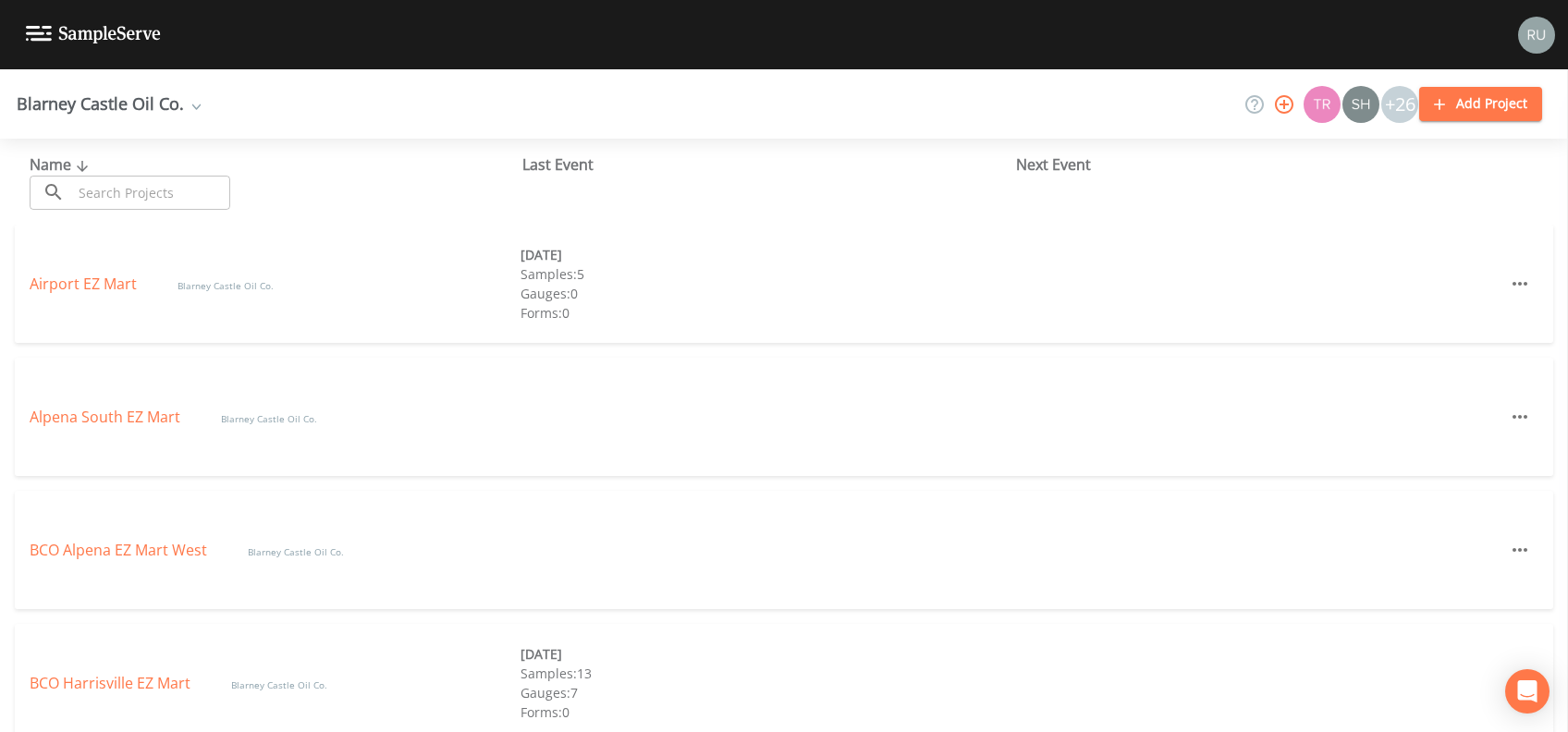 click on "Blarney Castle Oil Co." at bounding box center [108, 104] 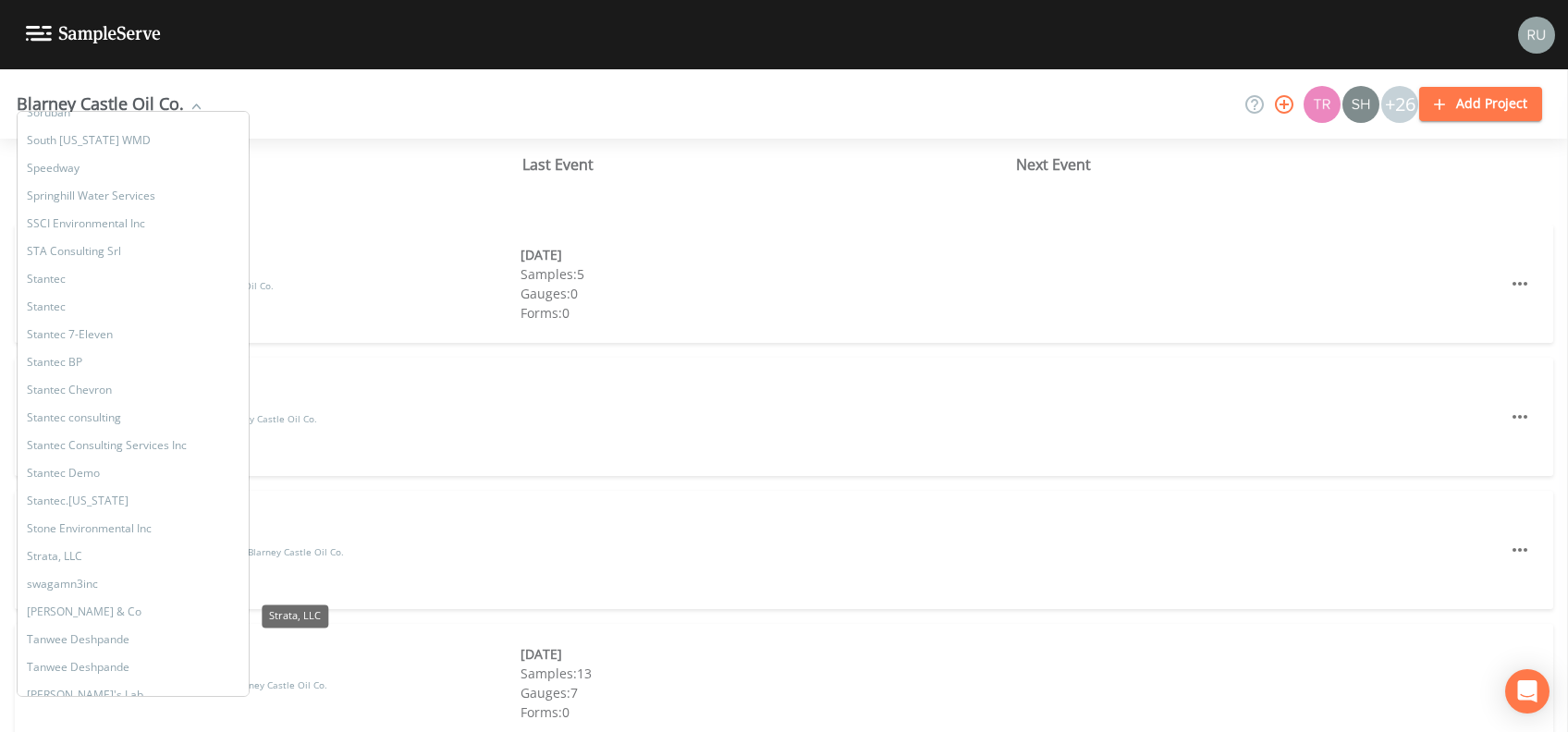 scroll, scrollTop: 11830, scrollLeft: 0, axis: vertical 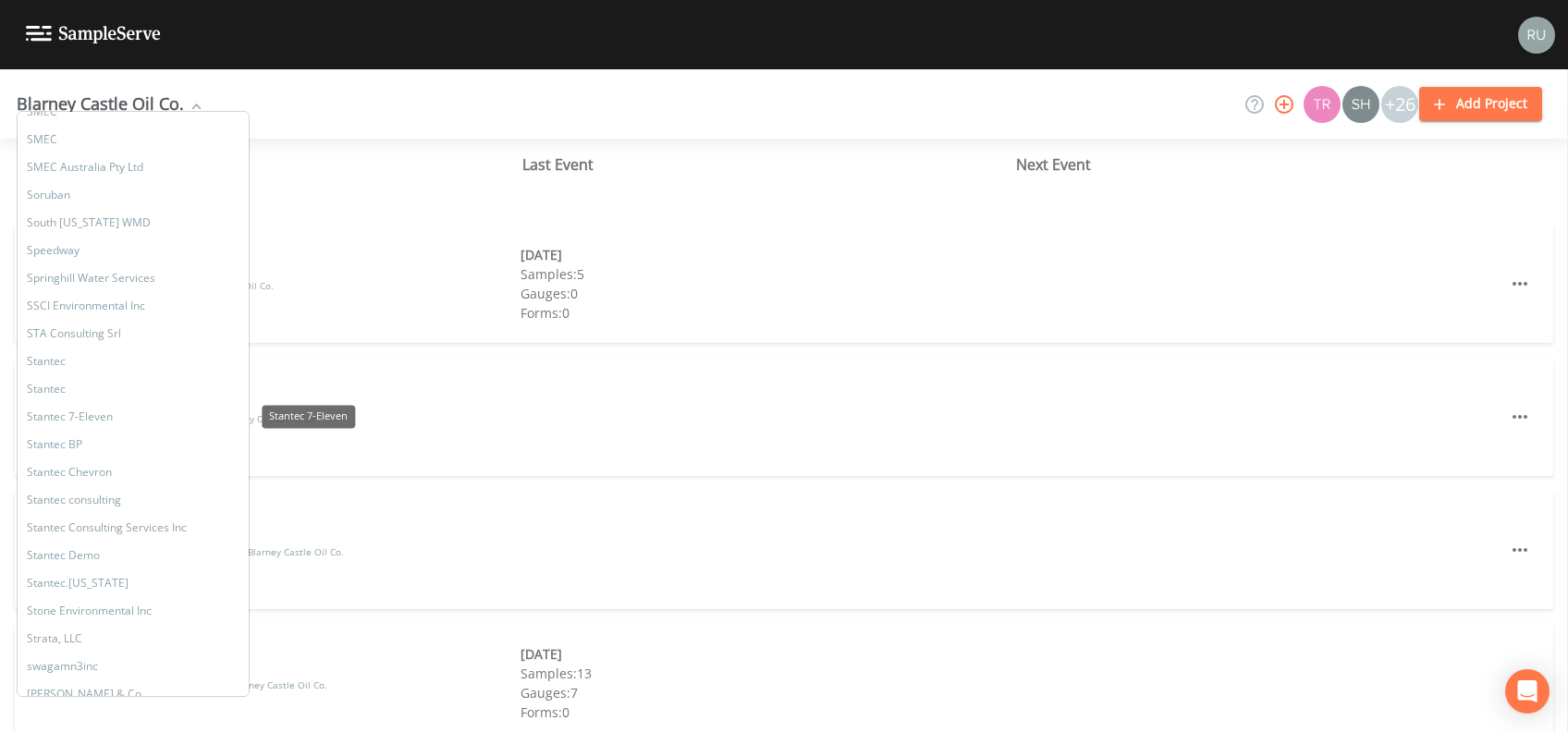 click on "Stantec 7-Eleven" at bounding box center (133, 417) 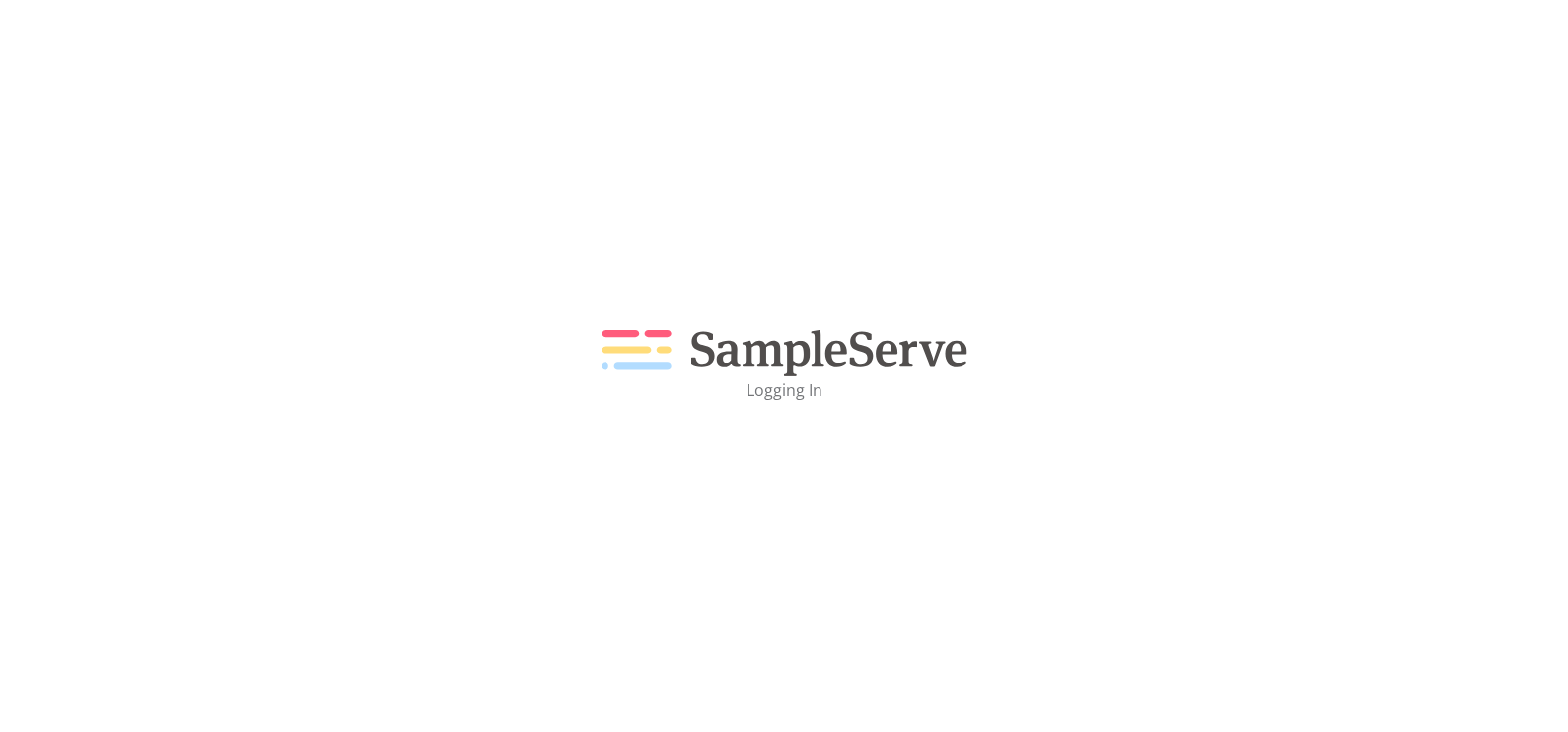 scroll, scrollTop: 0, scrollLeft: 0, axis: both 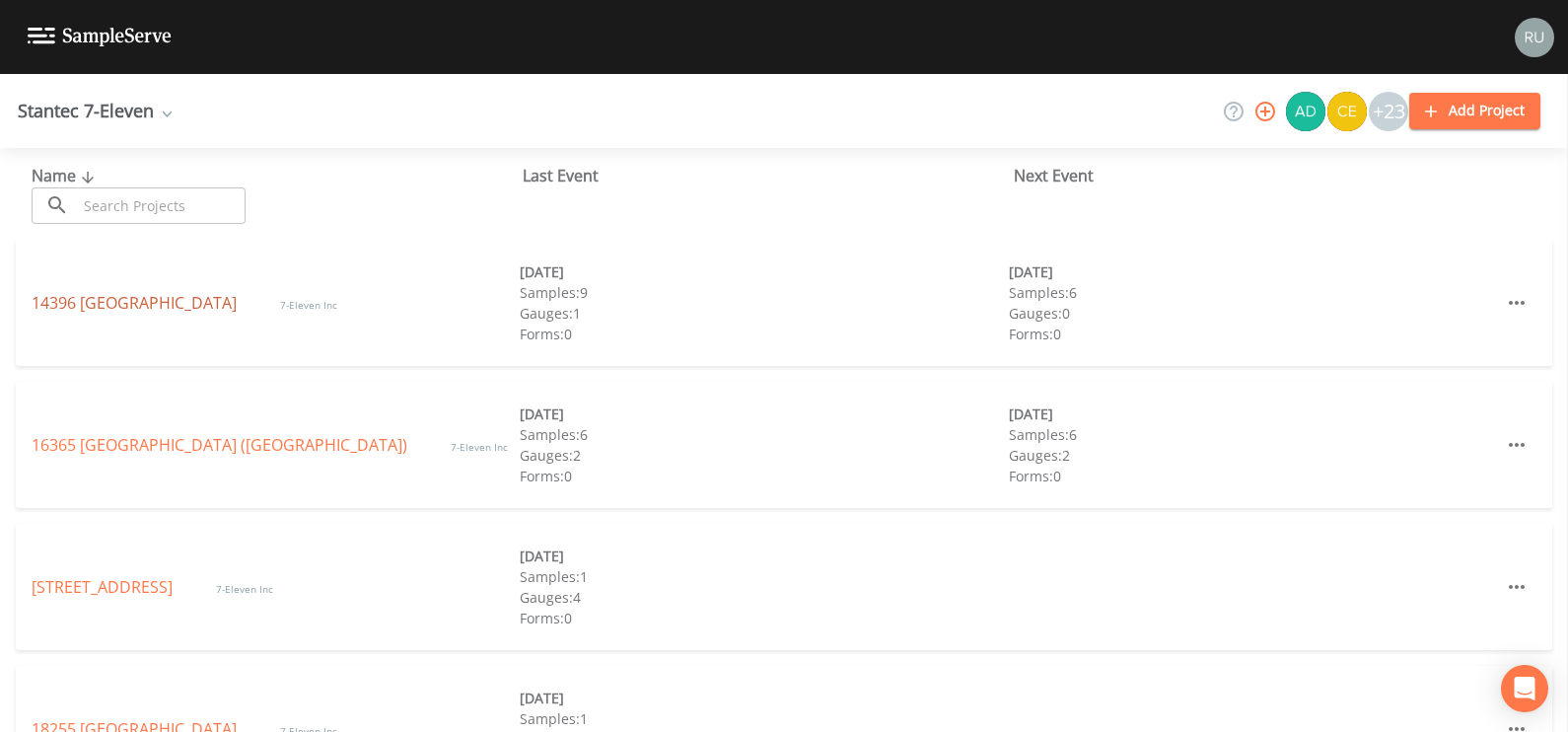 click on "14396 Seattle" at bounding box center (136, 303) 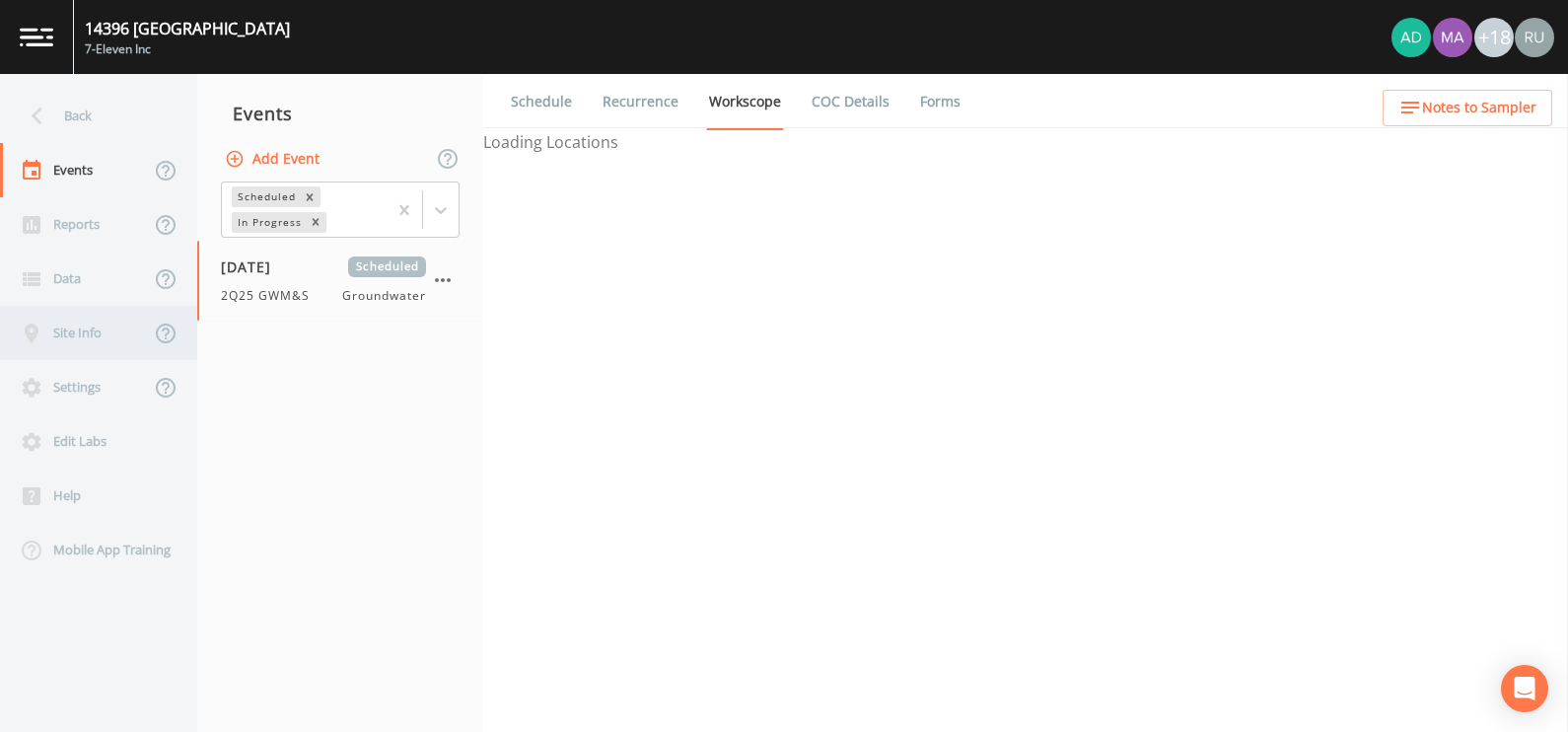 select on "4f082be6-97a7-4f70-a81f-c26a4e896ad7" 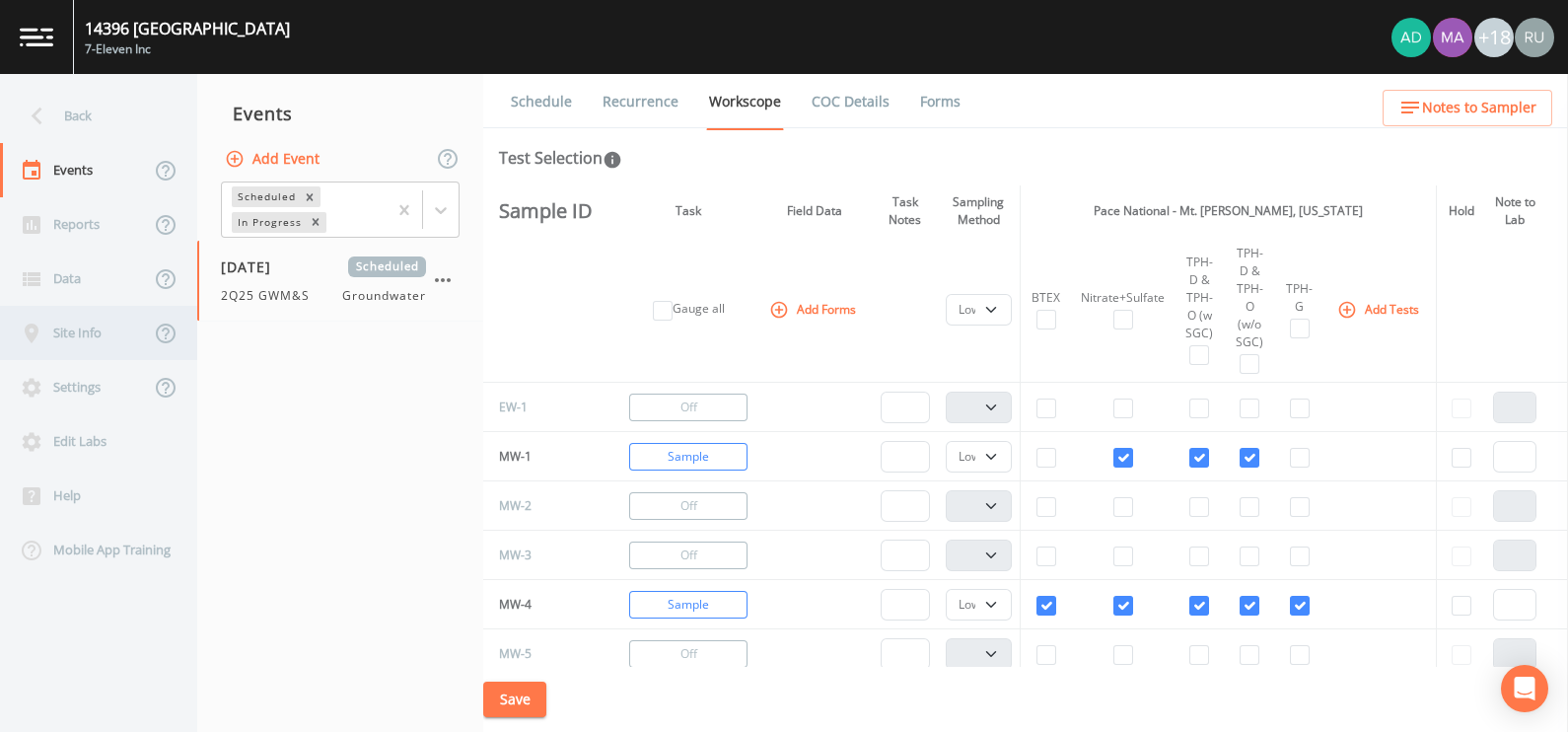 click on "Site Info" at bounding box center [75, 332] 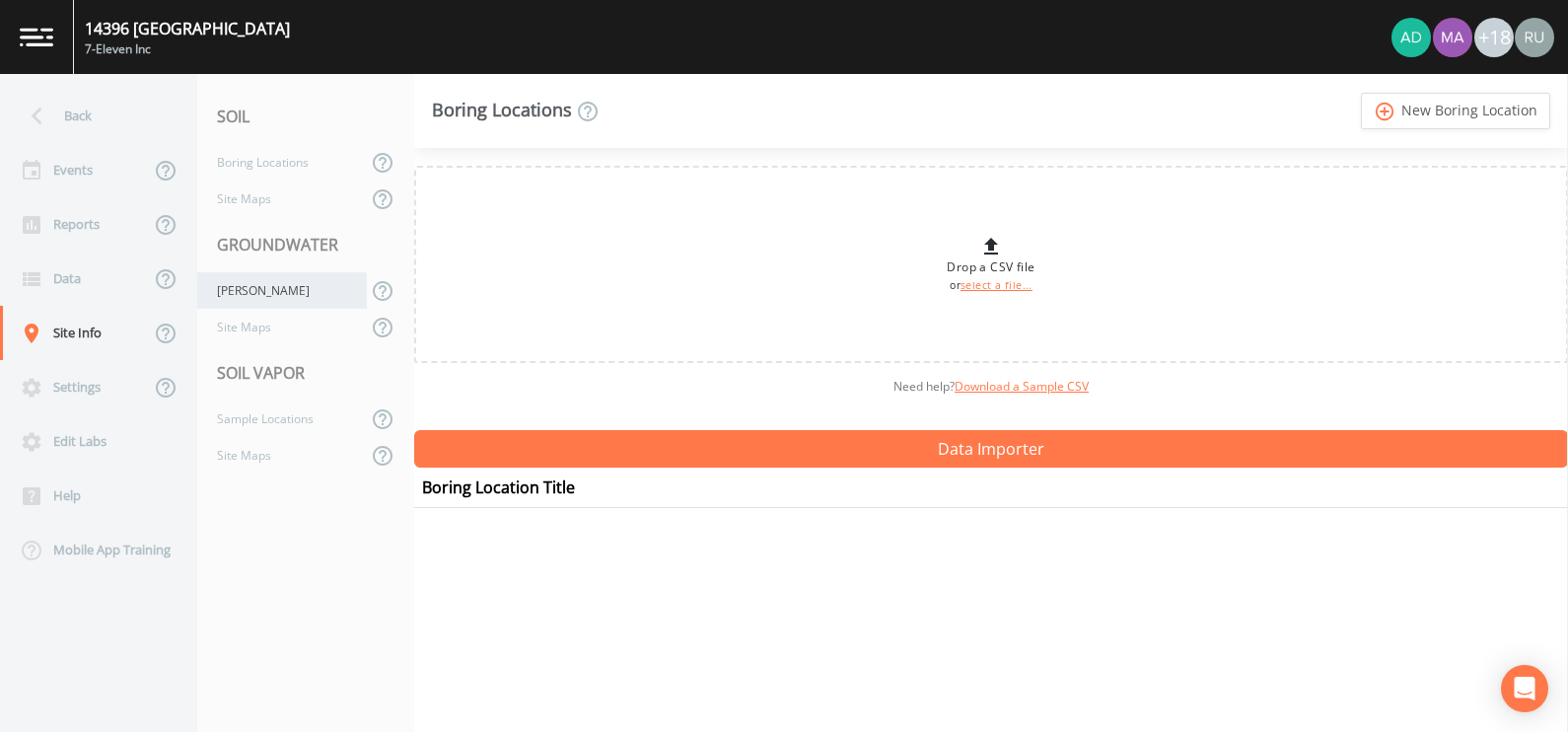 click on "Wells" at bounding box center [282, 290] 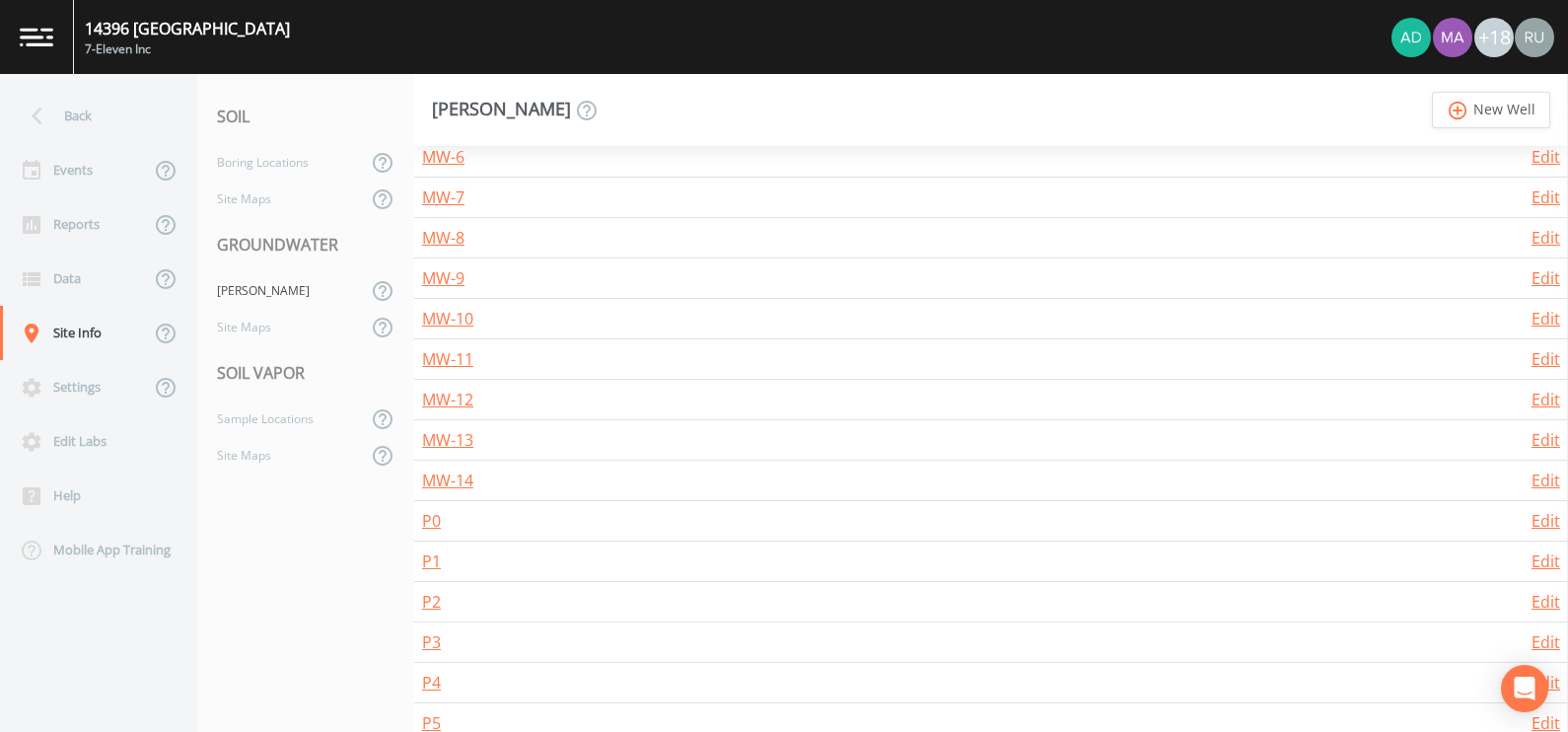 scroll, scrollTop: 617, scrollLeft: 0, axis: vertical 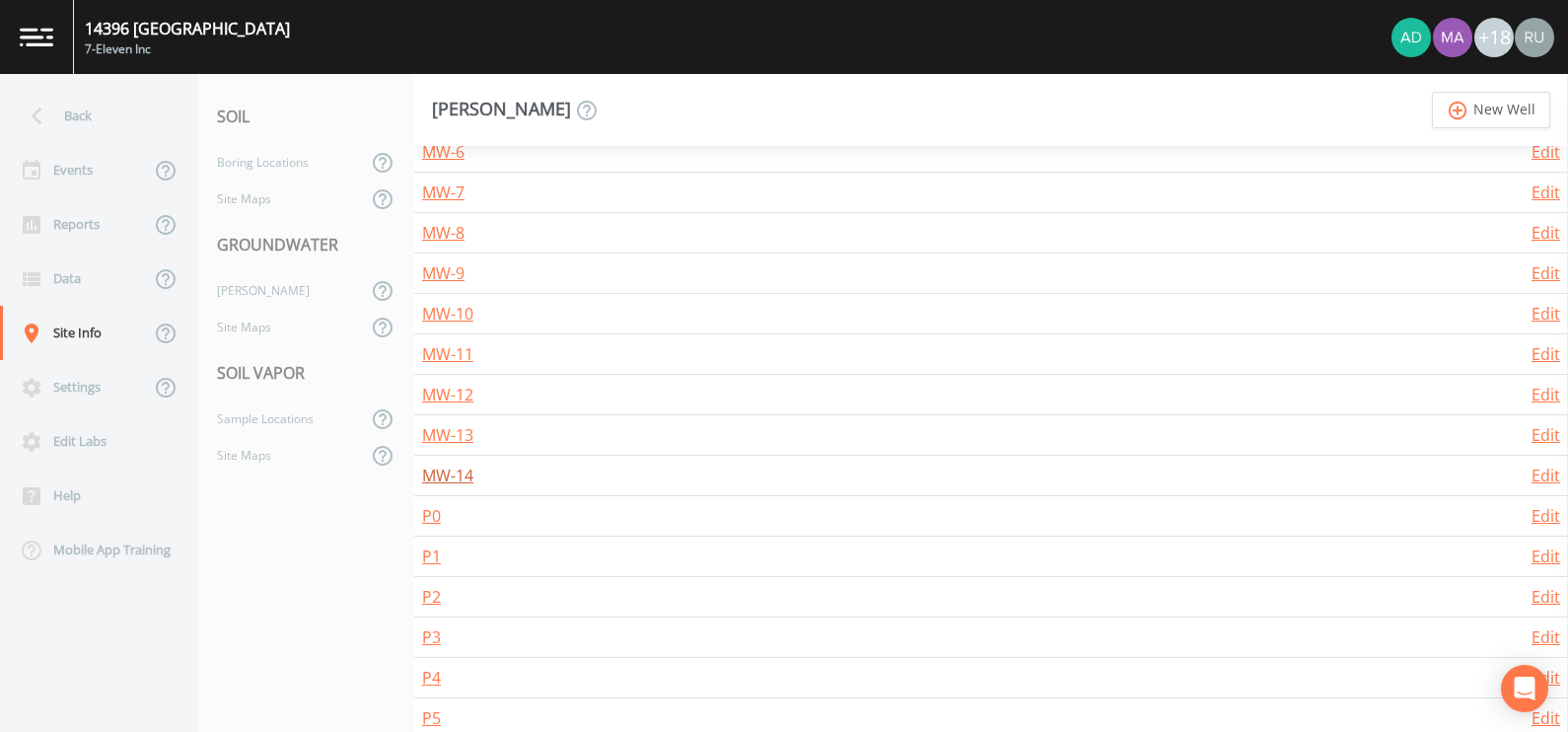 click on "MW-14" at bounding box center (448, 476) 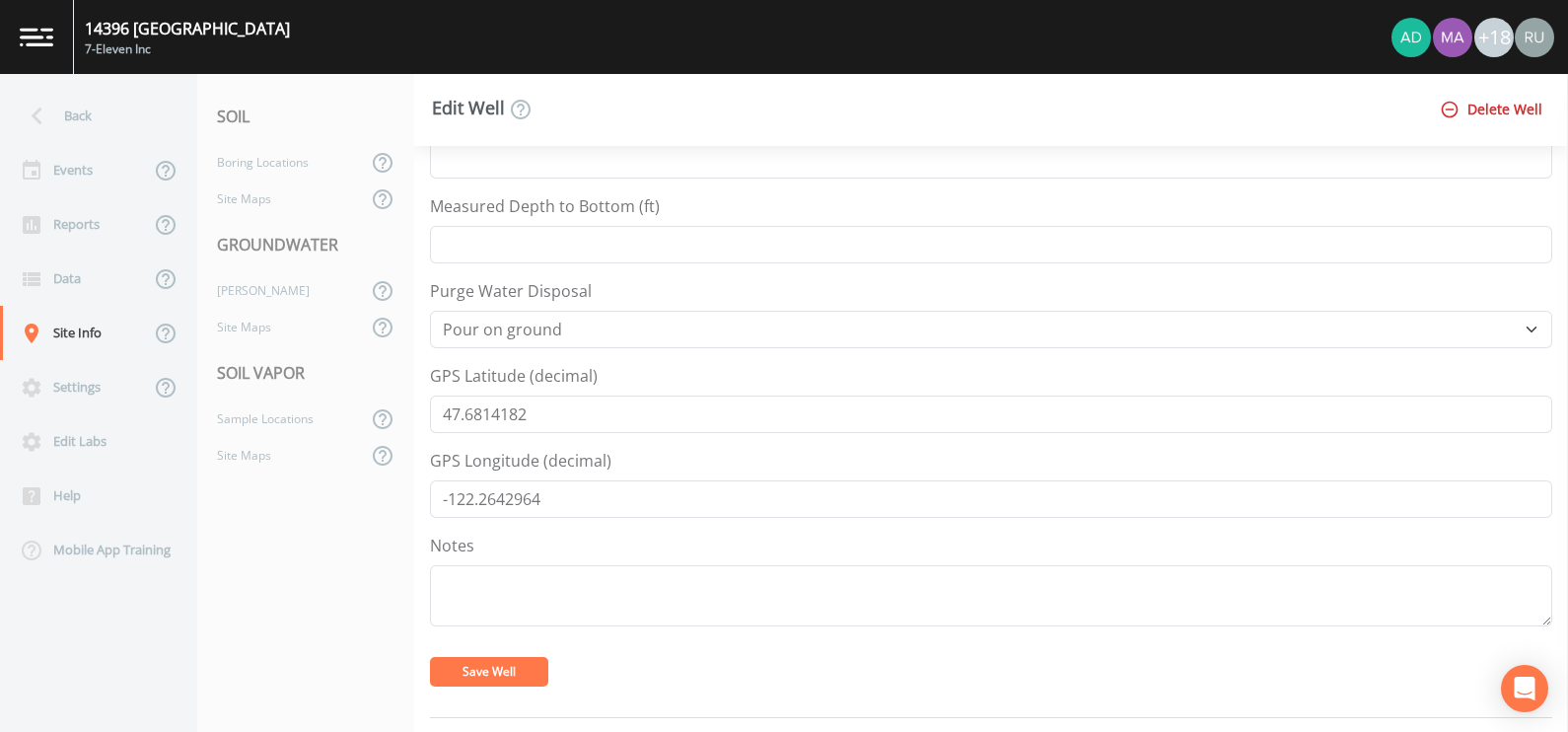 scroll, scrollTop: 0, scrollLeft: 0, axis: both 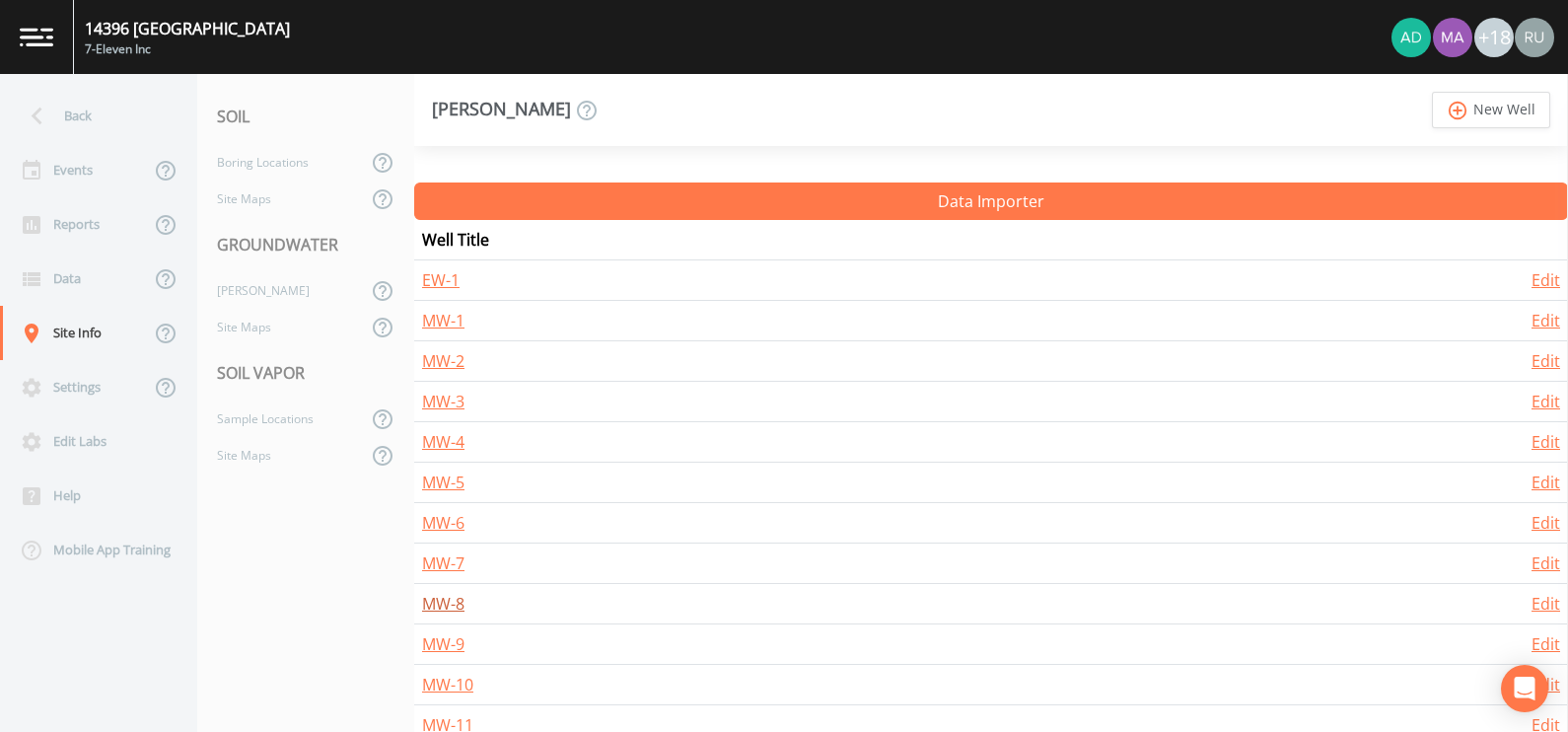 click on "MW-8" at bounding box center [443, 604] 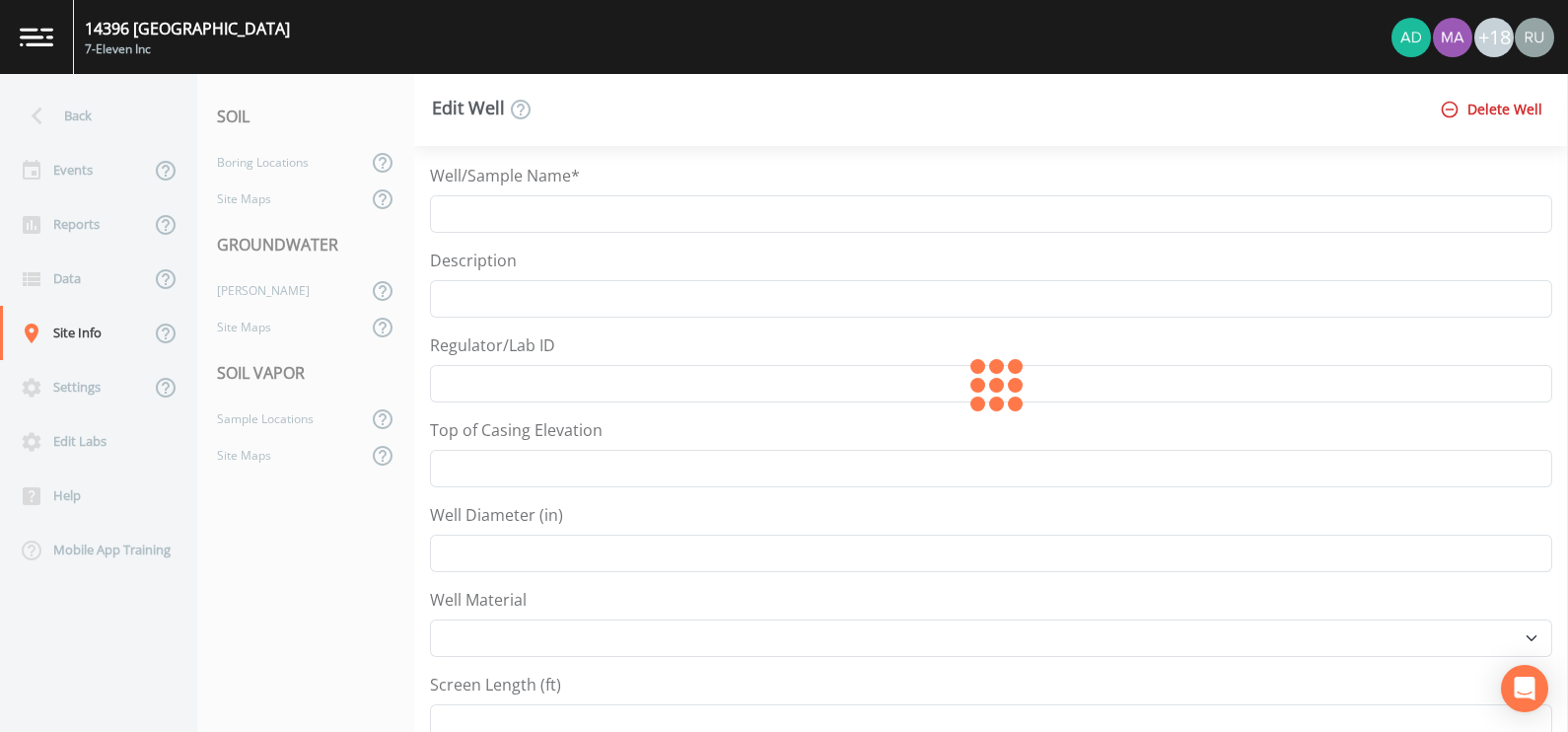 type on "MW-8" 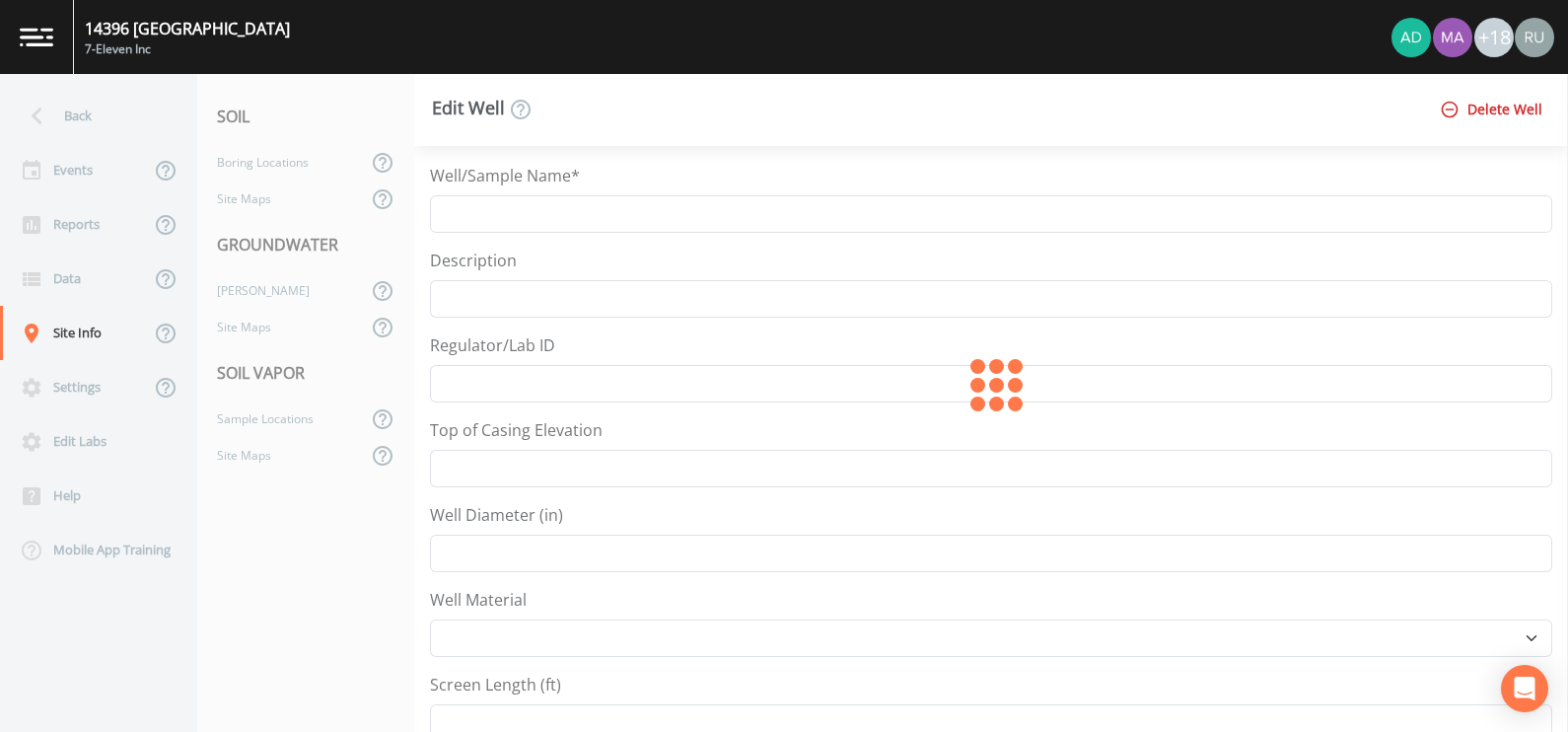 type on "64.78" 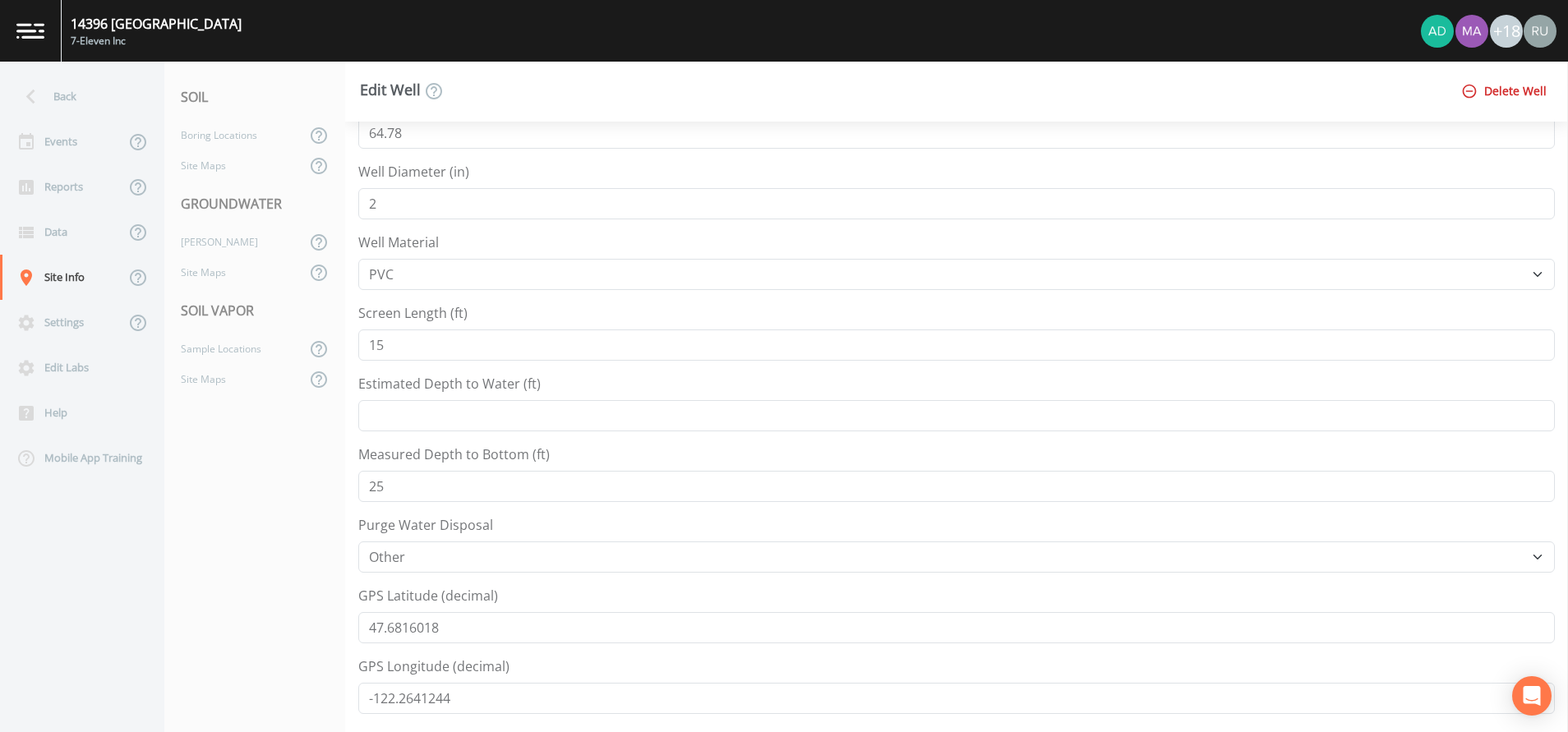 scroll, scrollTop: 246, scrollLeft: 0, axis: vertical 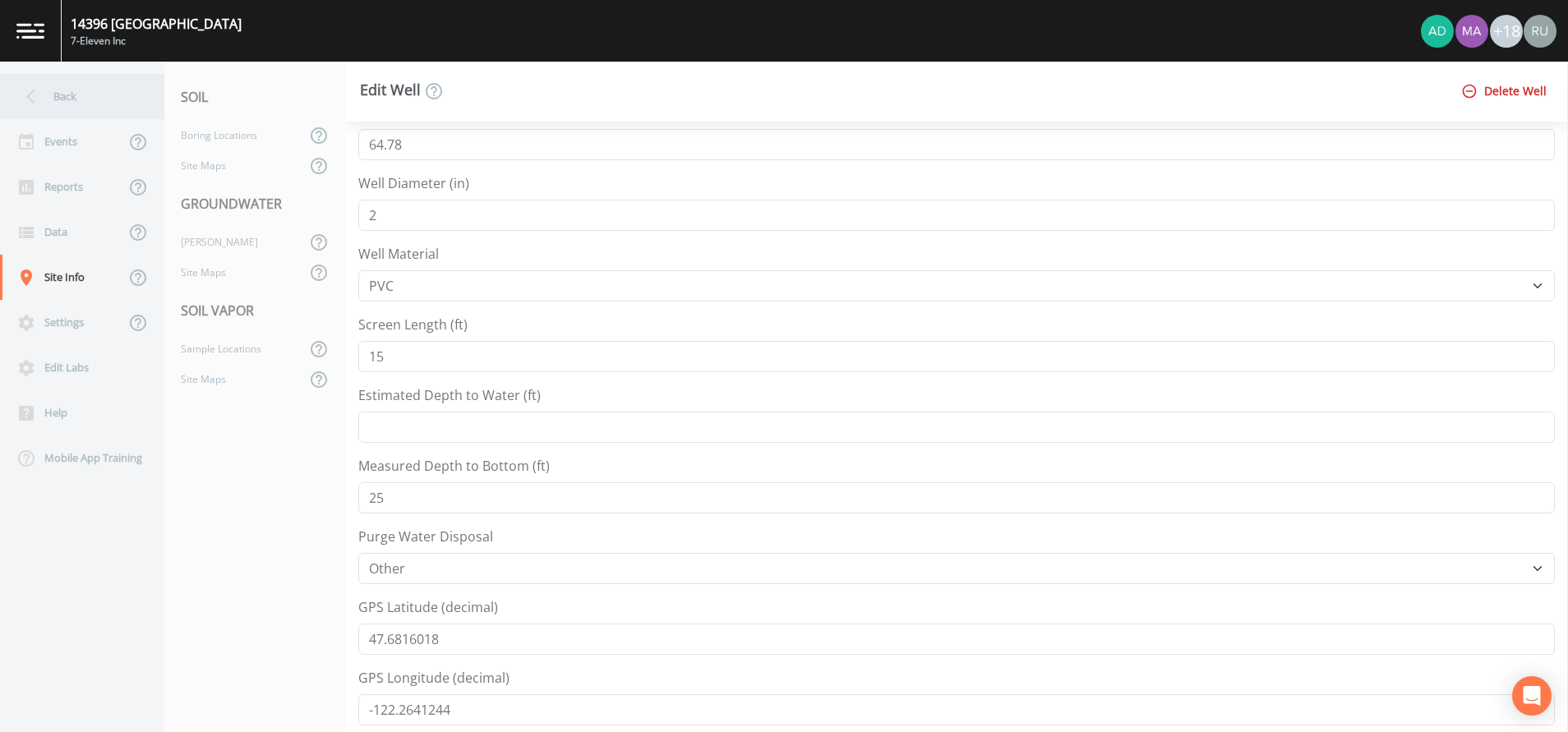 click on "Back" at bounding box center (74, 96) 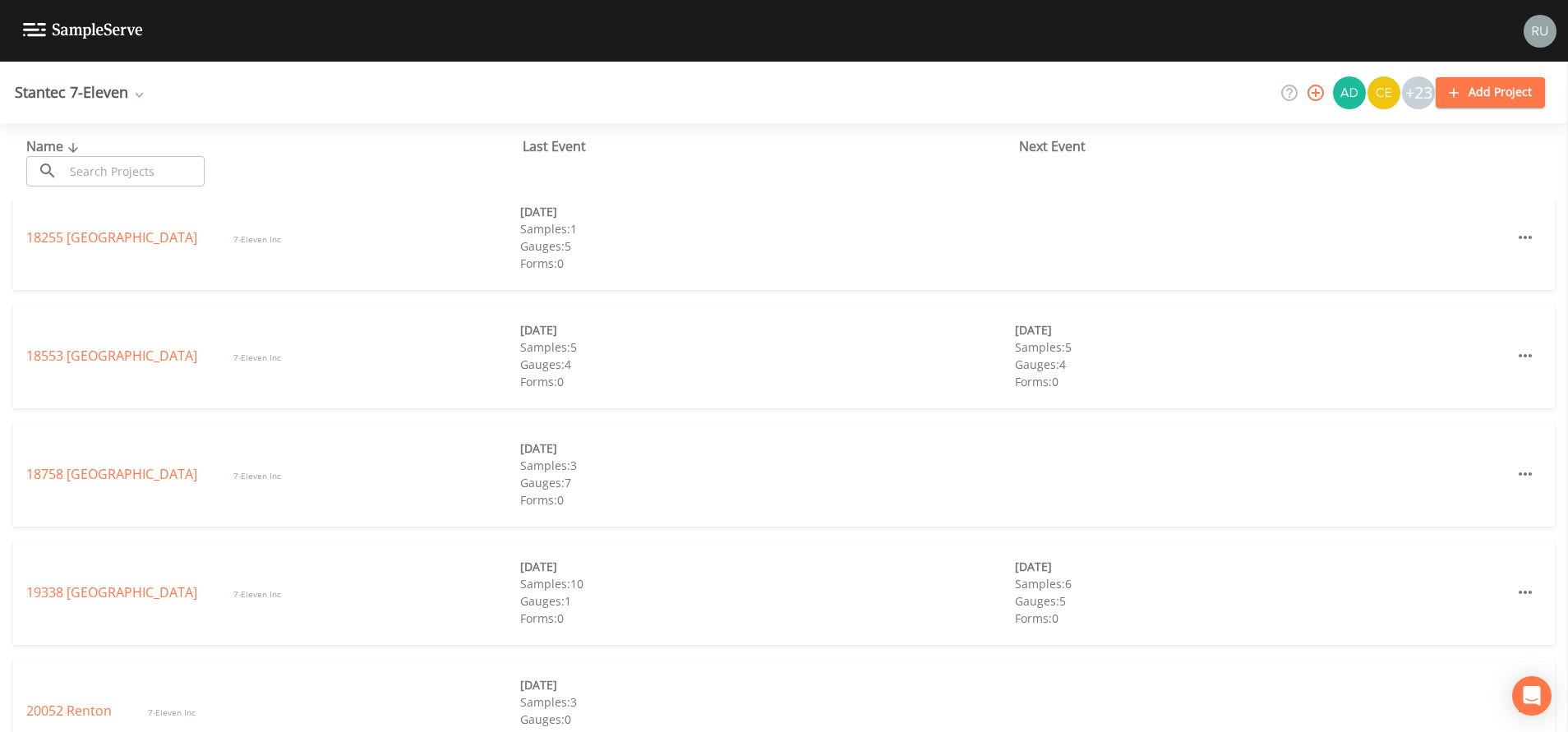 scroll, scrollTop: 0, scrollLeft: 0, axis: both 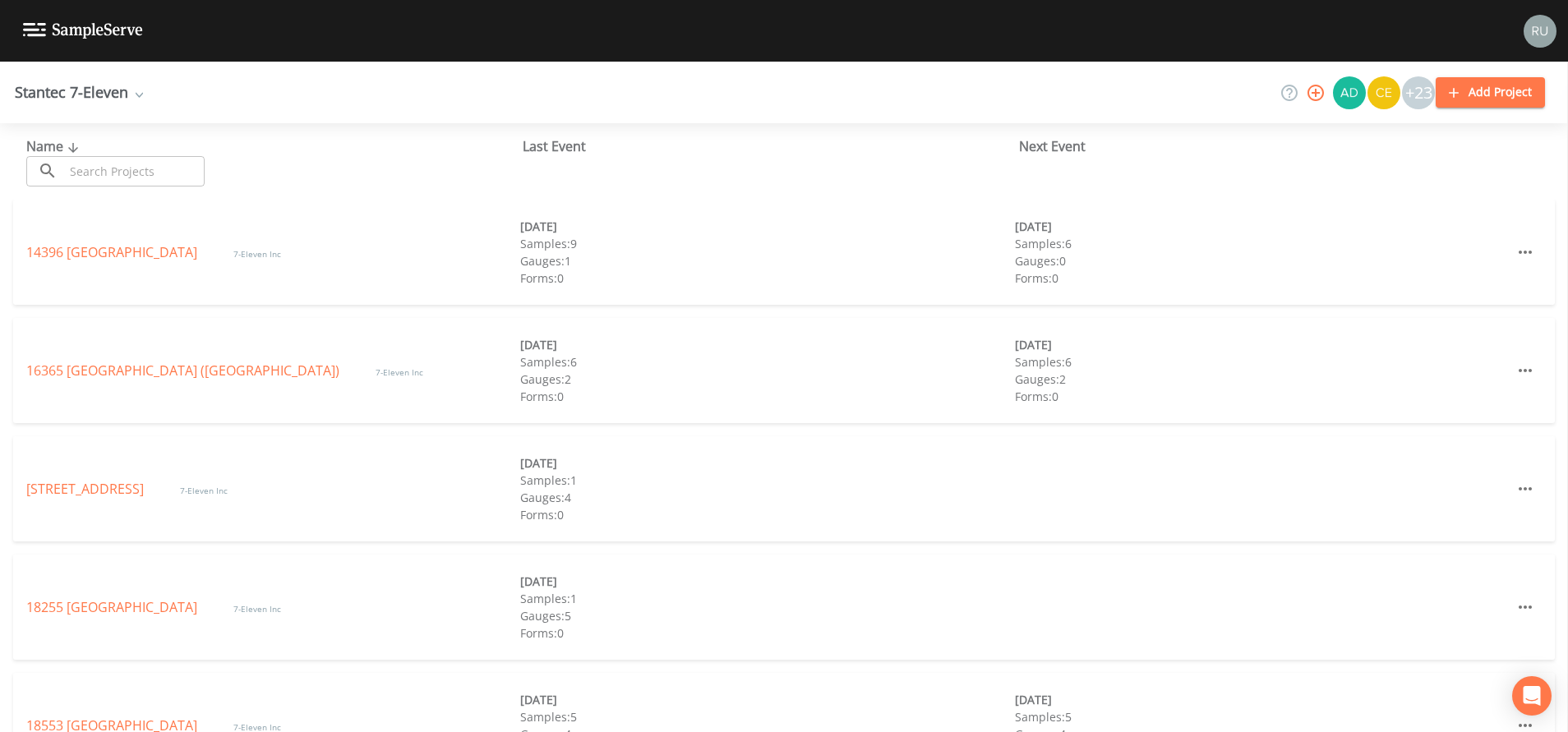 click on "16365 Seattle (Ballard)" at bounding box center (184, 371) 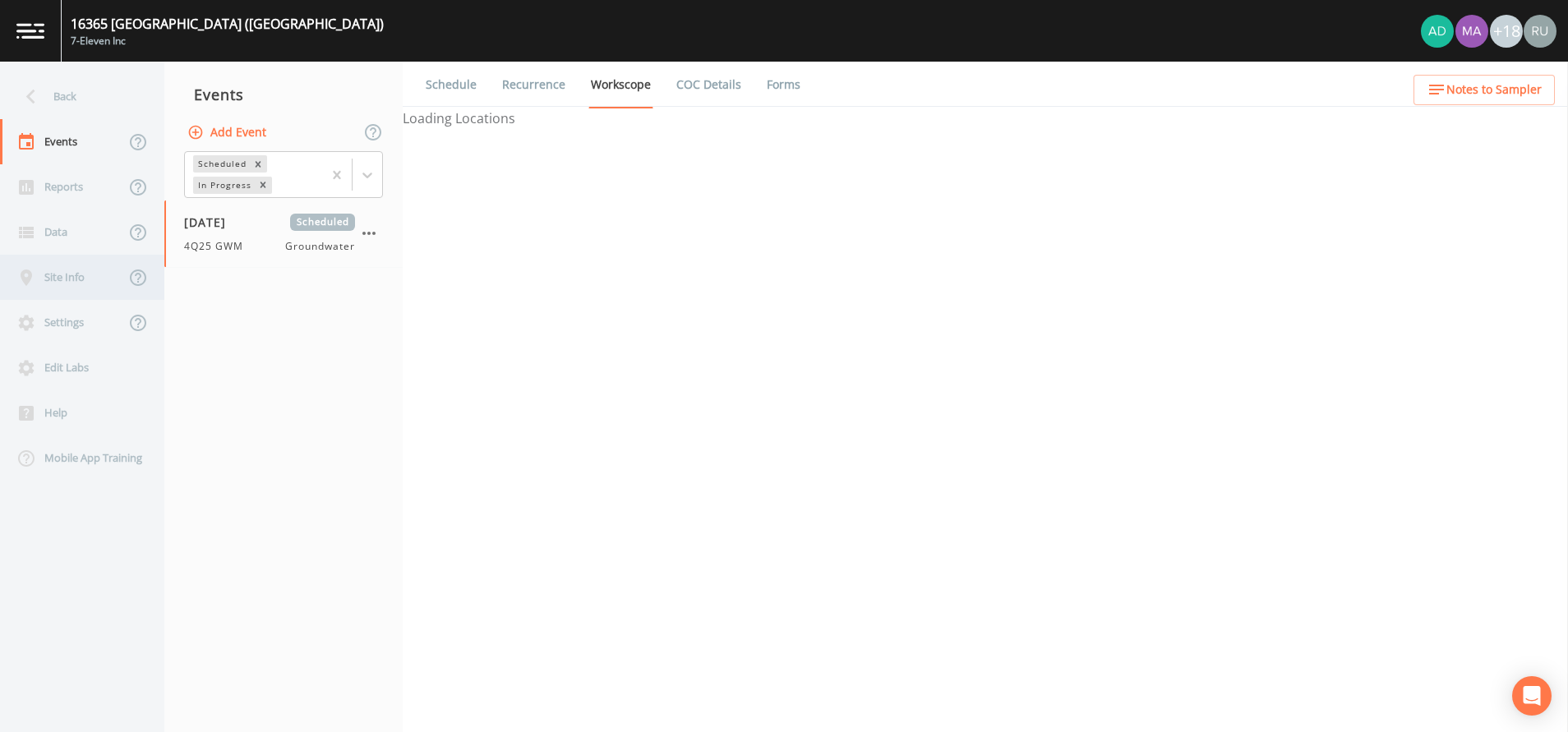 select on "4f082be6-97a7-4f70-a81f-c26a4e896ad7" 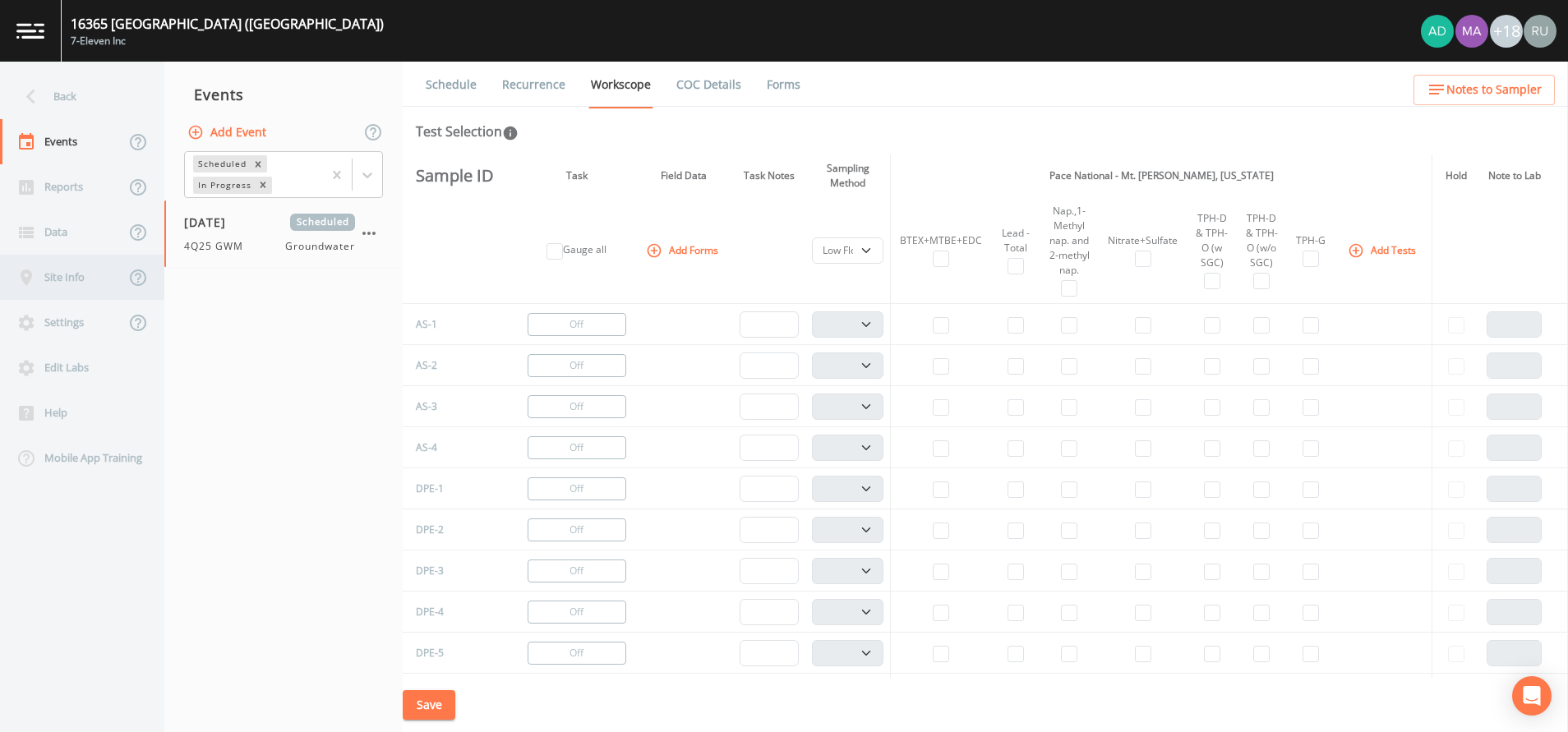 click on "Site Info" at bounding box center (62, 277) 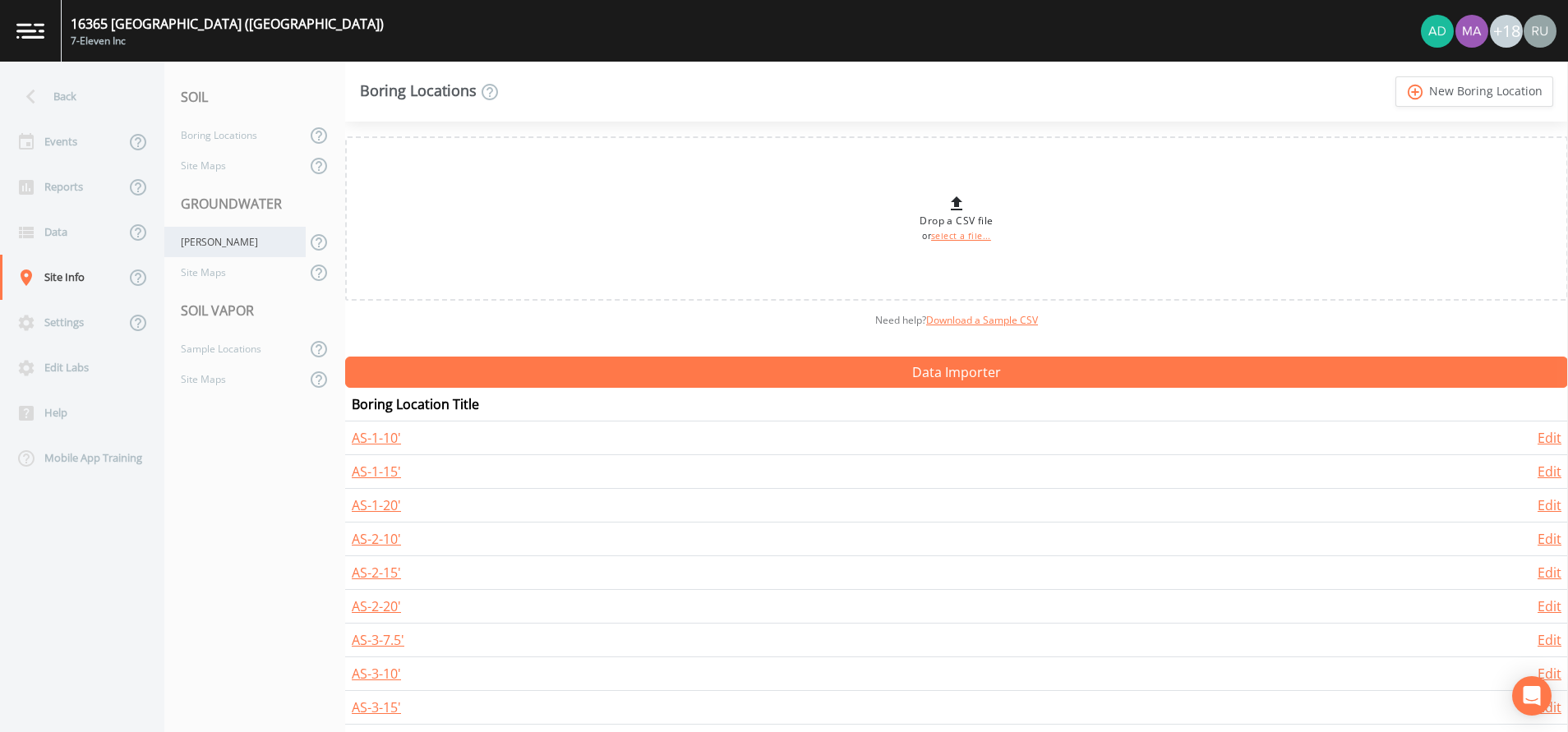 click on "Wells" at bounding box center [235, 242] 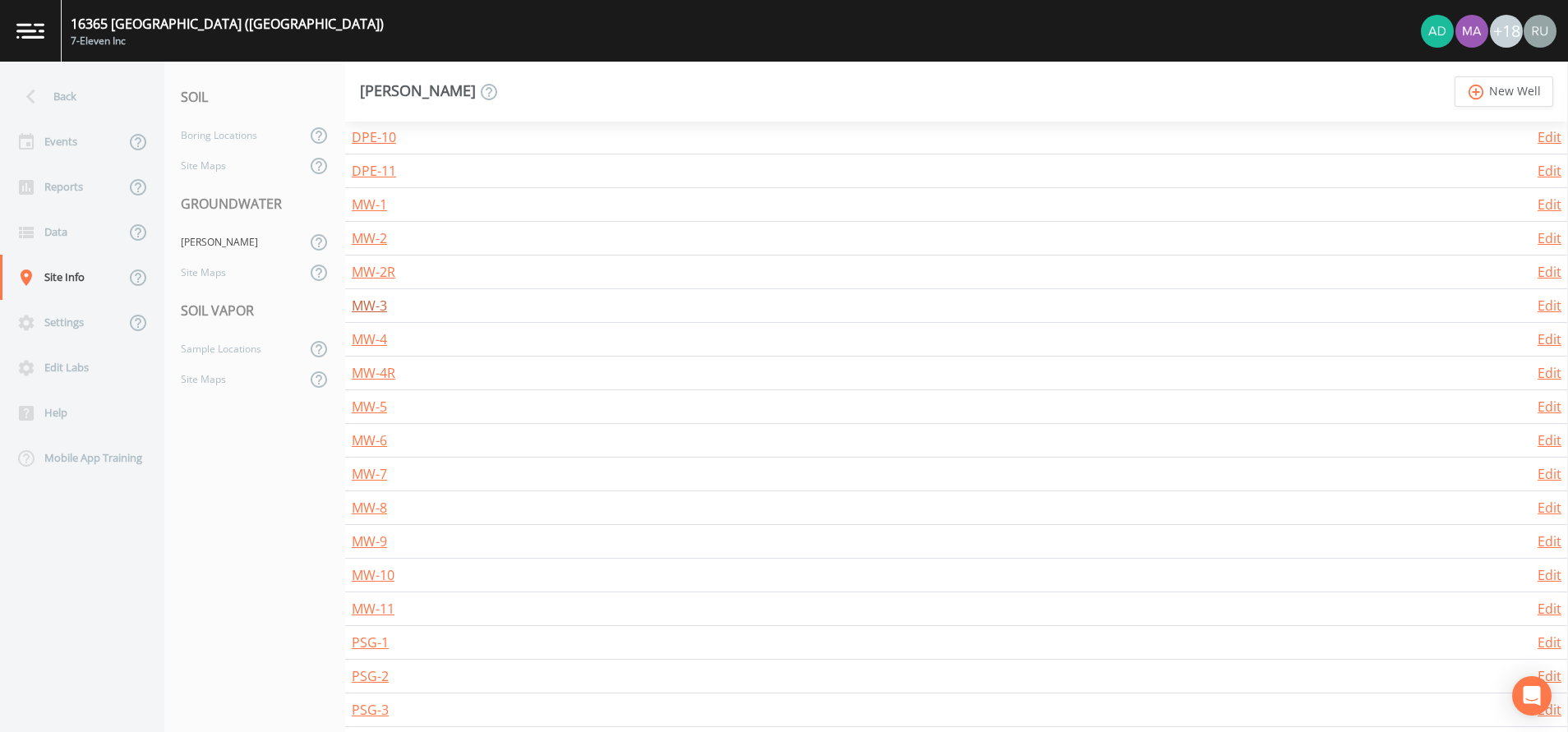 scroll, scrollTop: 739, scrollLeft: 0, axis: vertical 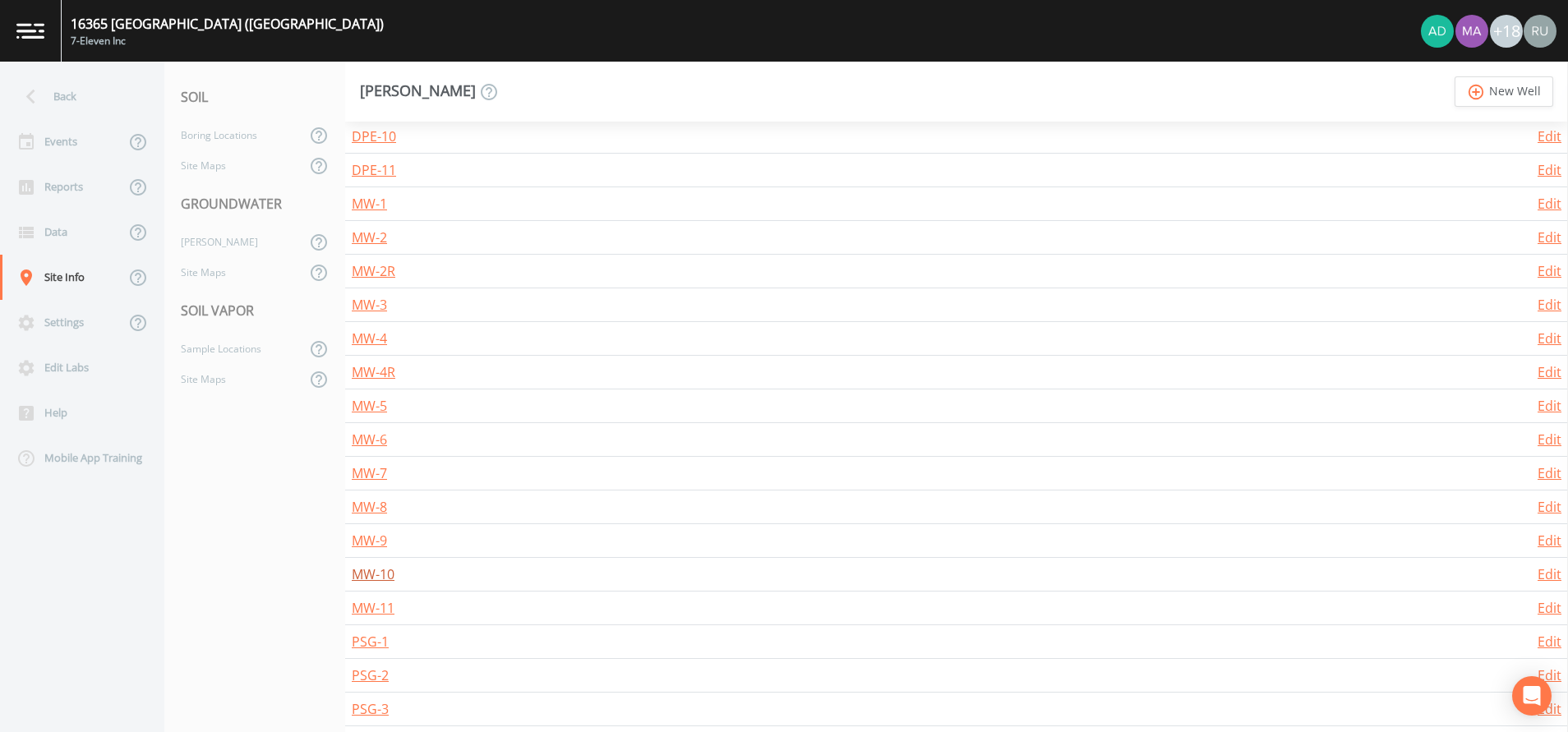 click on "MW-10" at bounding box center [373, 574] 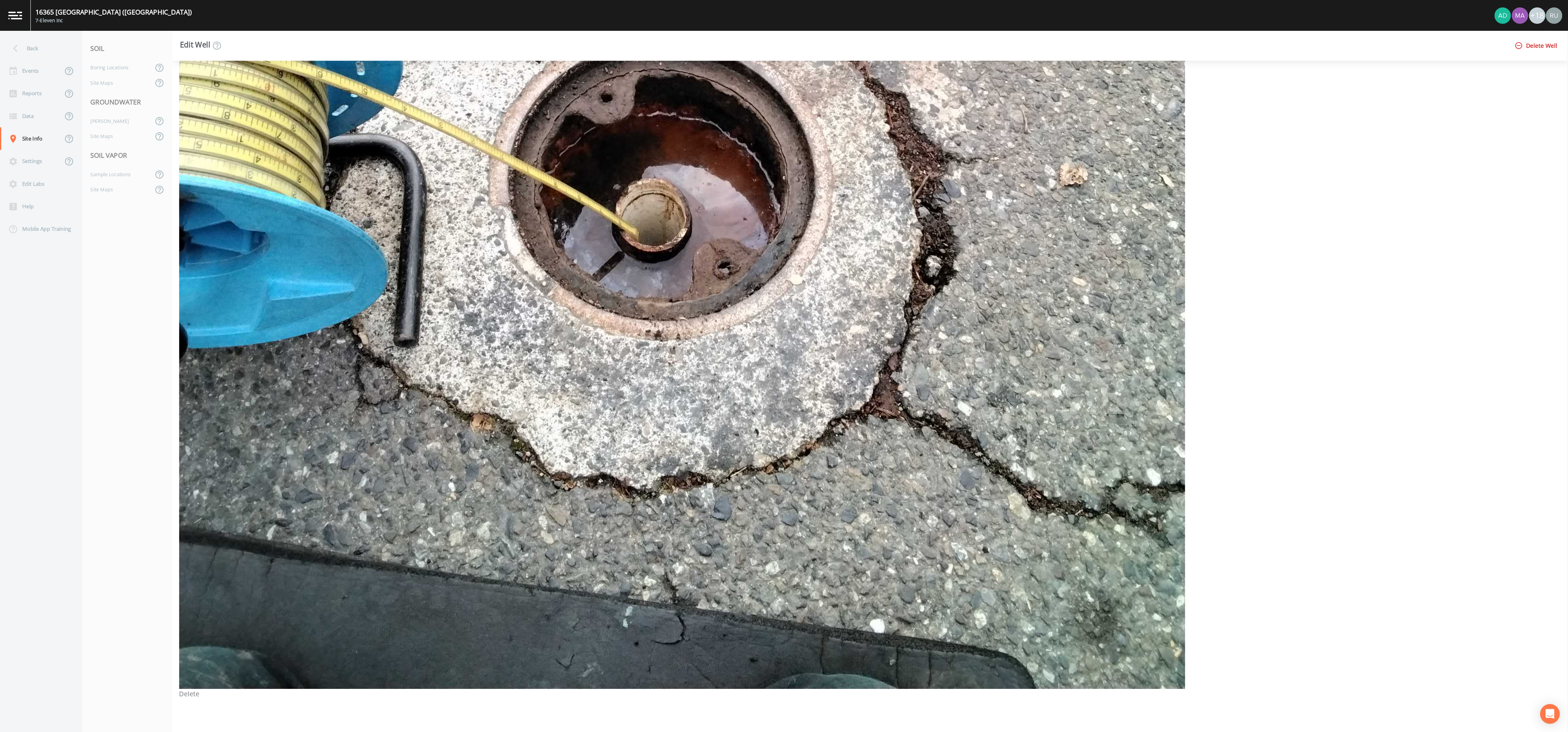 scroll, scrollTop: 831, scrollLeft: 0, axis: vertical 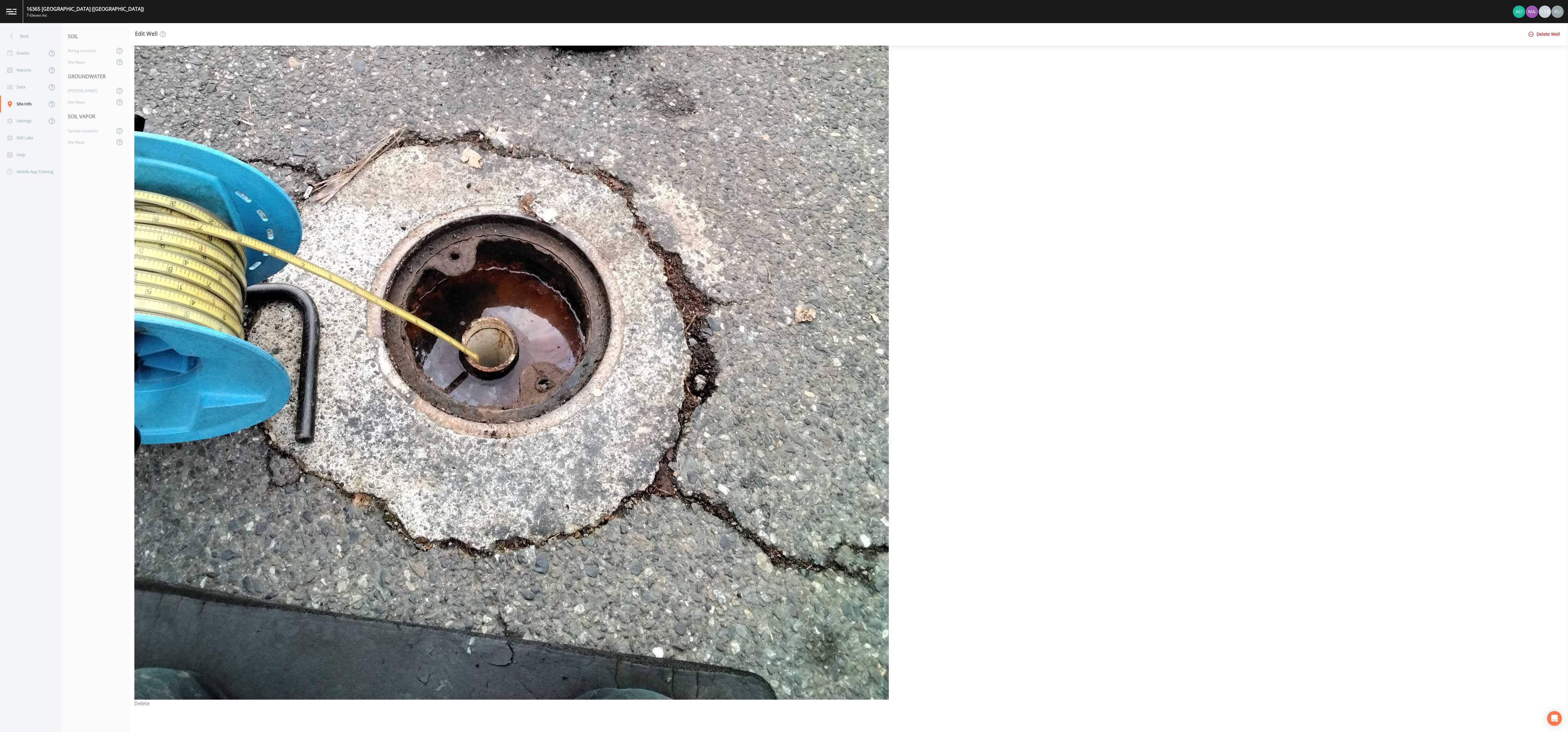 click at bounding box center [512, 197] 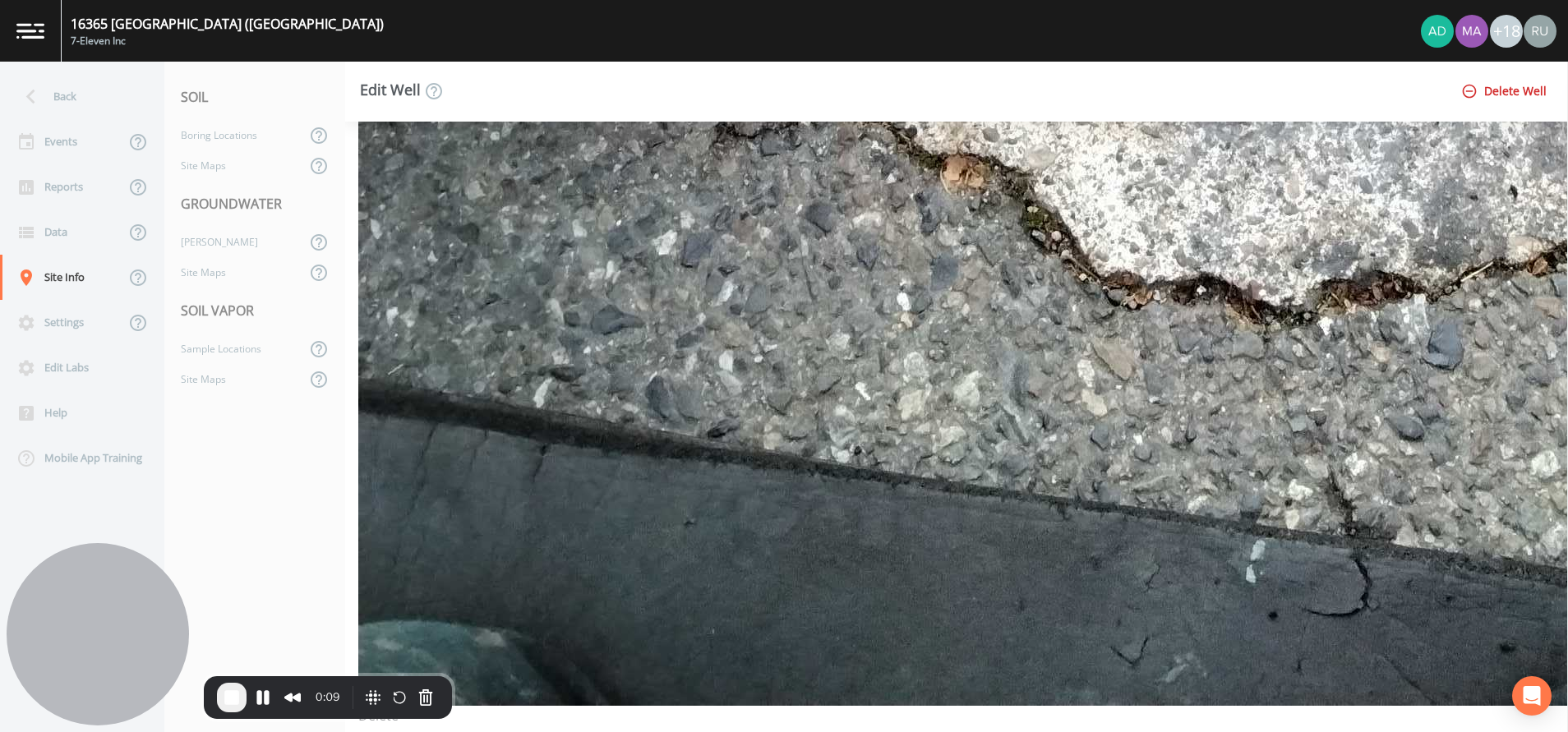 scroll, scrollTop: 3400, scrollLeft: 0, axis: vertical 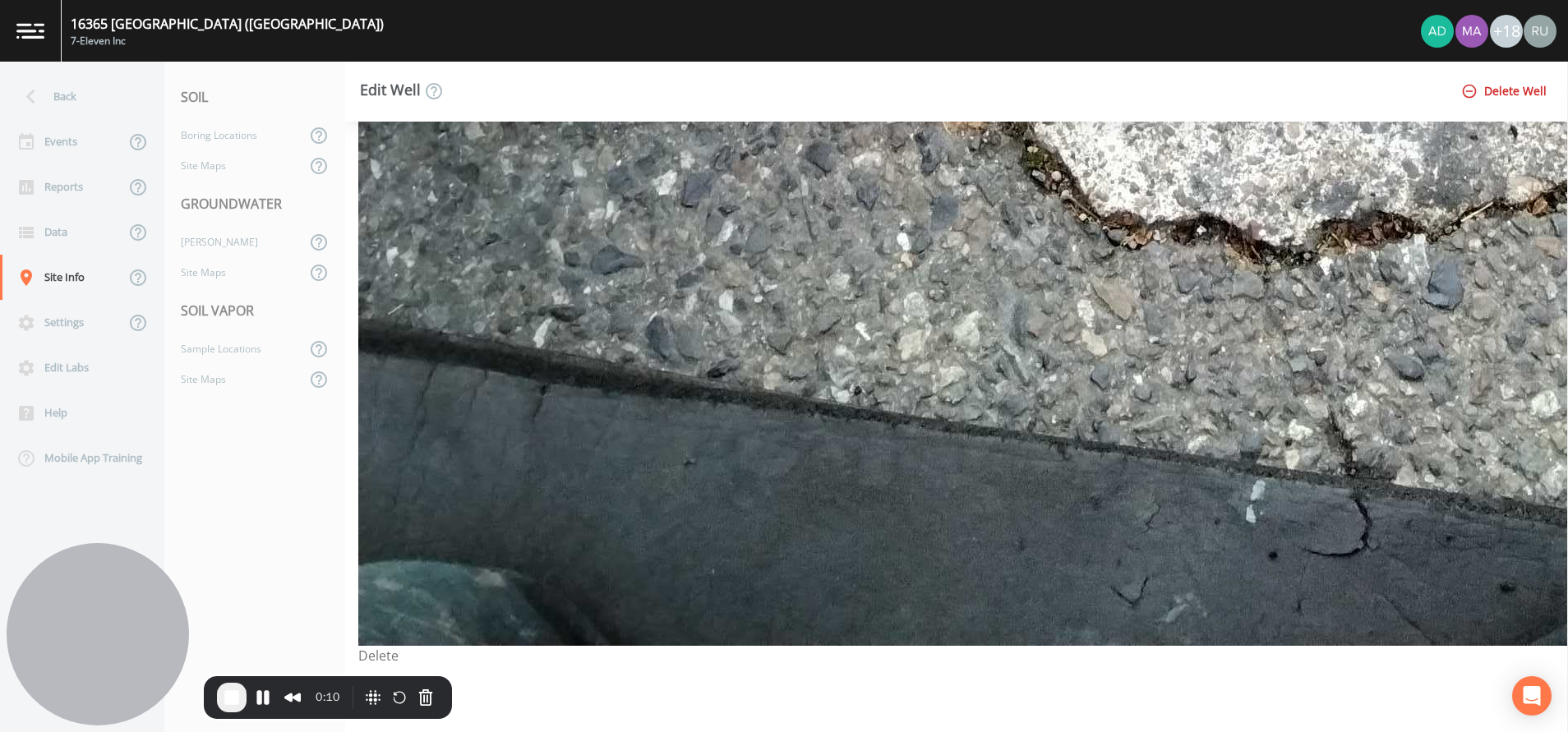 click at bounding box center [1364, -695] 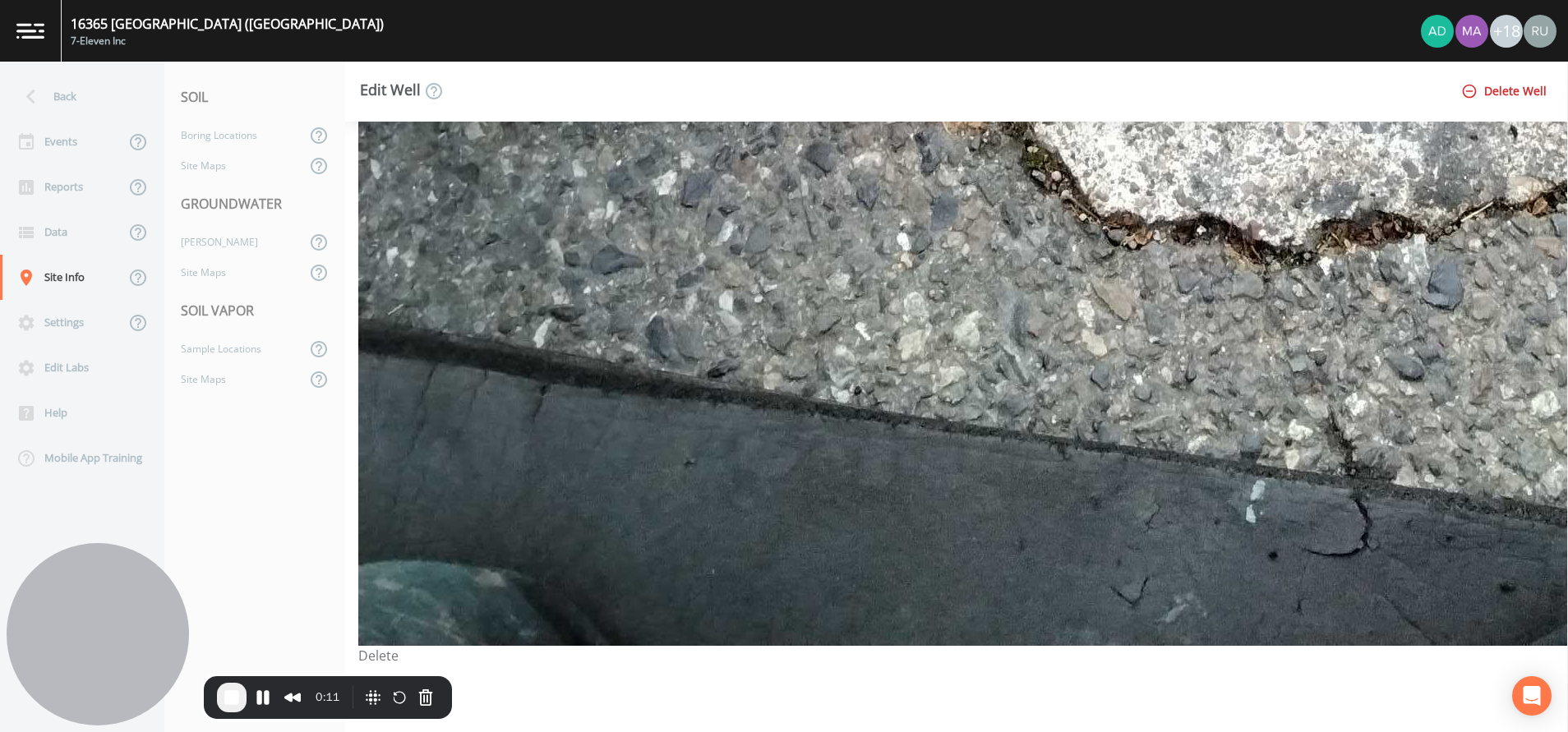 click at bounding box center (1364, -695) 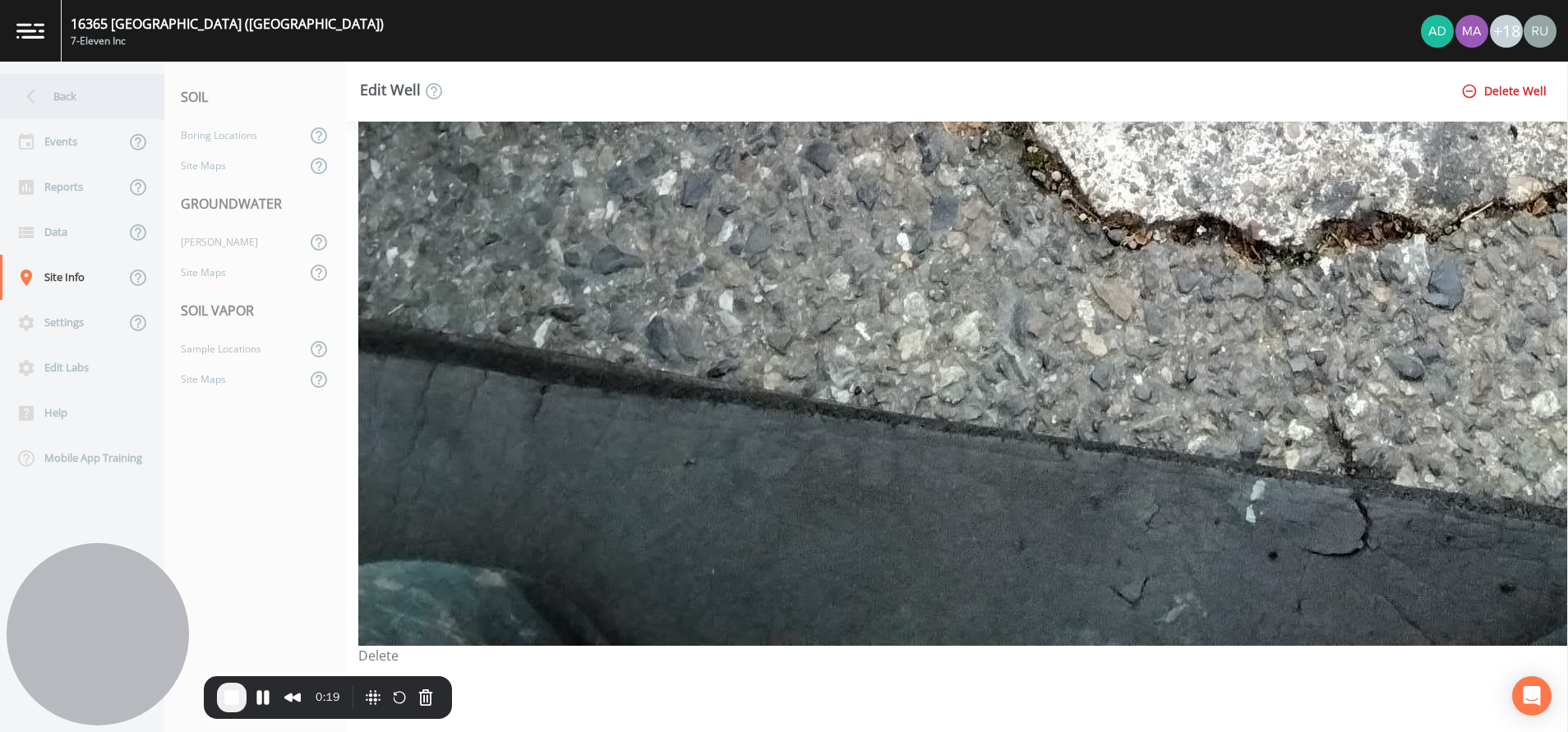click on "Back" at bounding box center [74, 96] 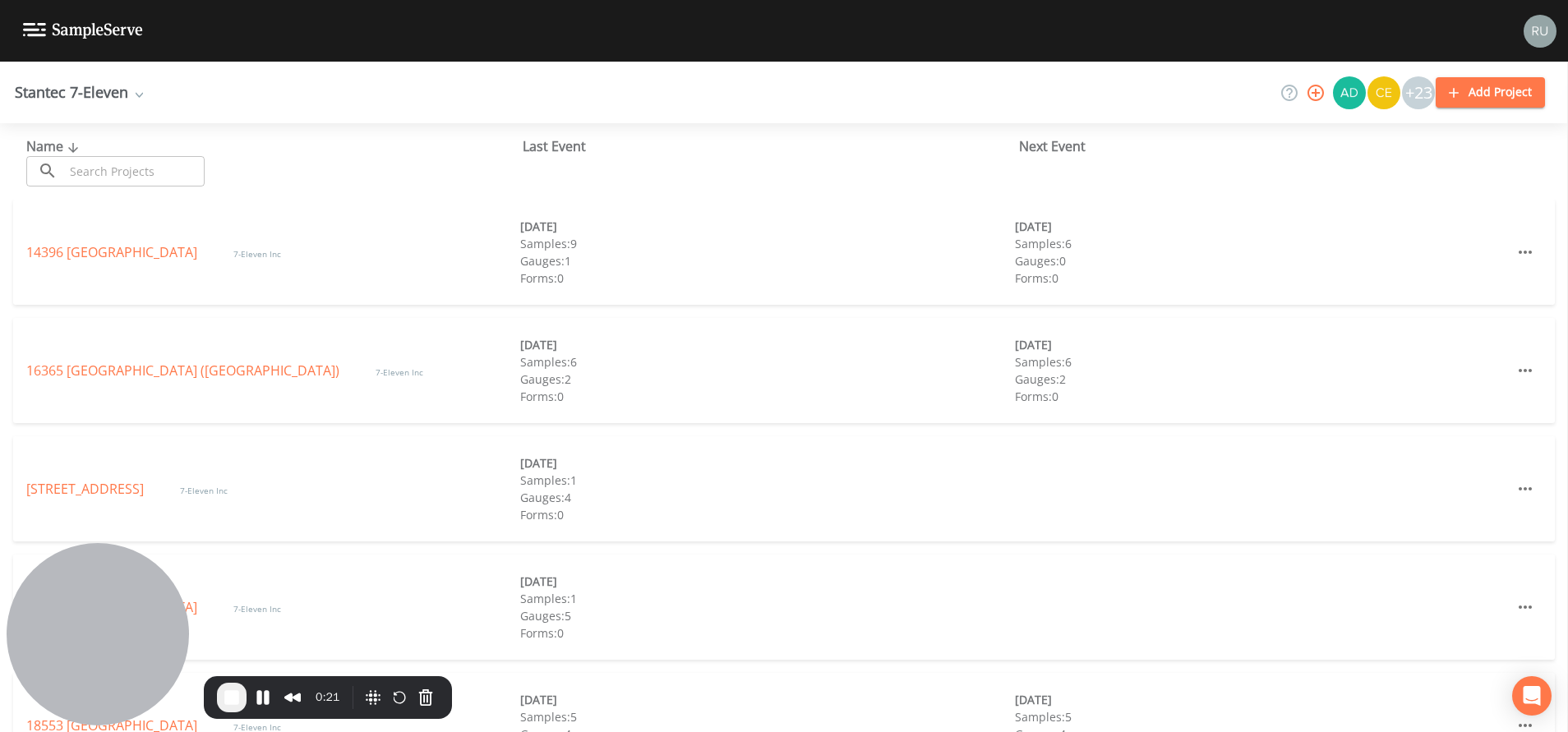 click at bounding box center [136, 92] 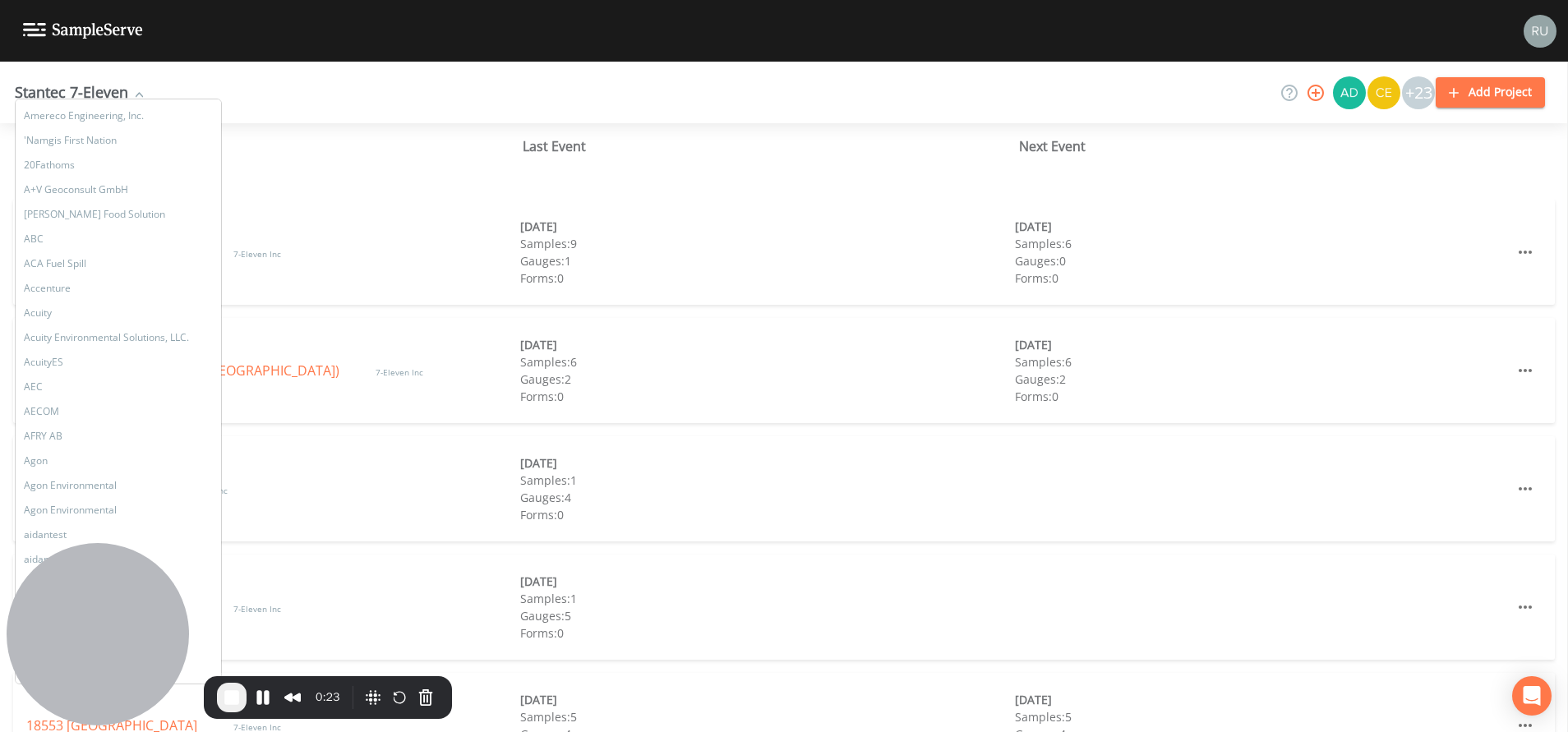 scroll, scrollTop: 1794, scrollLeft: 0, axis: vertical 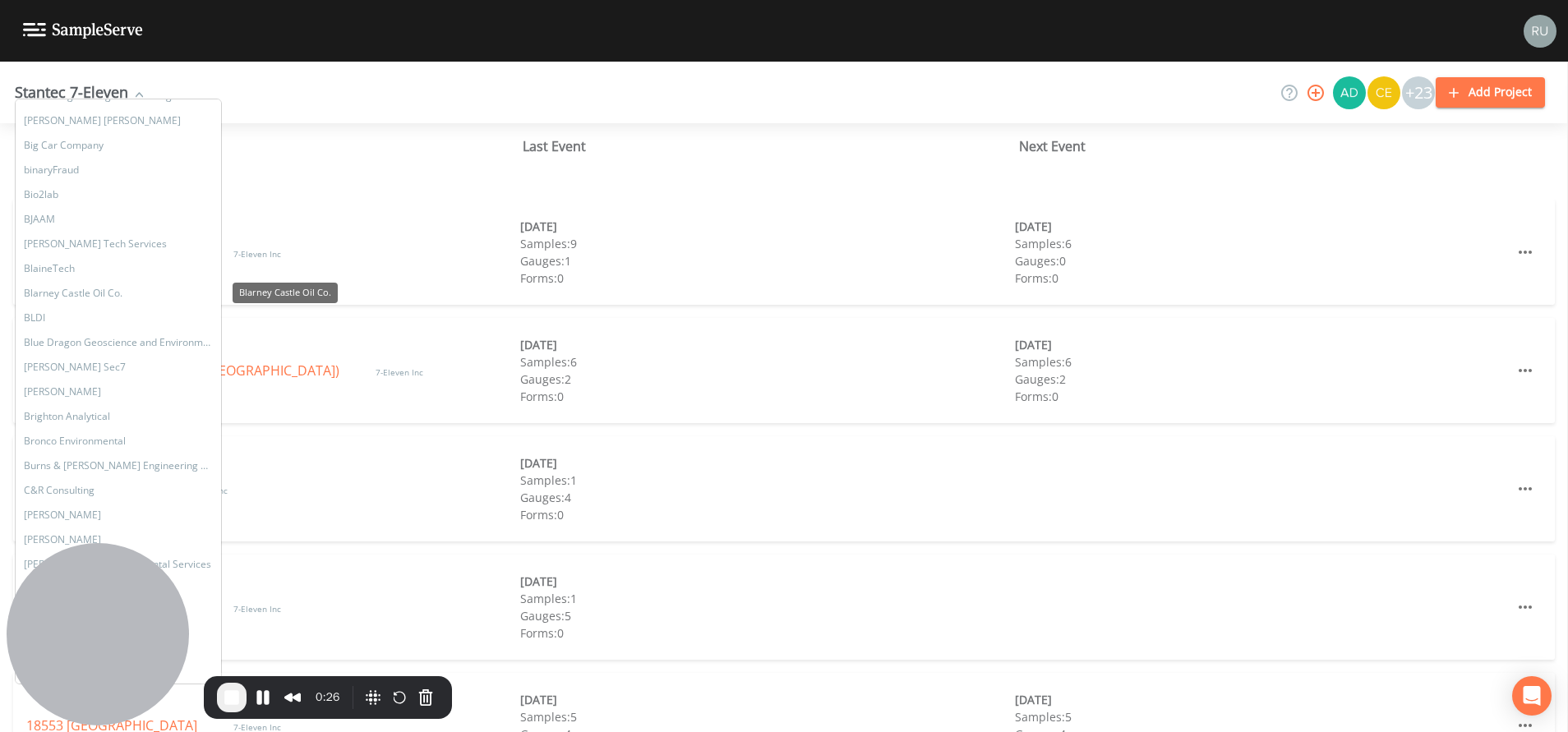 click on "Blarney Castle Oil Co." at bounding box center (118, 293) 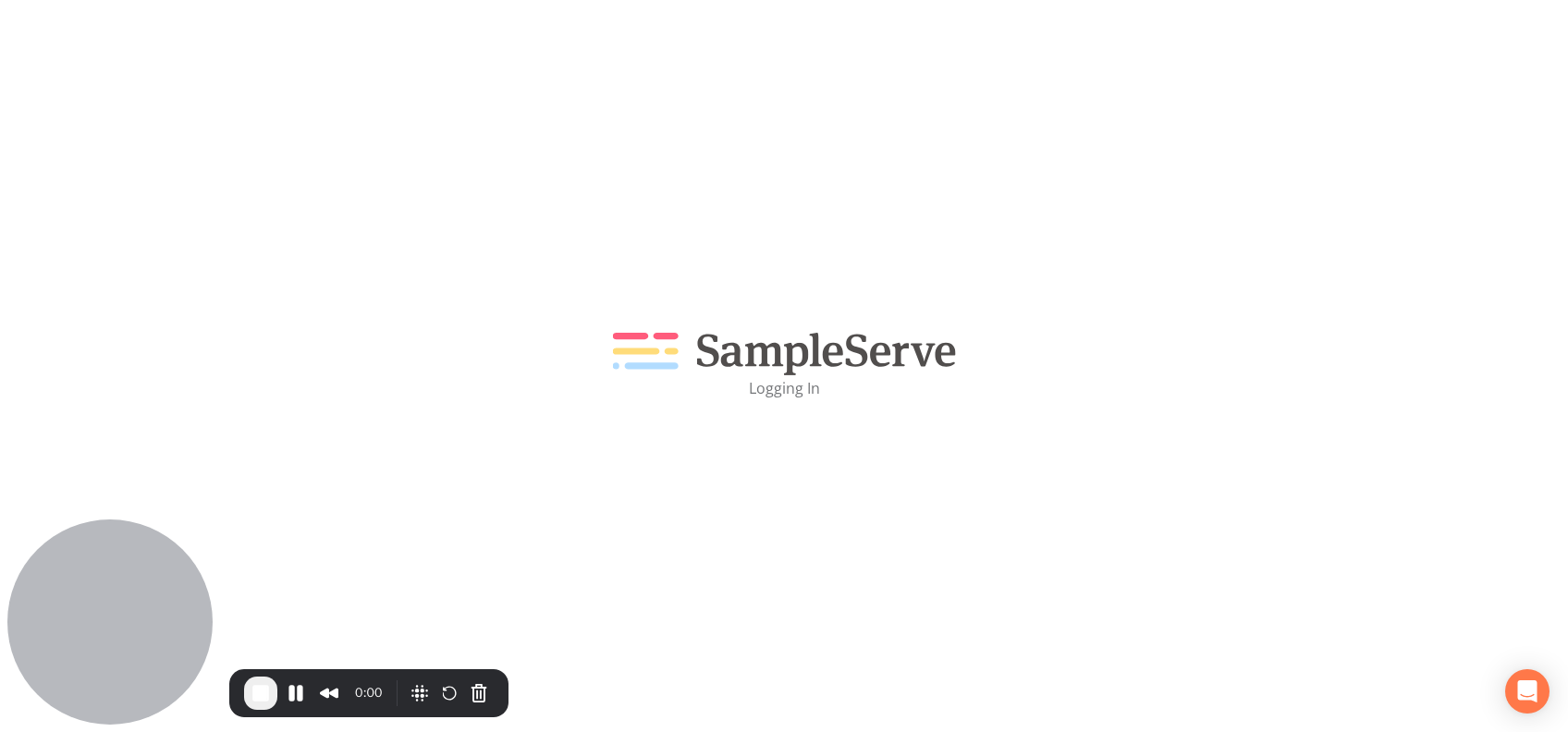 scroll, scrollTop: 0, scrollLeft: 0, axis: both 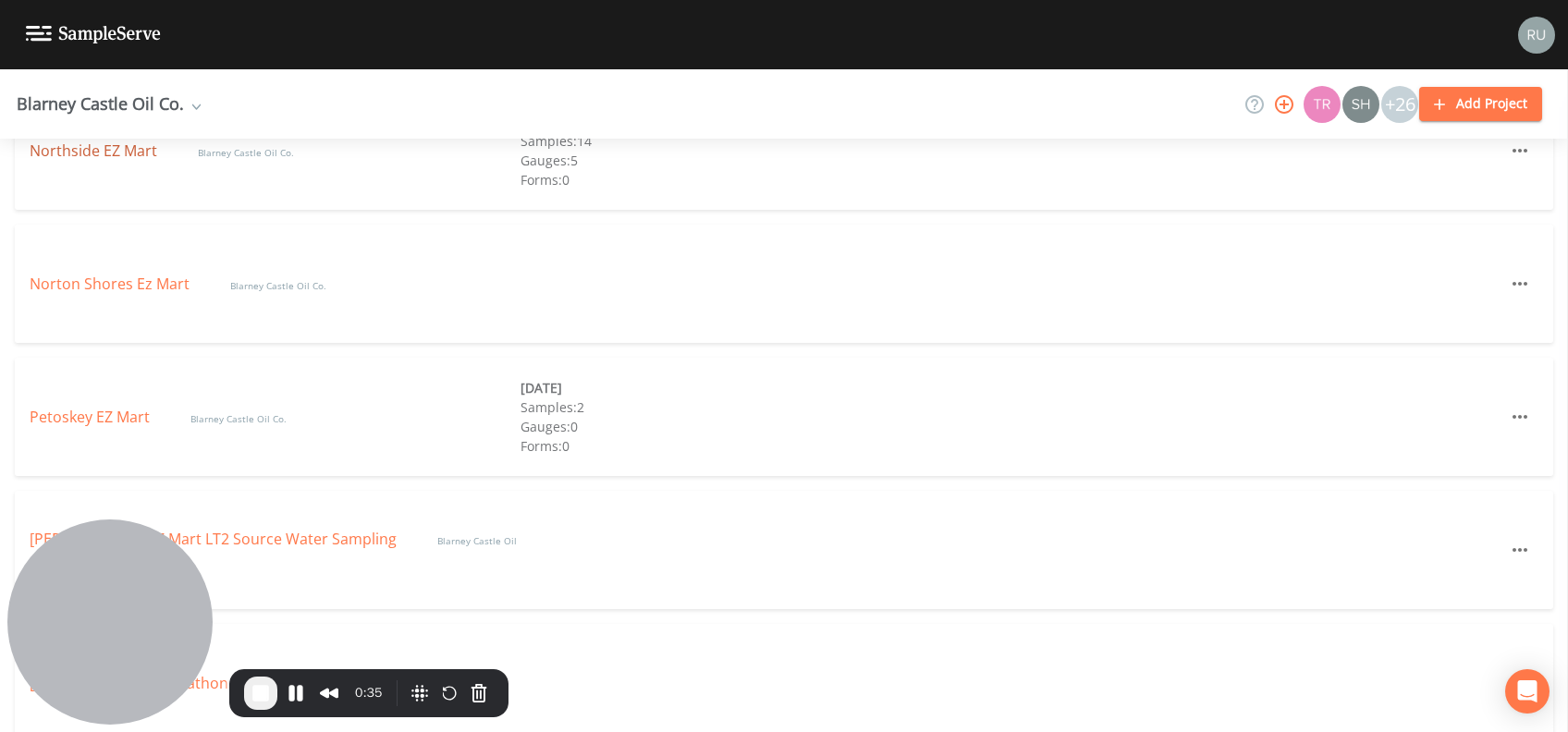 click on "Northside EZ Mart" at bounding box center [95, 151] 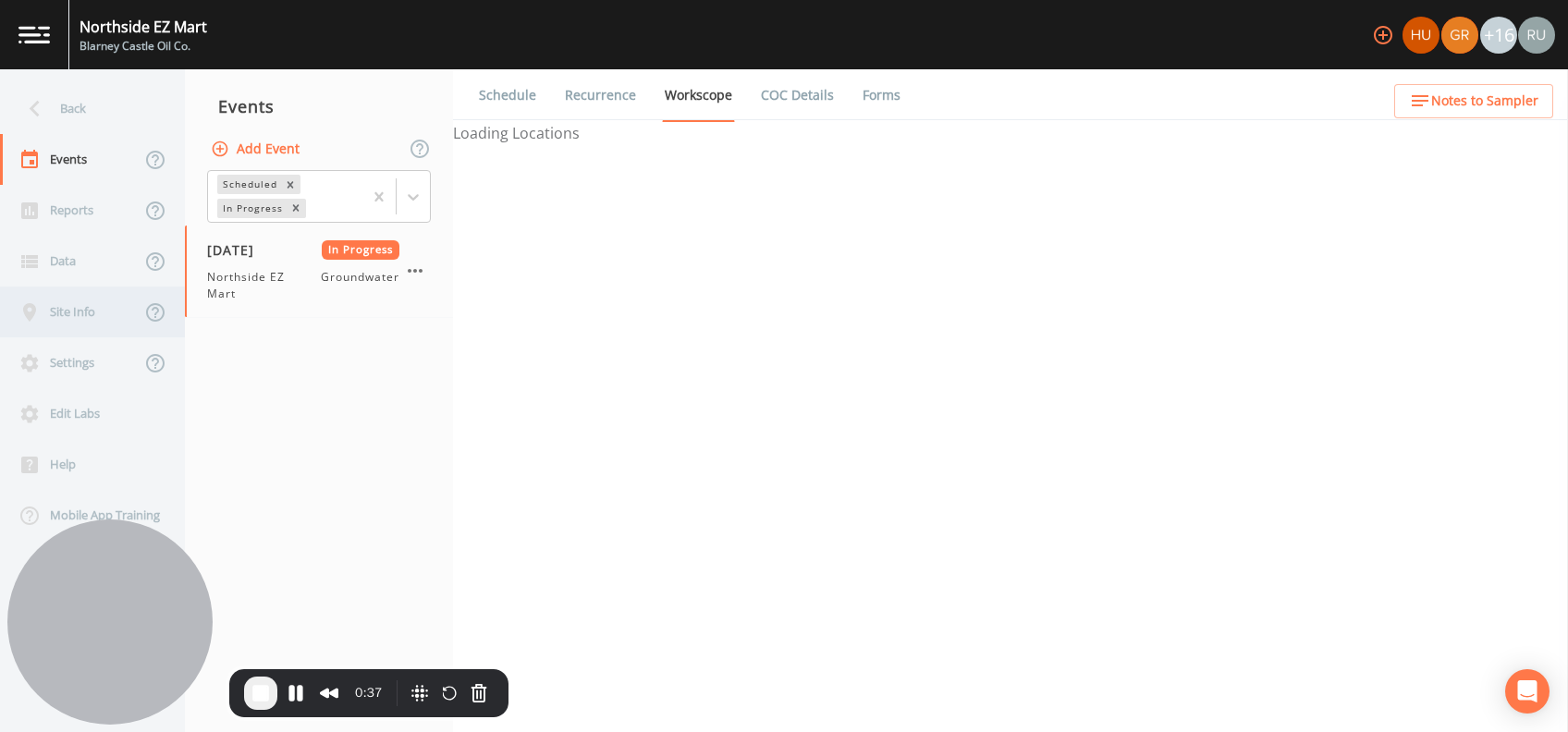 select on "4f082be6-97a7-4f70-a81f-c26a4e896ad7" 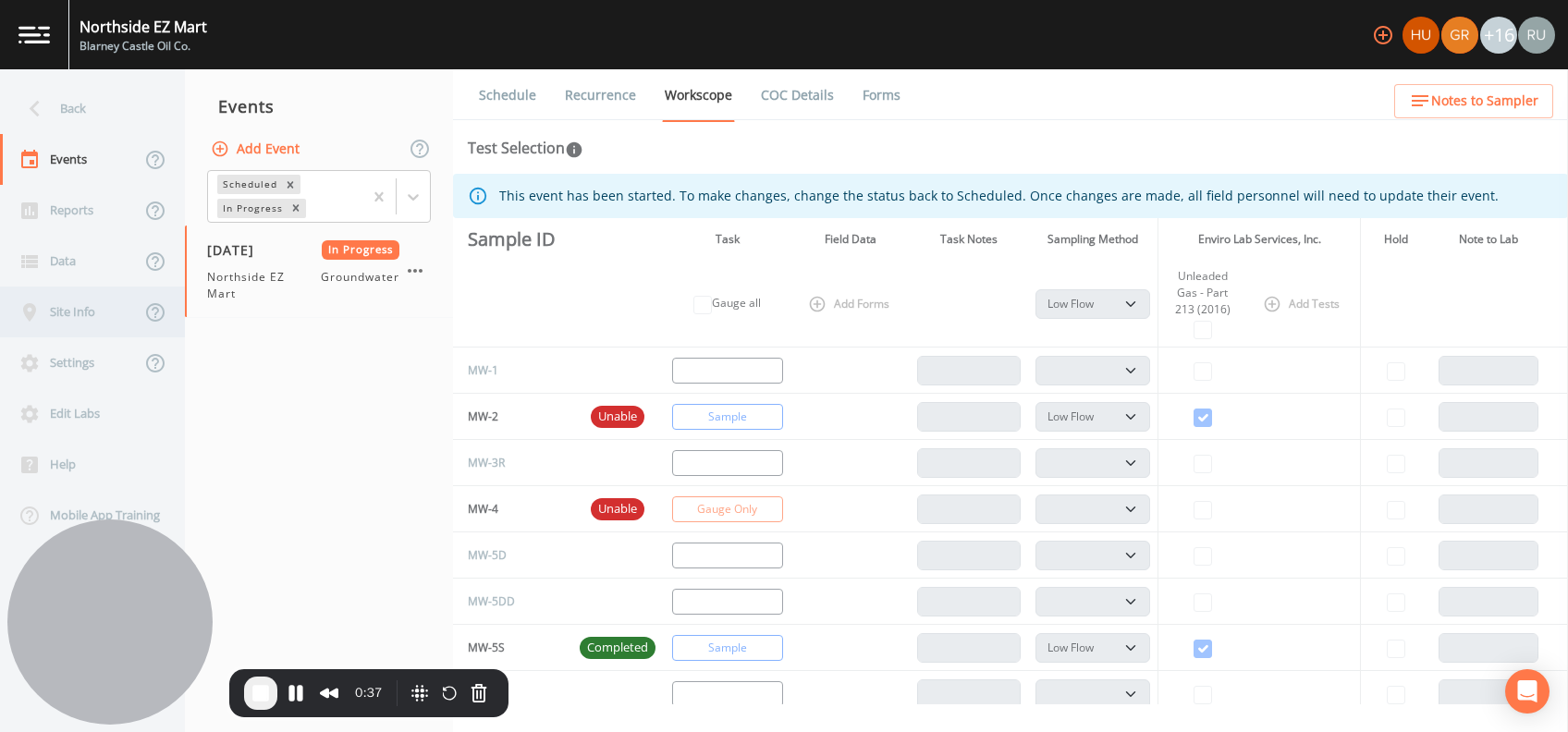 click on "Site Info" at bounding box center [70, 311] 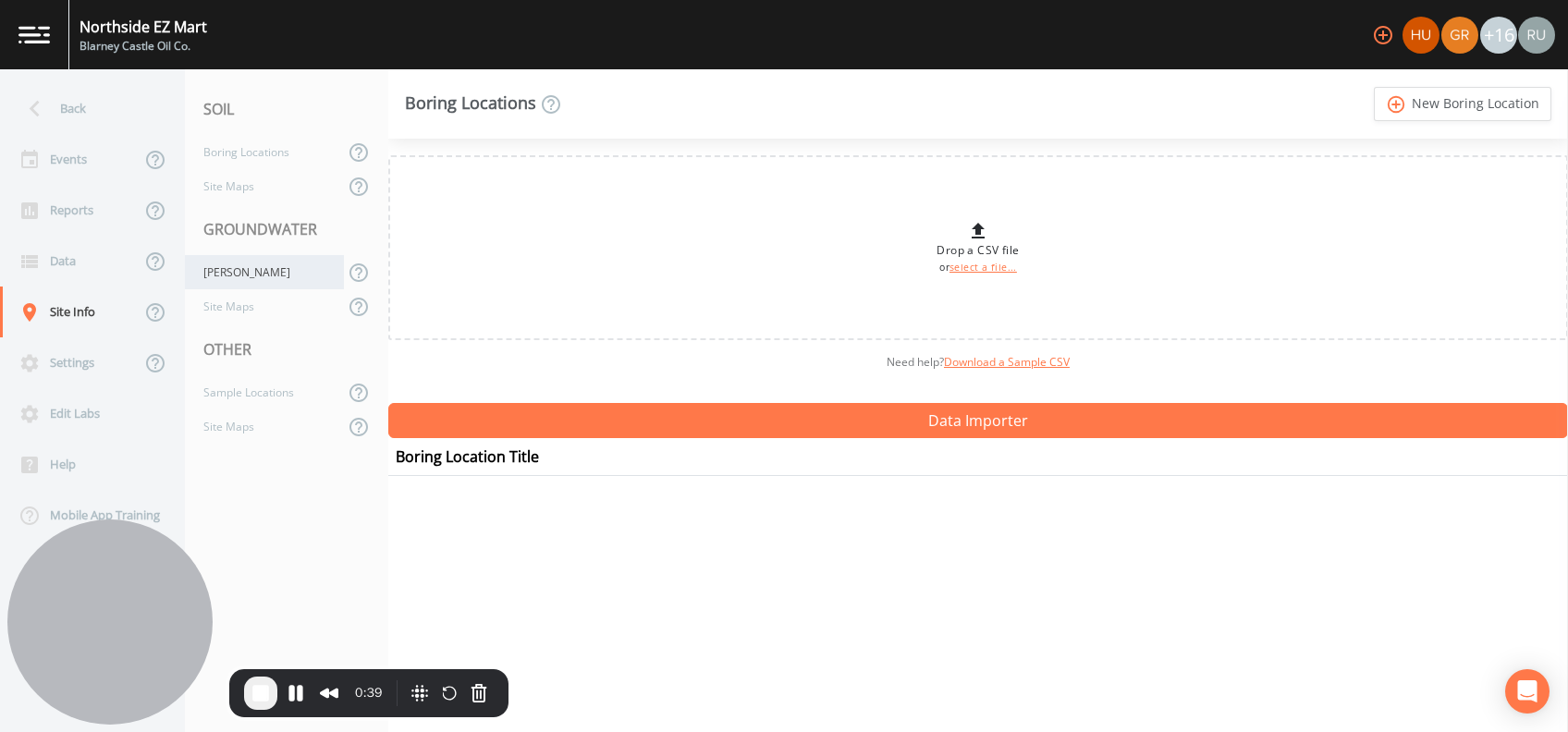 click on "Wells" at bounding box center (264, 272) 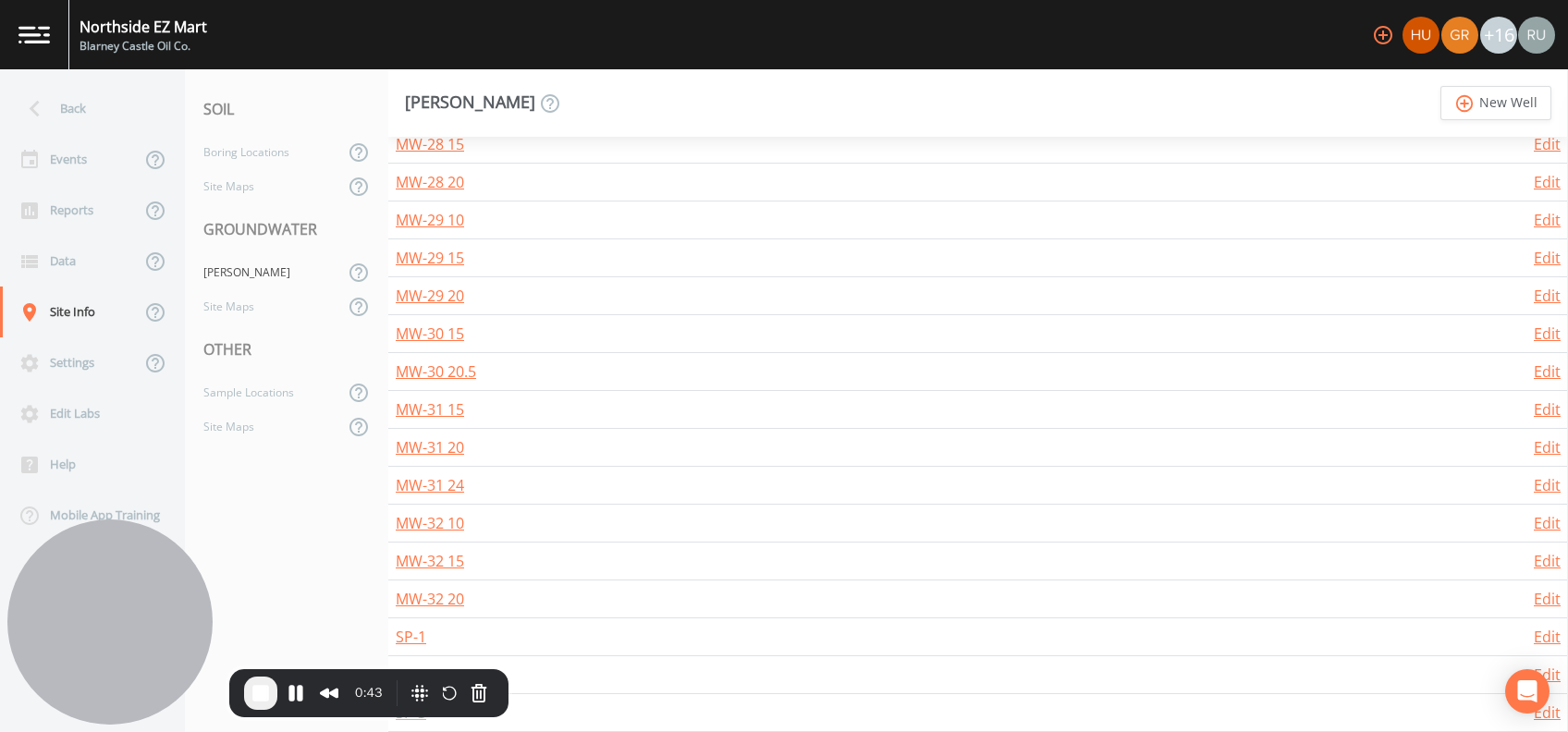 scroll, scrollTop: 2588, scrollLeft: 0, axis: vertical 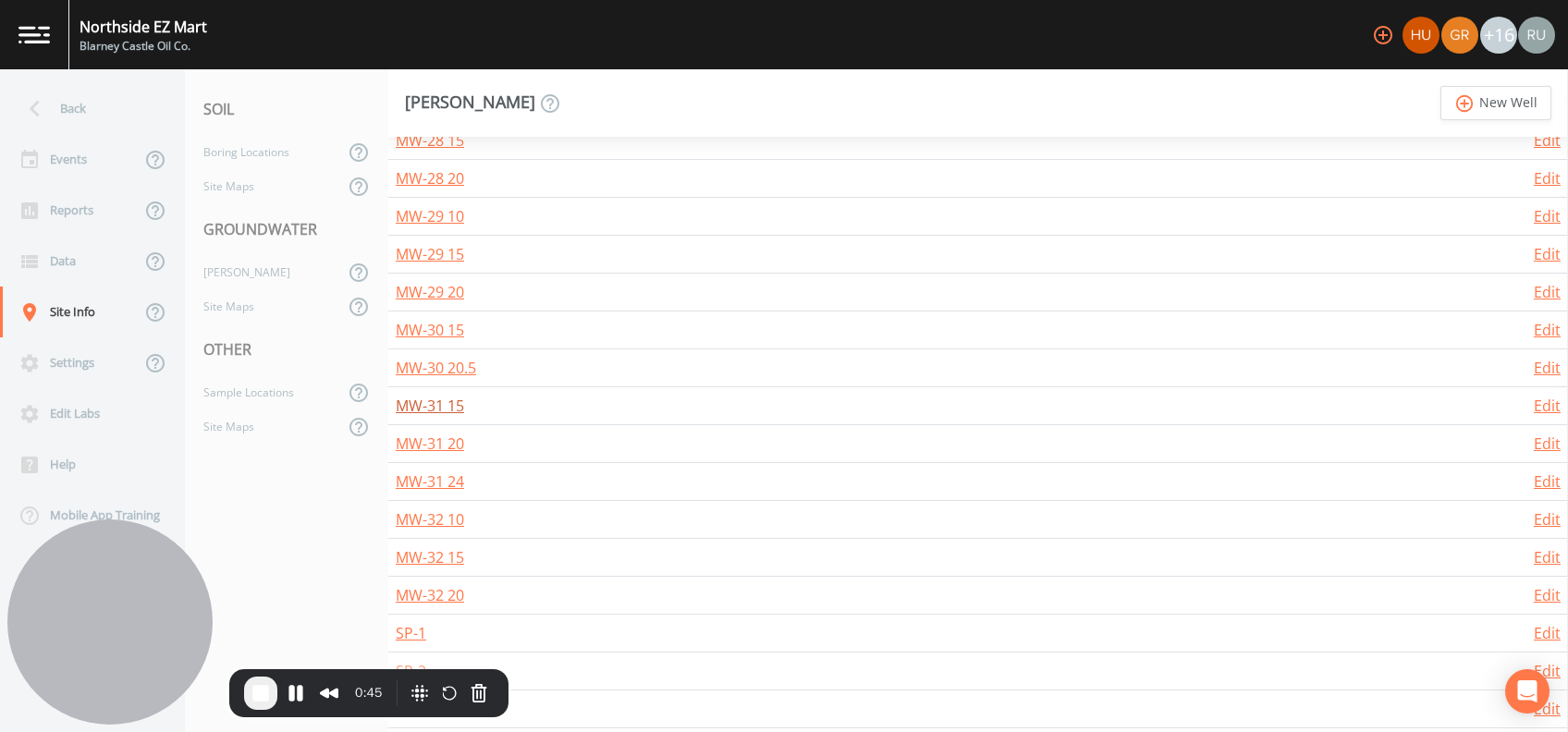 click on "MW-31 15" at bounding box center (430, 406) 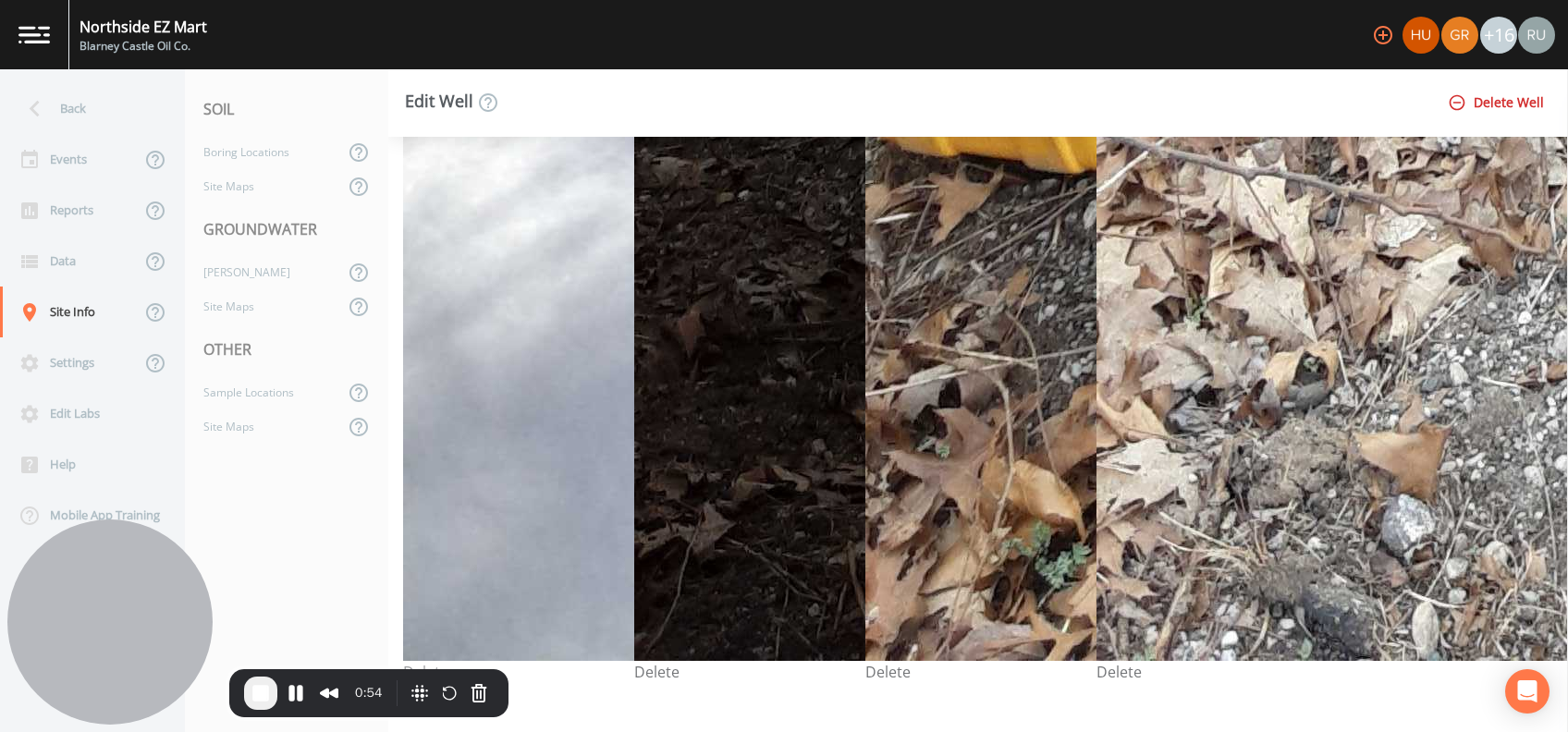 scroll, scrollTop: 6972, scrollLeft: 0, axis: vertical 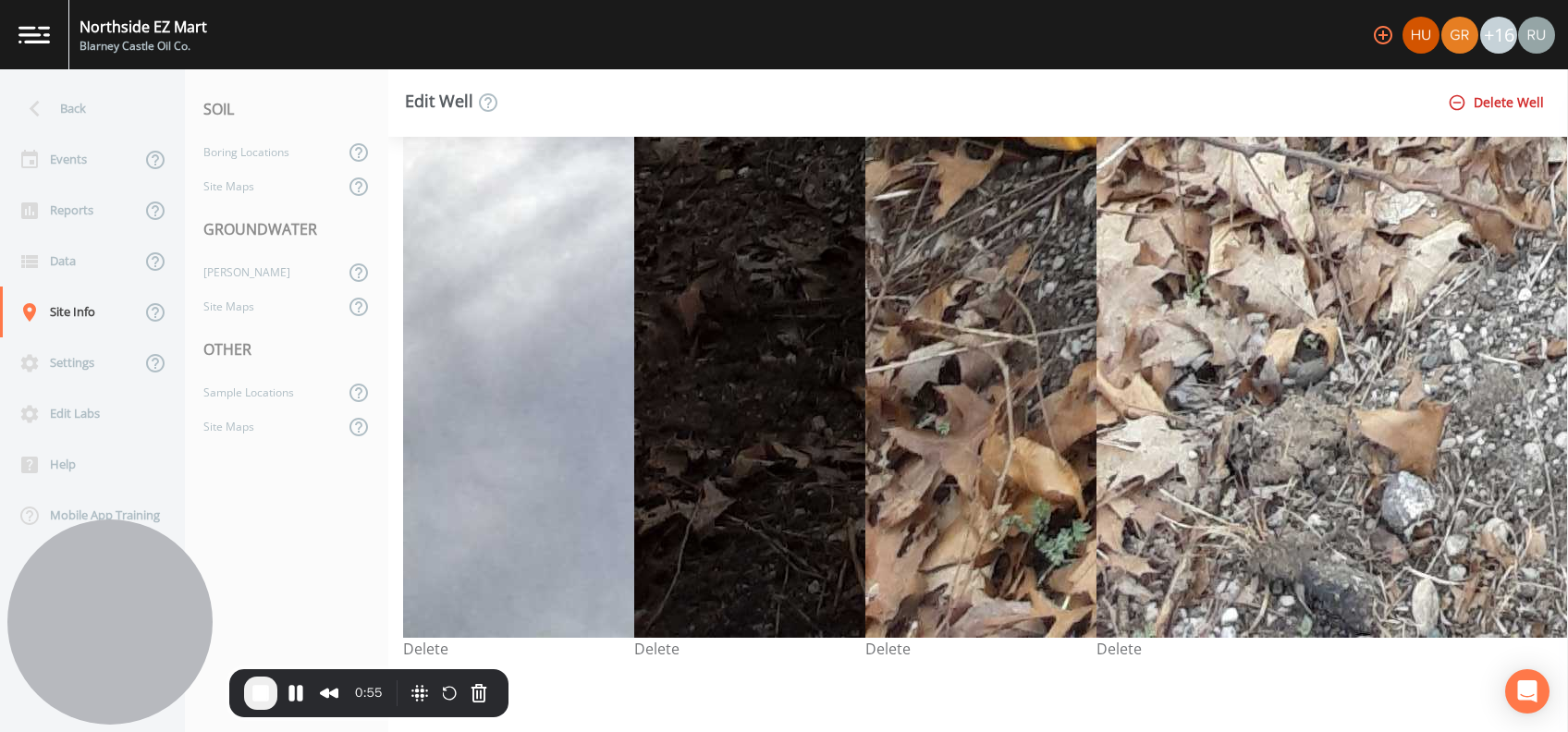 click at bounding box center (1535, -871) 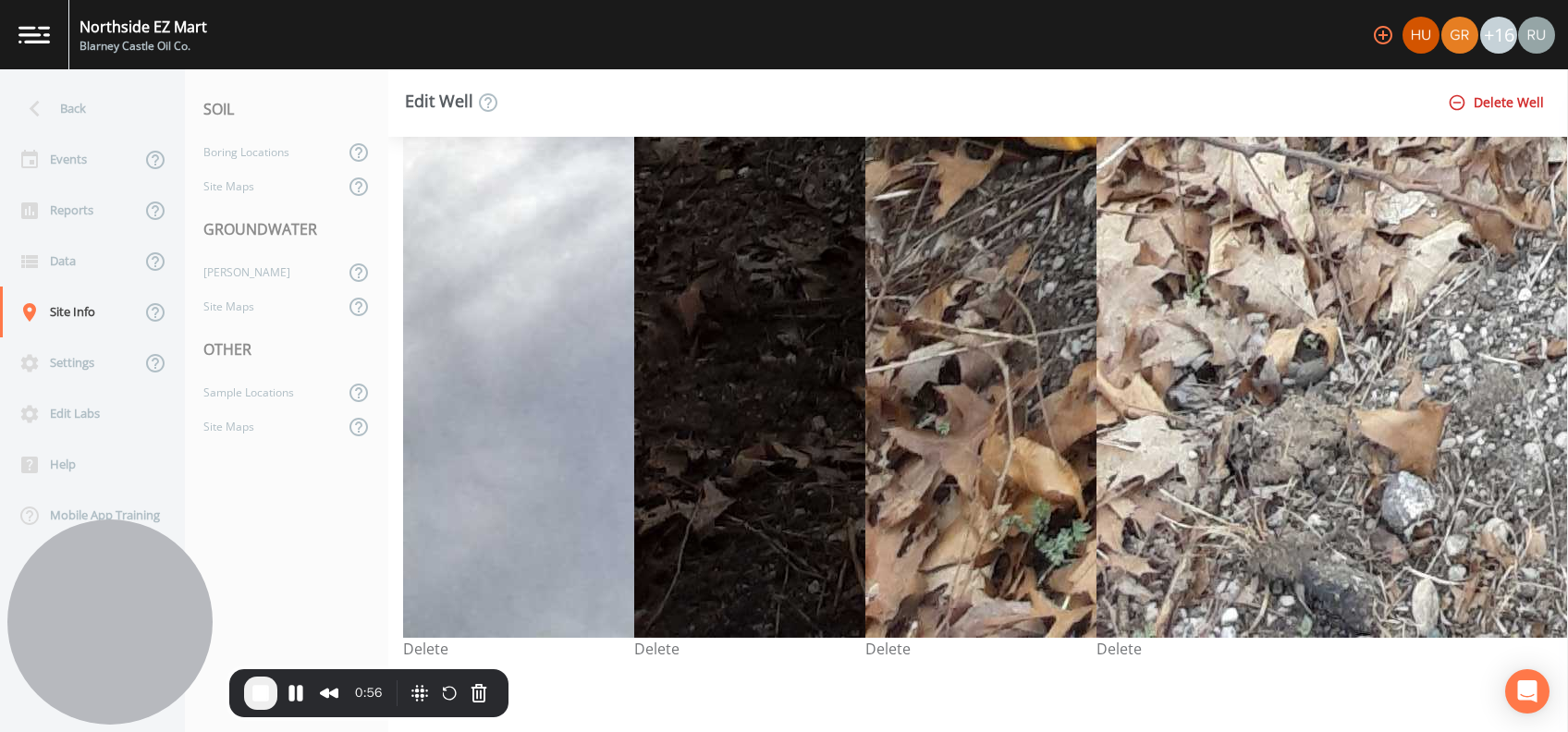 click at bounding box center [2228, -871] 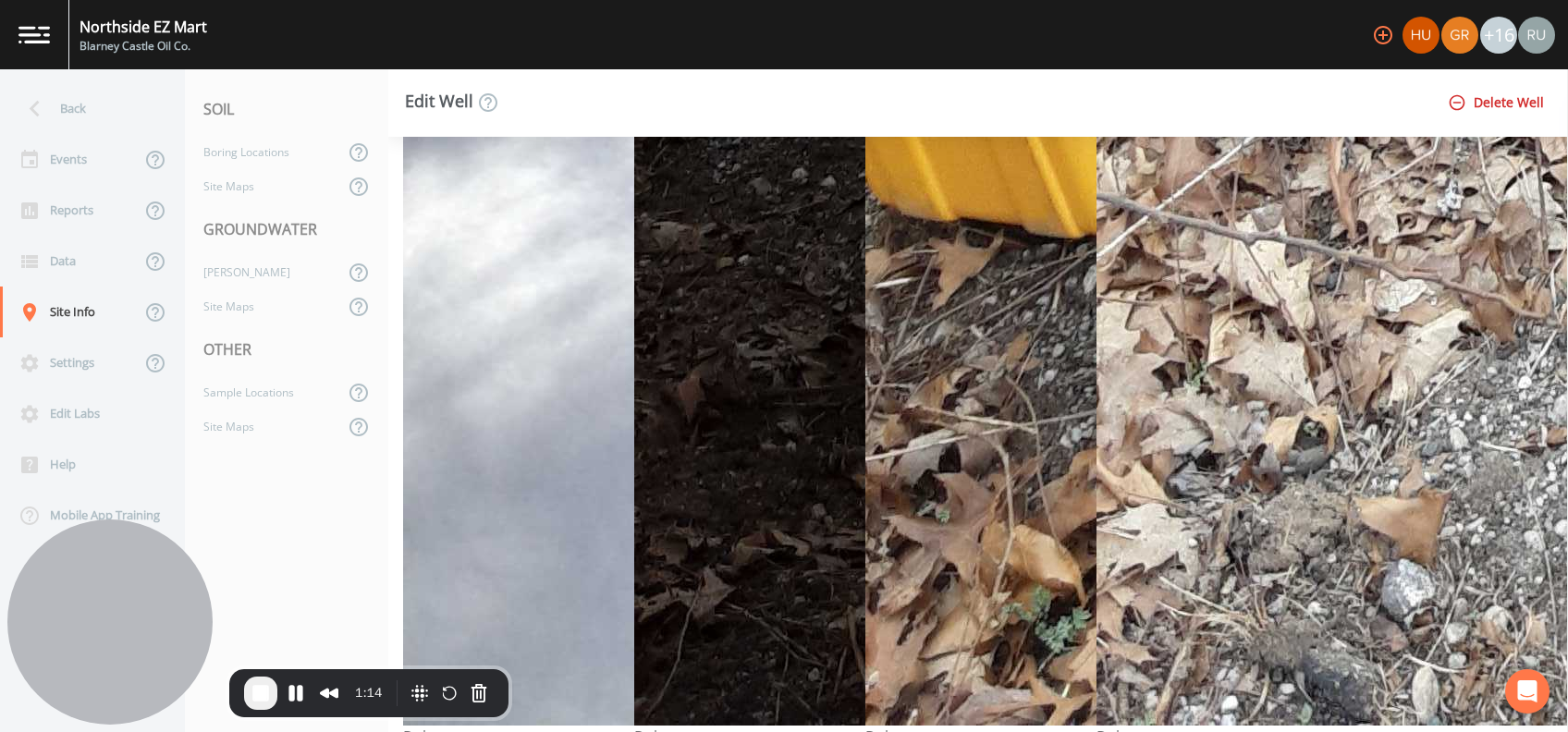 scroll, scrollTop: 6972, scrollLeft: 0, axis: vertical 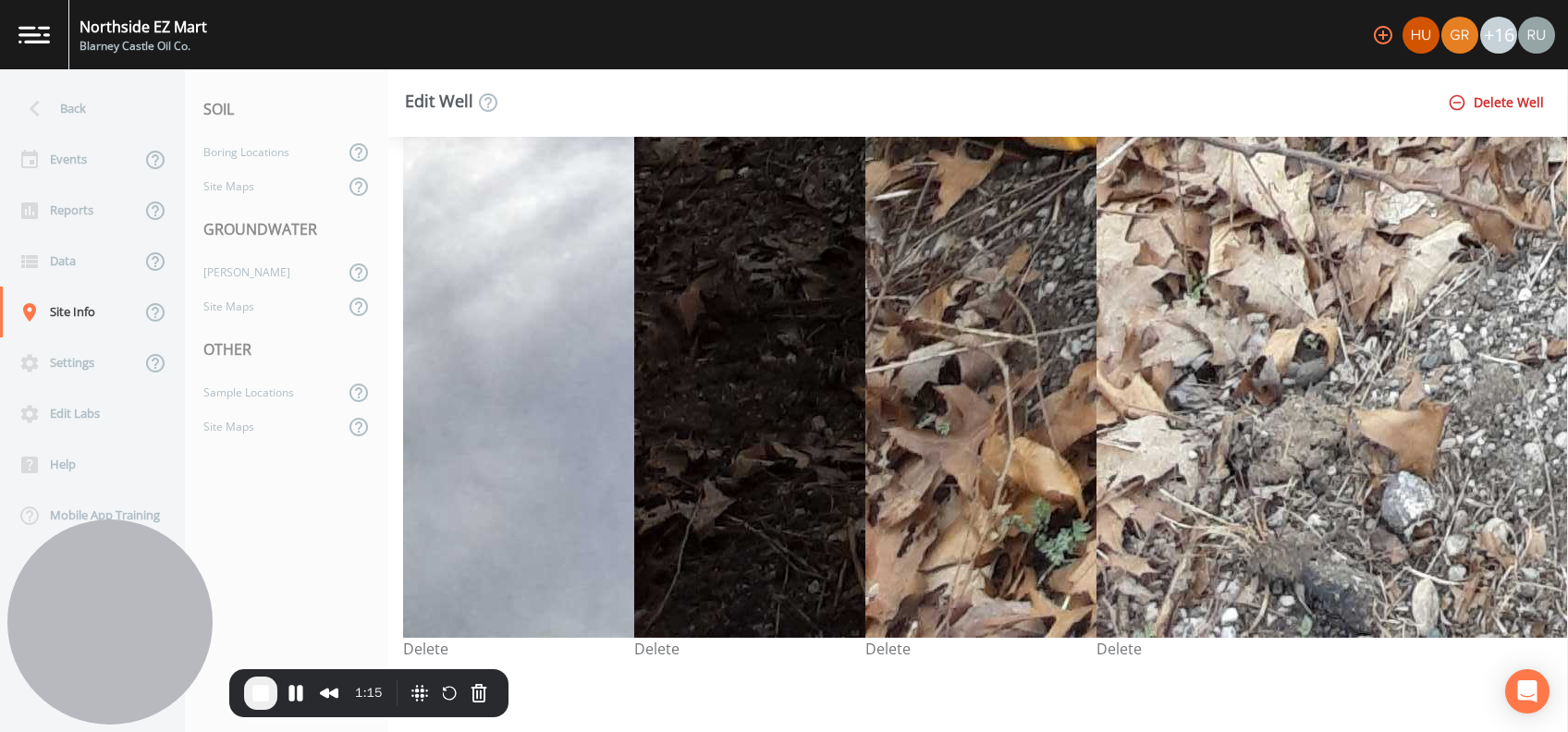 click at bounding box center [1766, -871] 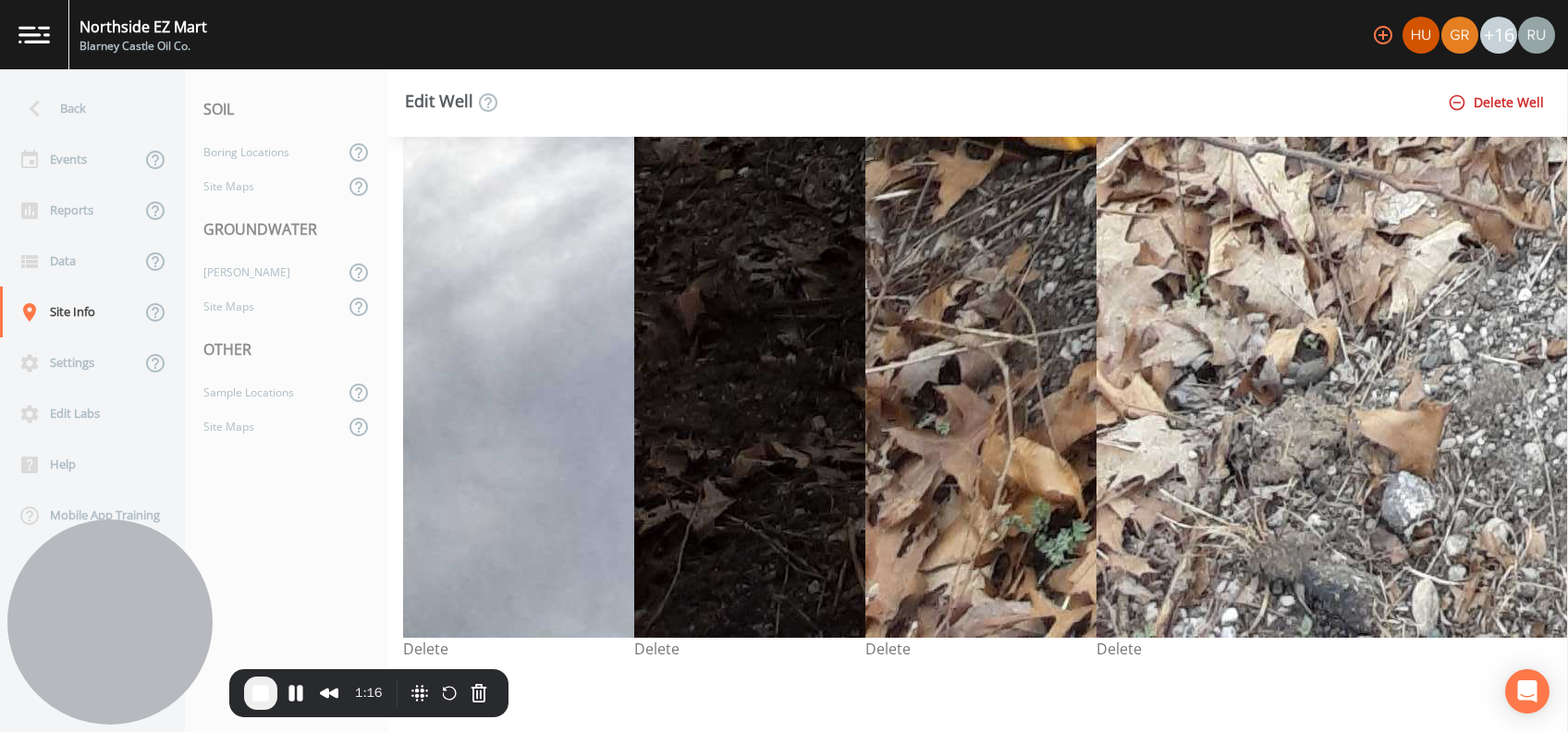 click at bounding box center (1997, -871) 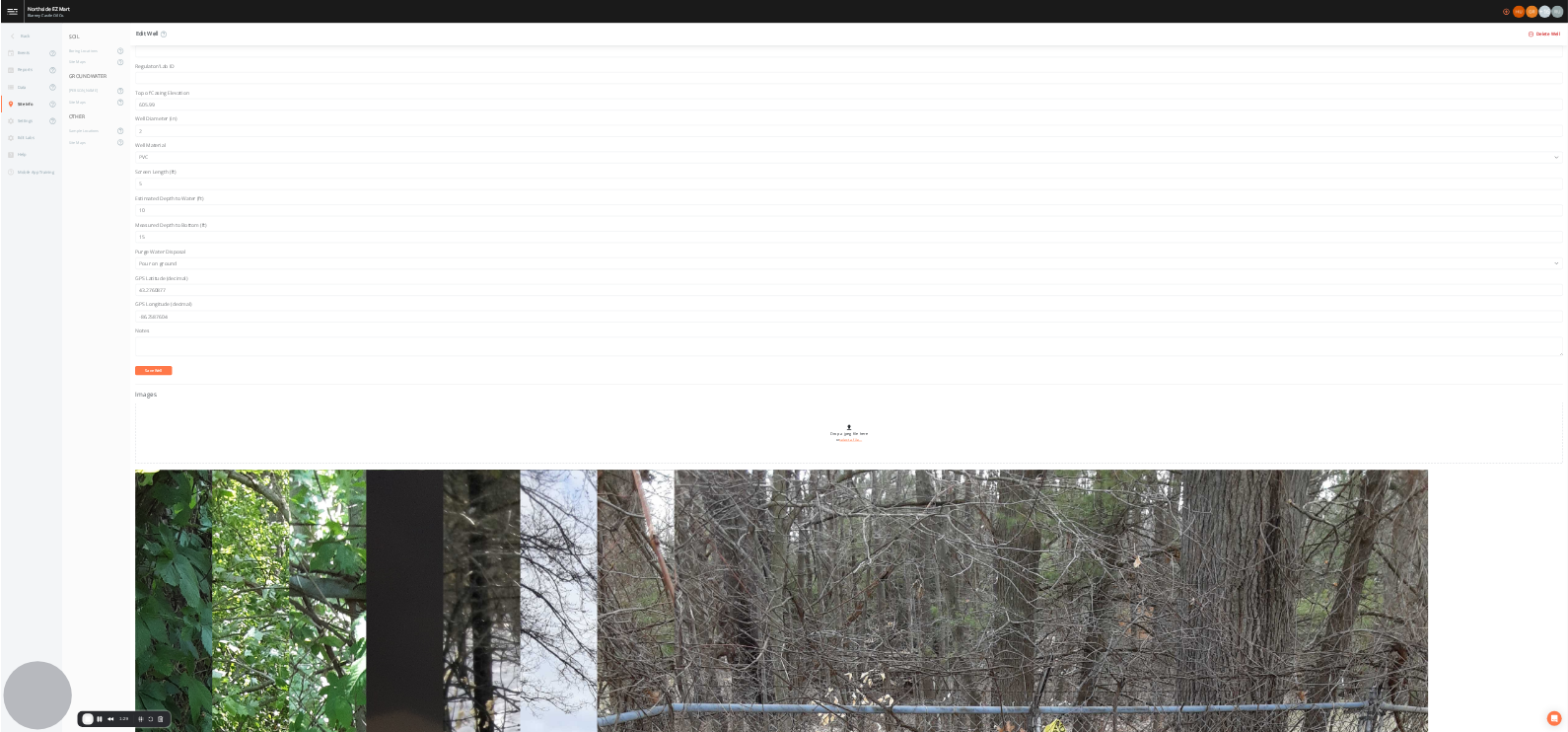 scroll, scrollTop: 0, scrollLeft: 0, axis: both 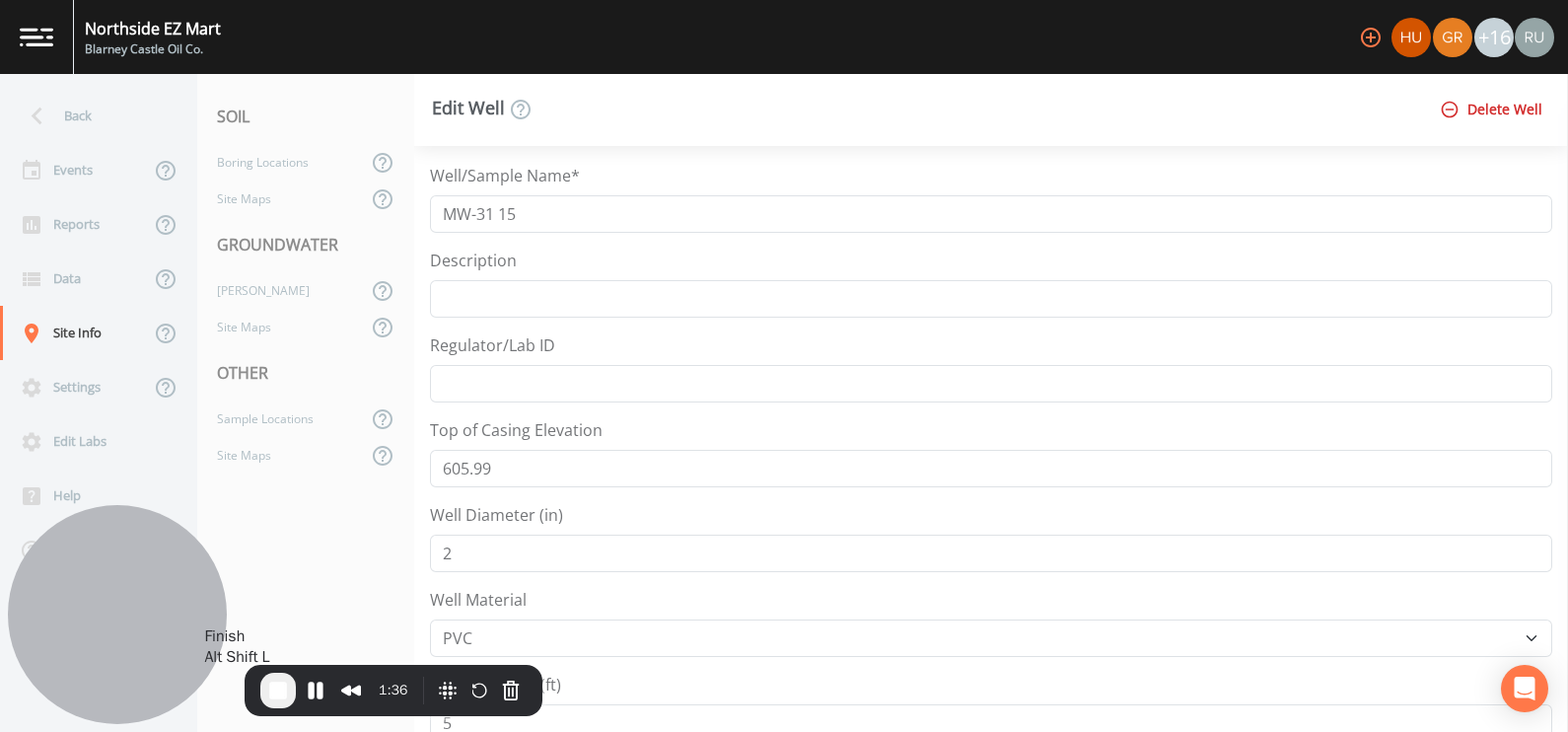 click at bounding box center [278, 691] 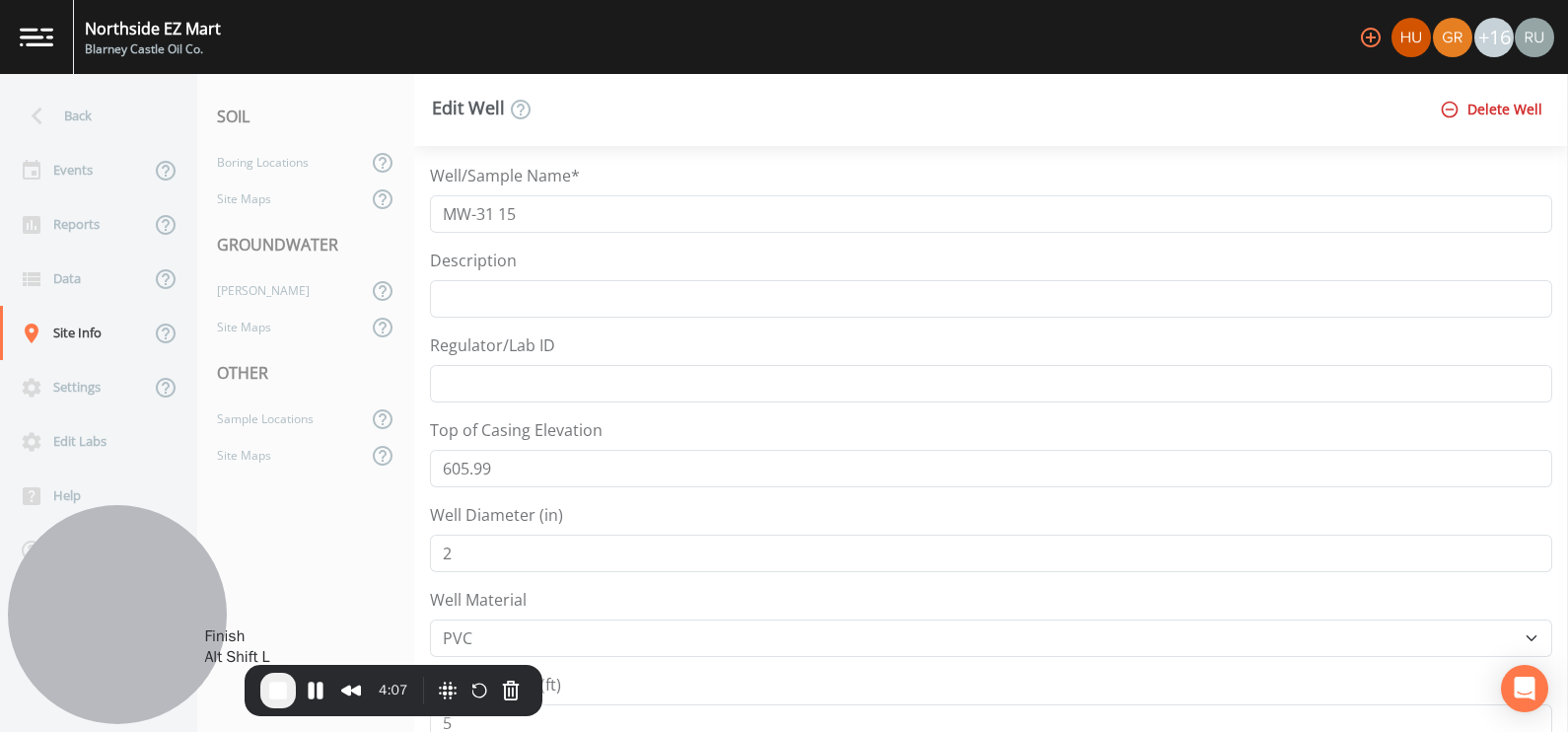 click at bounding box center [278, 691] 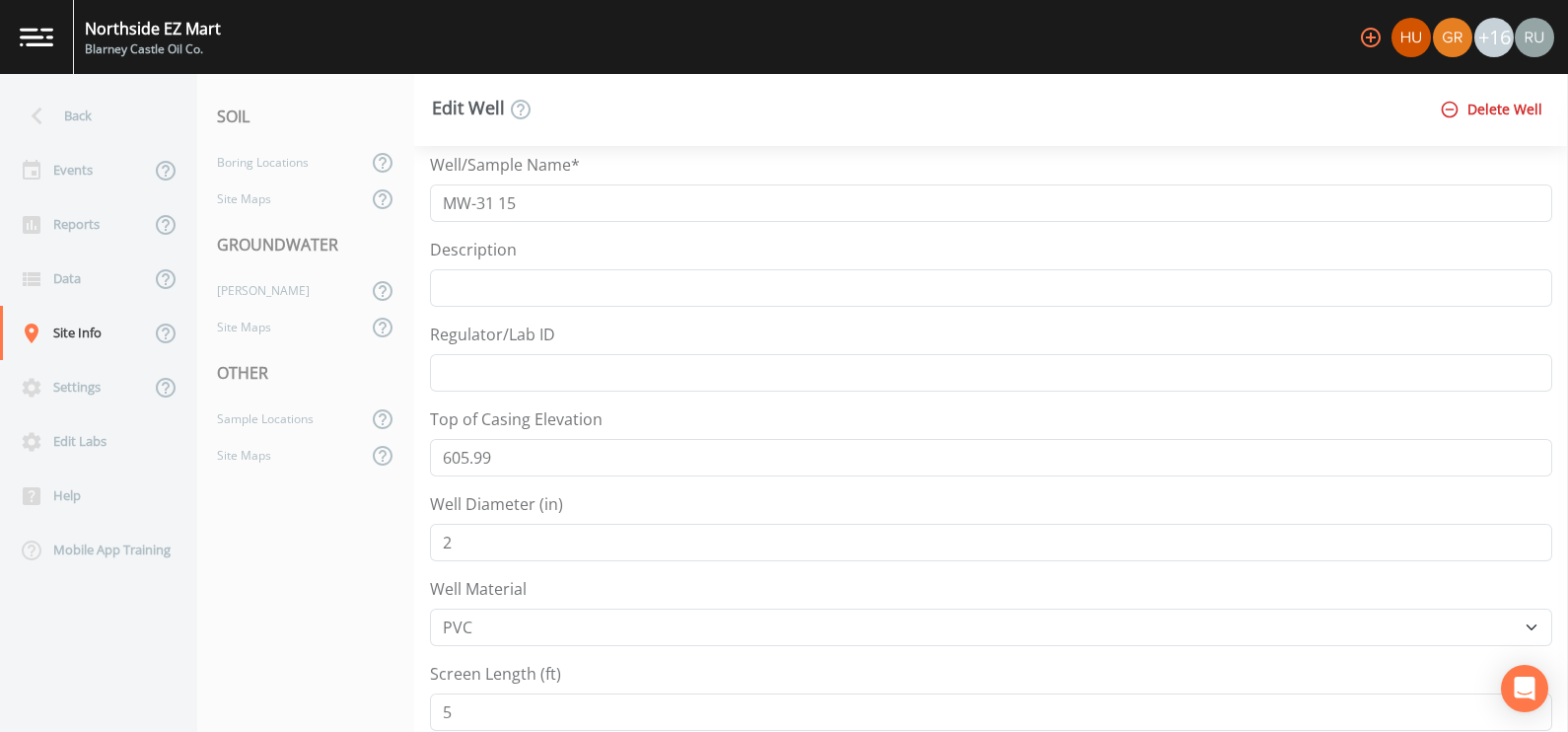 scroll, scrollTop: 0, scrollLeft: 0, axis: both 